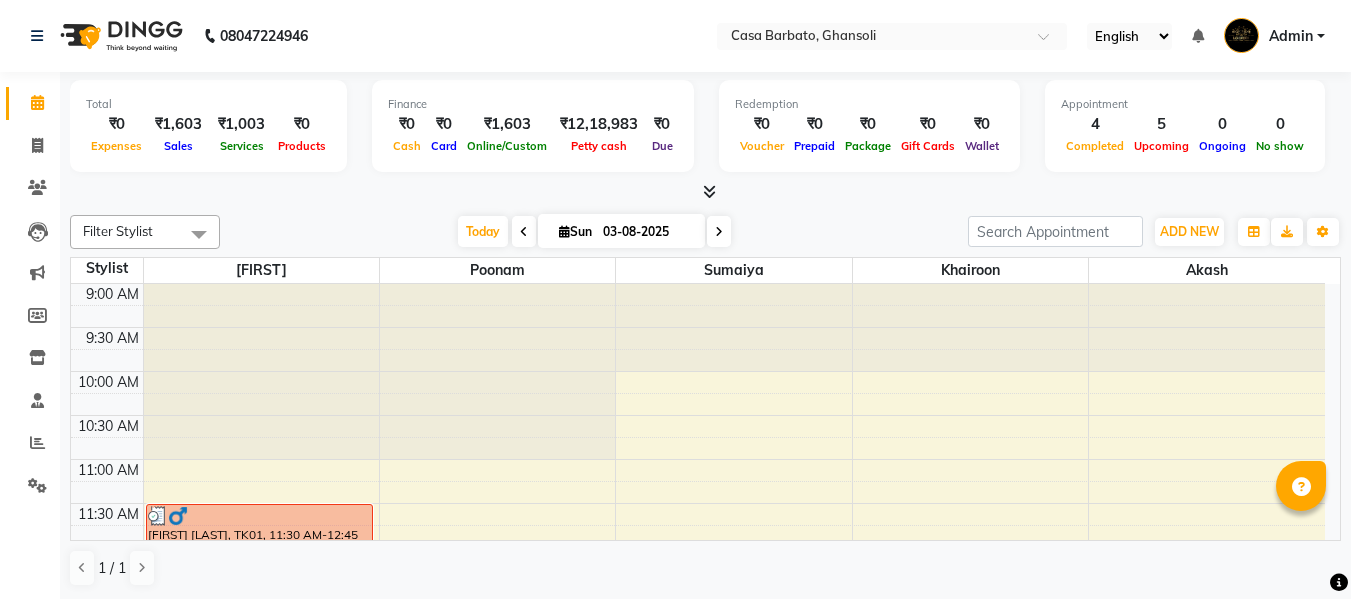 scroll, scrollTop: 0, scrollLeft: 0, axis: both 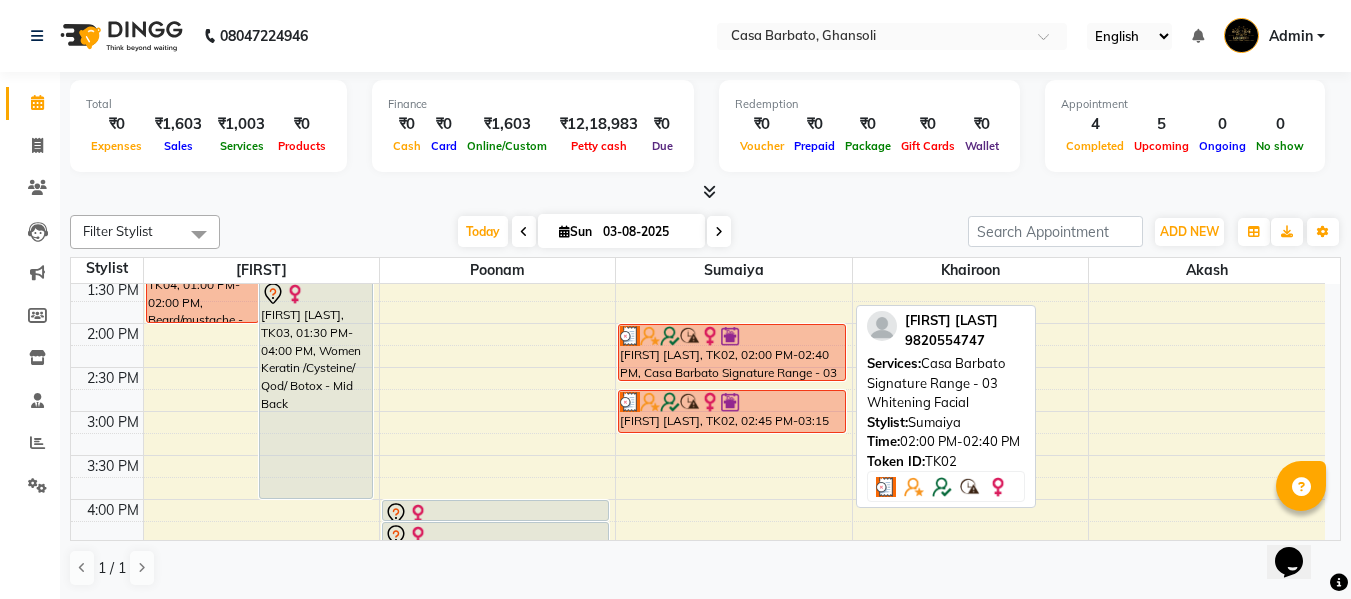 click on "[FIRST] [LAST], TK02, [TIME]-[TIME], Casa Barbato Signature Range - 03 Whitening Facial" at bounding box center (732, 352) 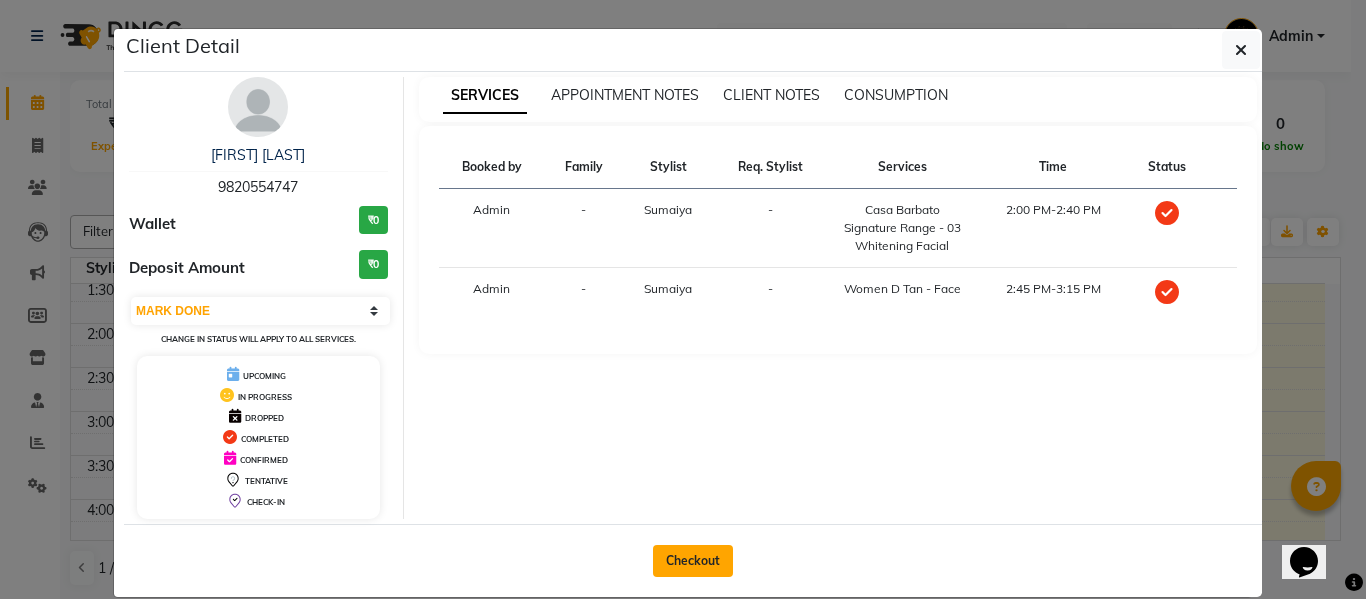 click on "Checkout" 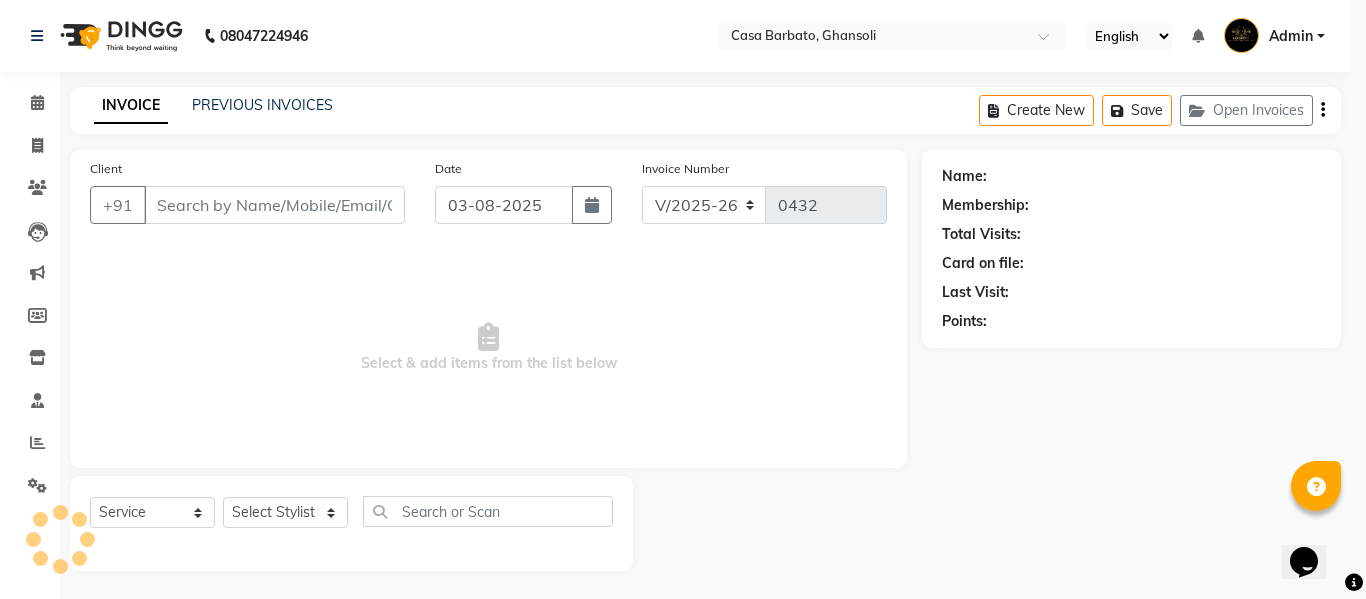 click on "Client Detail  deepika jakhmola   9820554747 Wallet ₹0 Deposit Amount  ₹0  Select MARK DONE UPCOMING Change in status will apply to all services. UPCOMING IN PROGRESS DROPPED COMPLETED CONFIRMED TENTATIVE CHECK-IN SERVICES APPOINTMENT NOTES CLIENT NOTES CONSUMPTION Booked by Family Stylist Req. Stylist Services Time Status  Admin  - Sumaiya -  Casa Barbato Signature Range - 03 Whitening Facial   2:00 PM-2:40 PM   Admin  - Sumaiya -  Women D Tan - Face   2:45 PM-3:15 PM   Checkout" 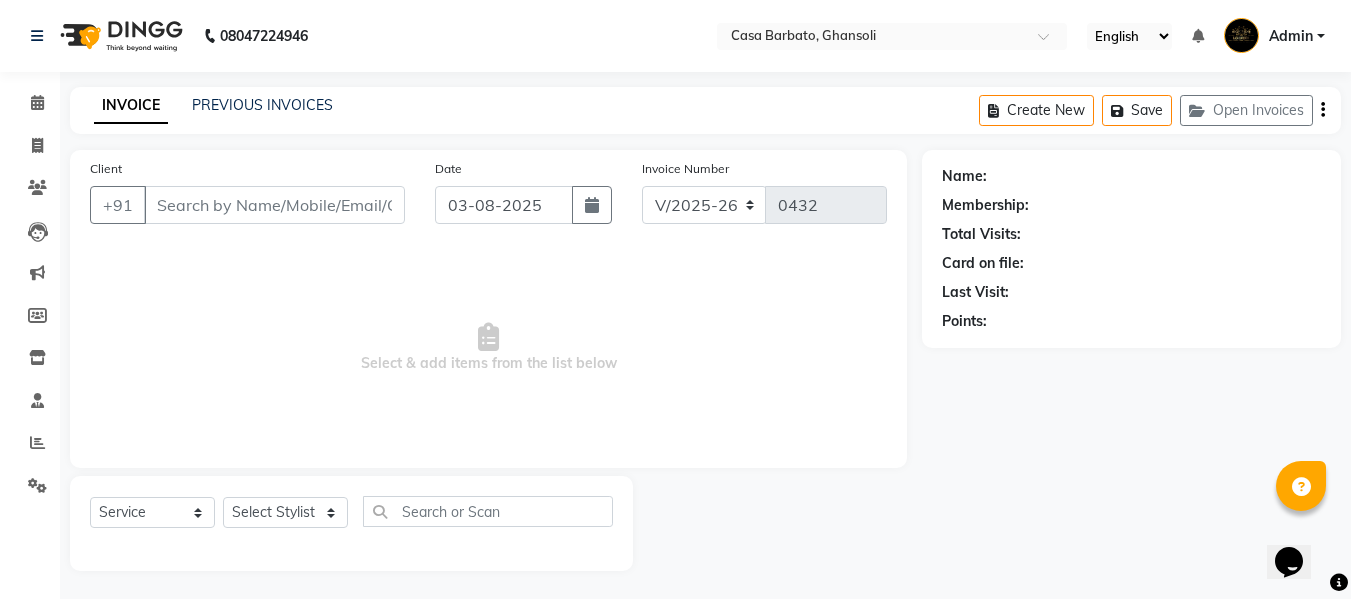 type on "9820554747" 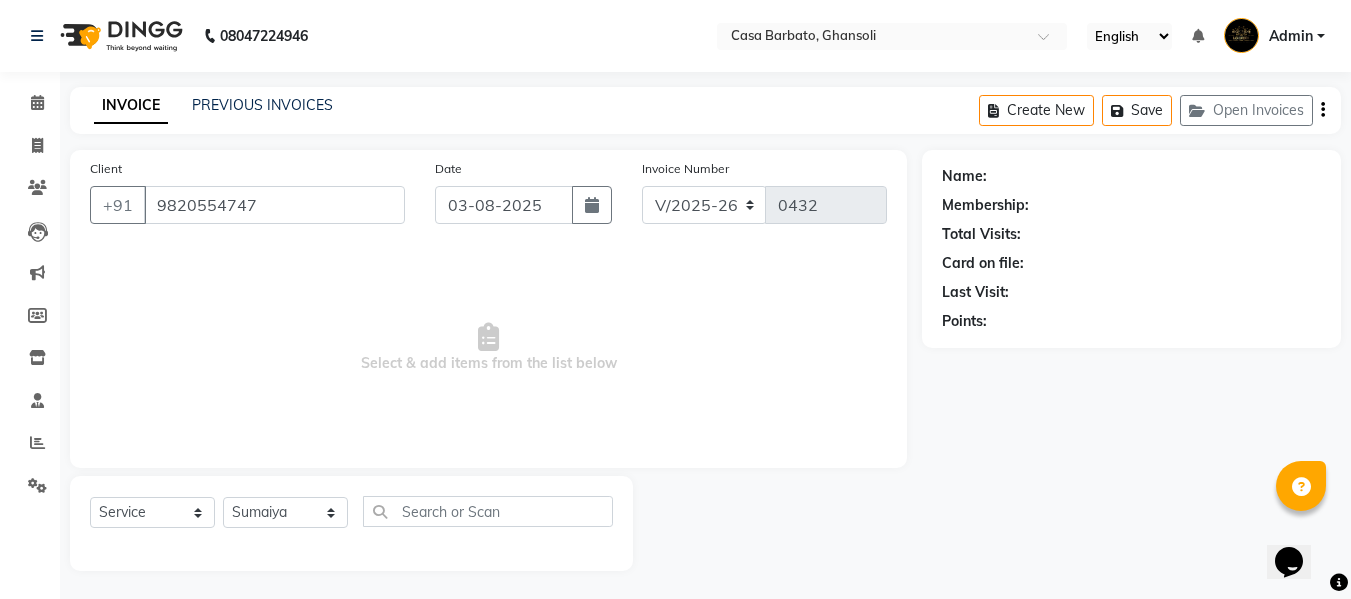 select on "1: Object" 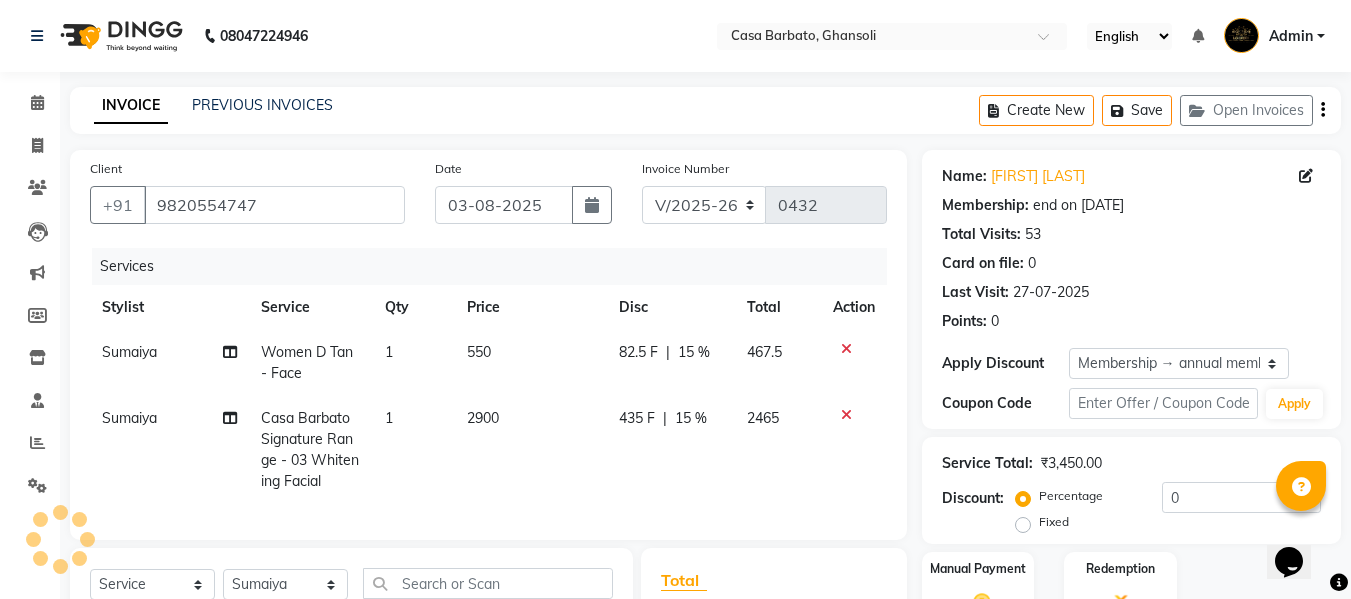 type on "15" 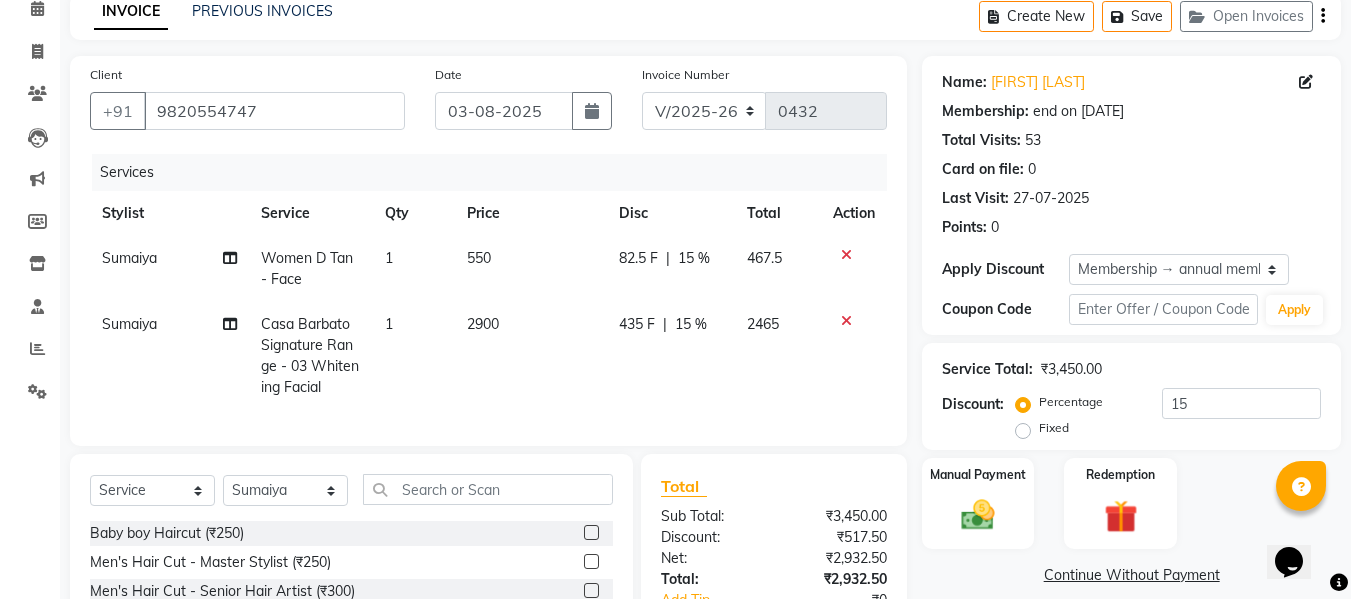 scroll, scrollTop: 120, scrollLeft: 0, axis: vertical 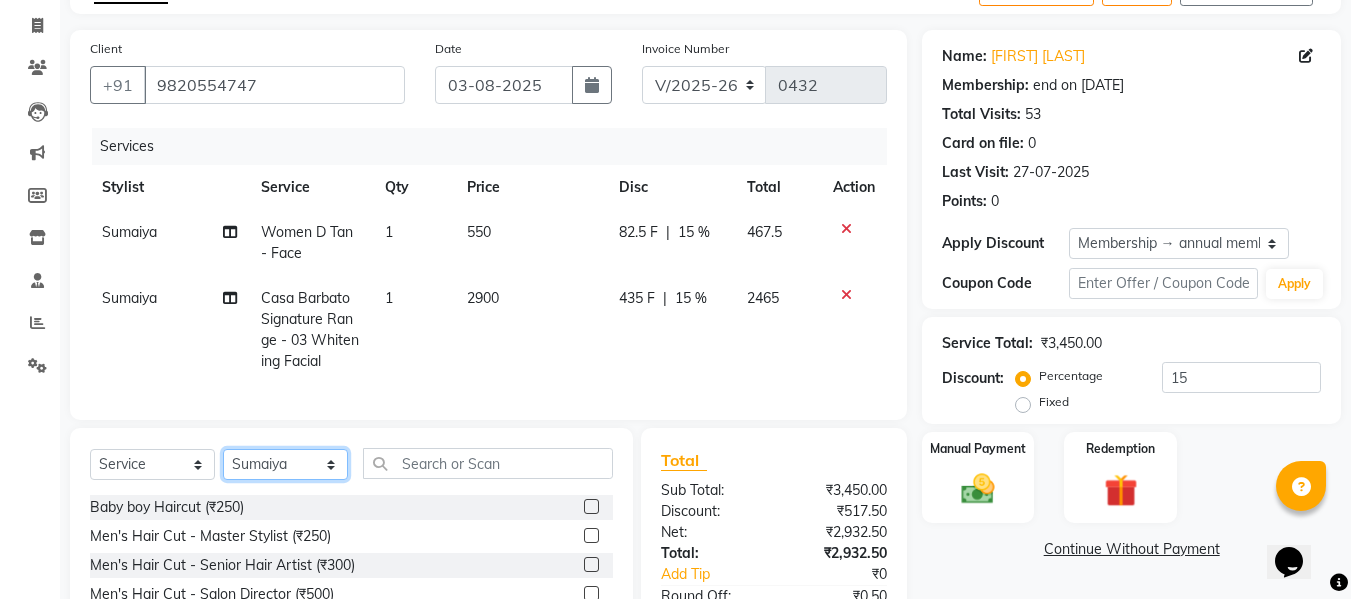 click on "Select Stylist Akash  Khairoon Poonam Rekha shantanu  Sumaiya" 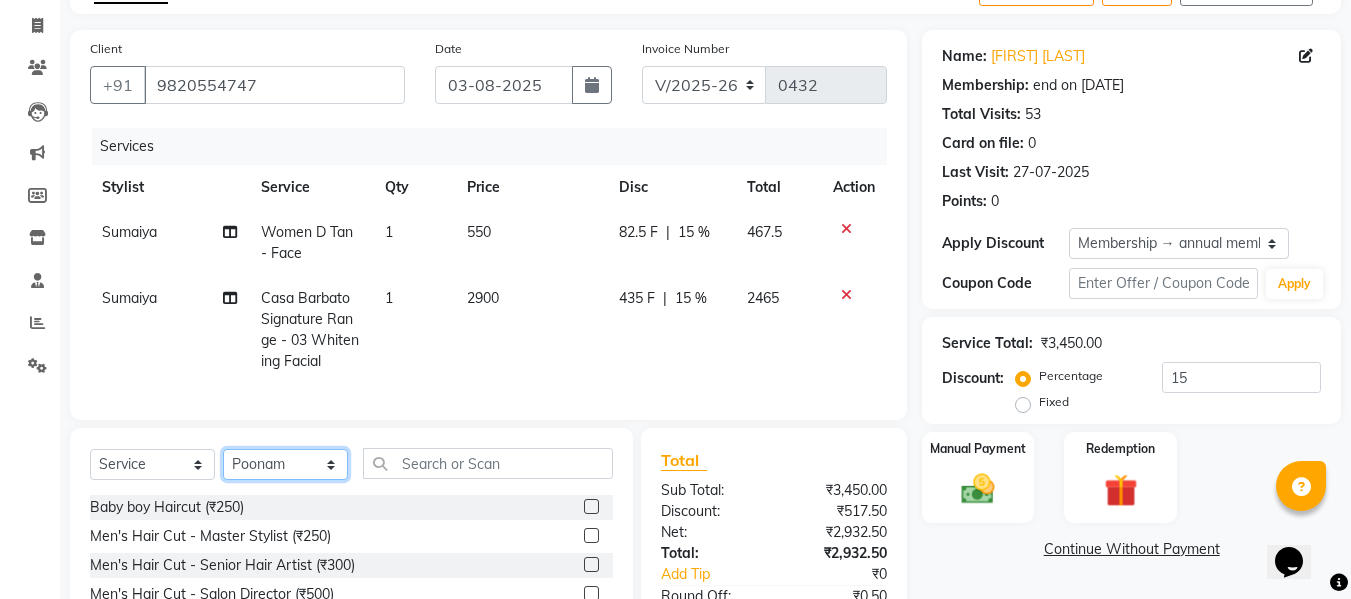 click on "Select Stylist Akash  Khairoon Poonam Rekha shantanu  Sumaiya" 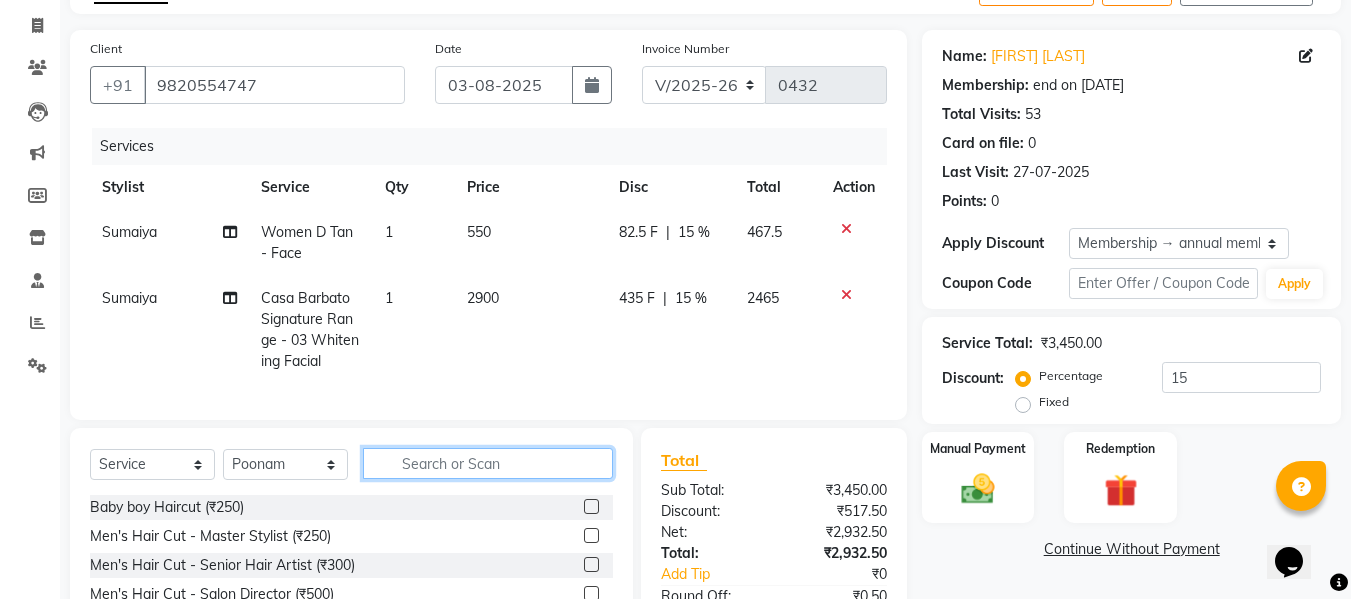 click 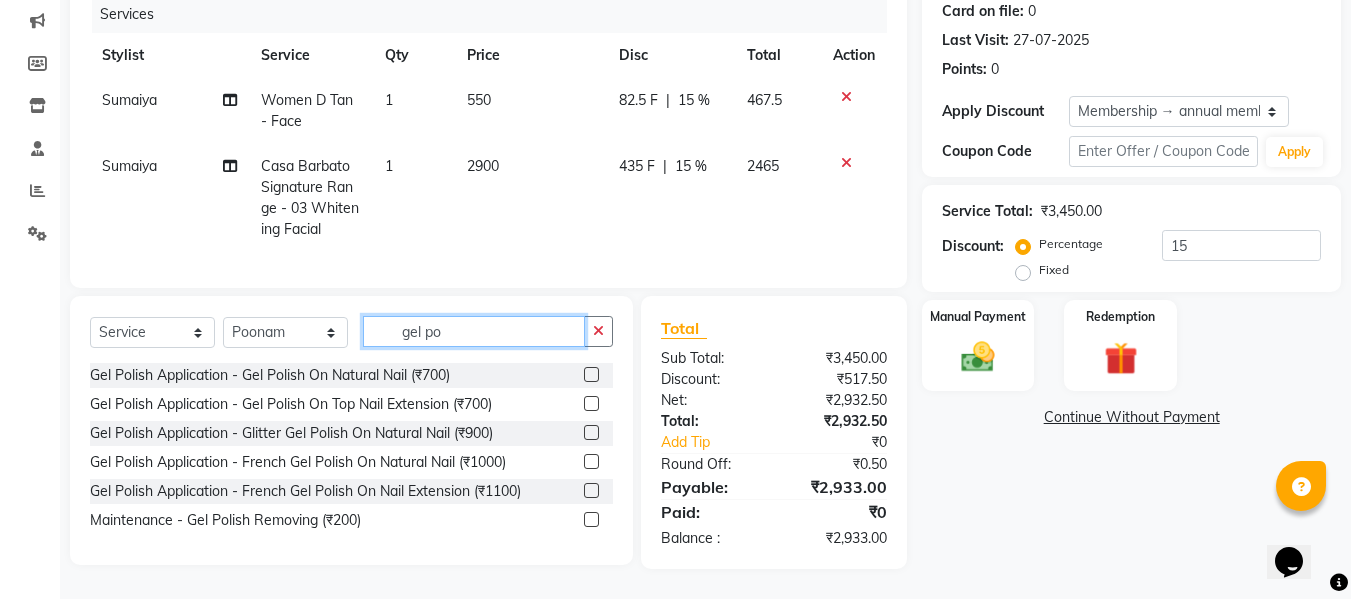scroll, scrollTop: 267, scrollLeft: 0, axis: vertical 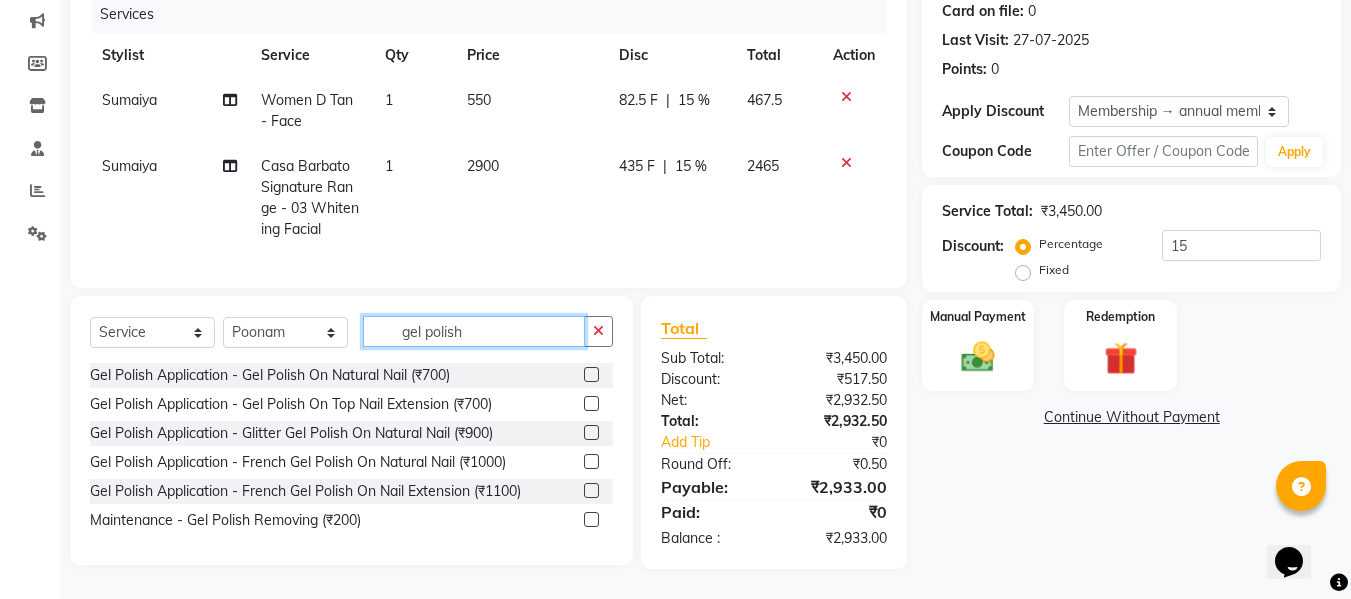 type on "gel polish" 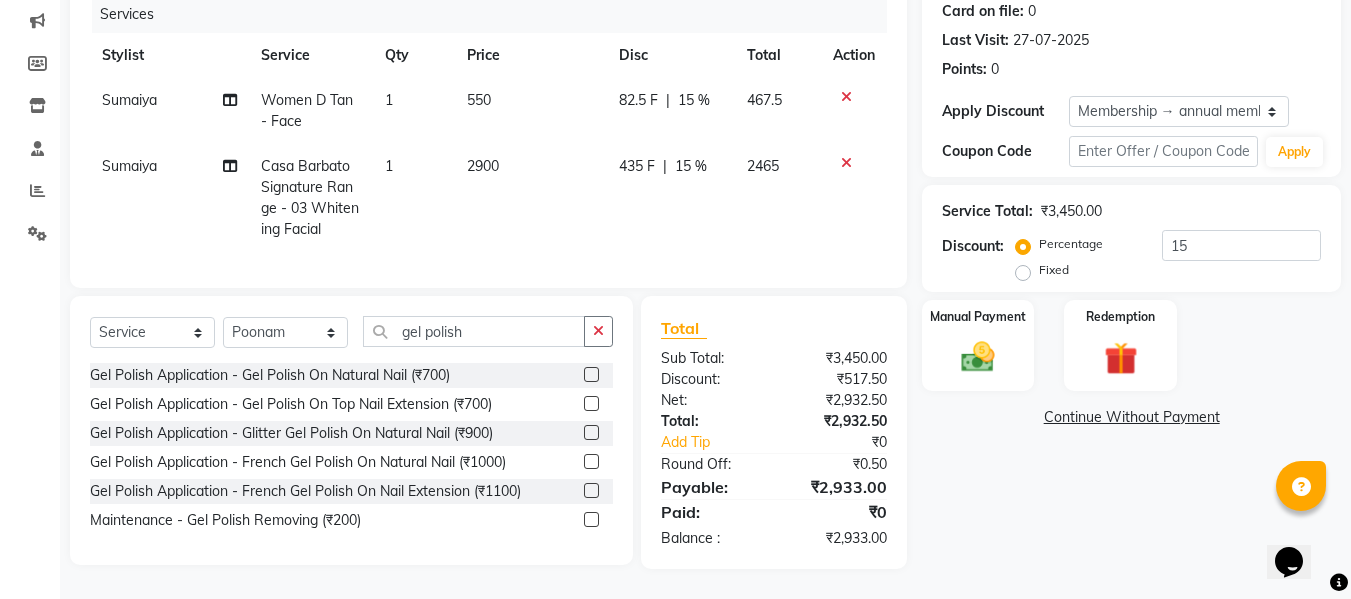 click 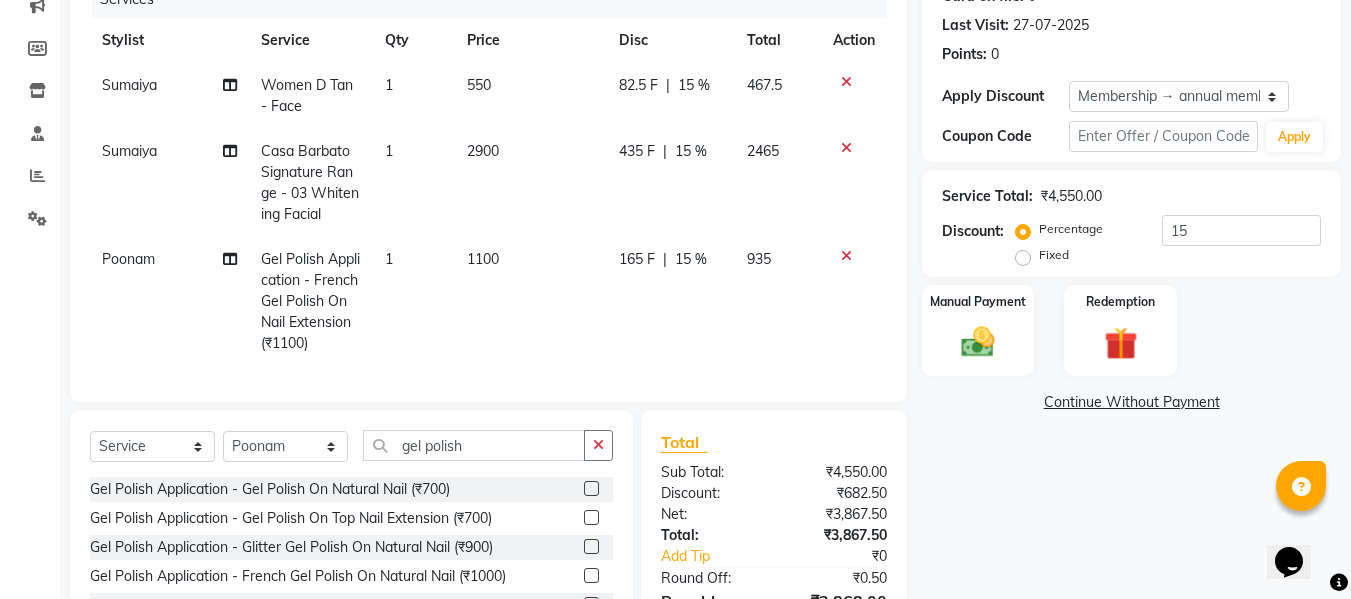 checkbox on "false" 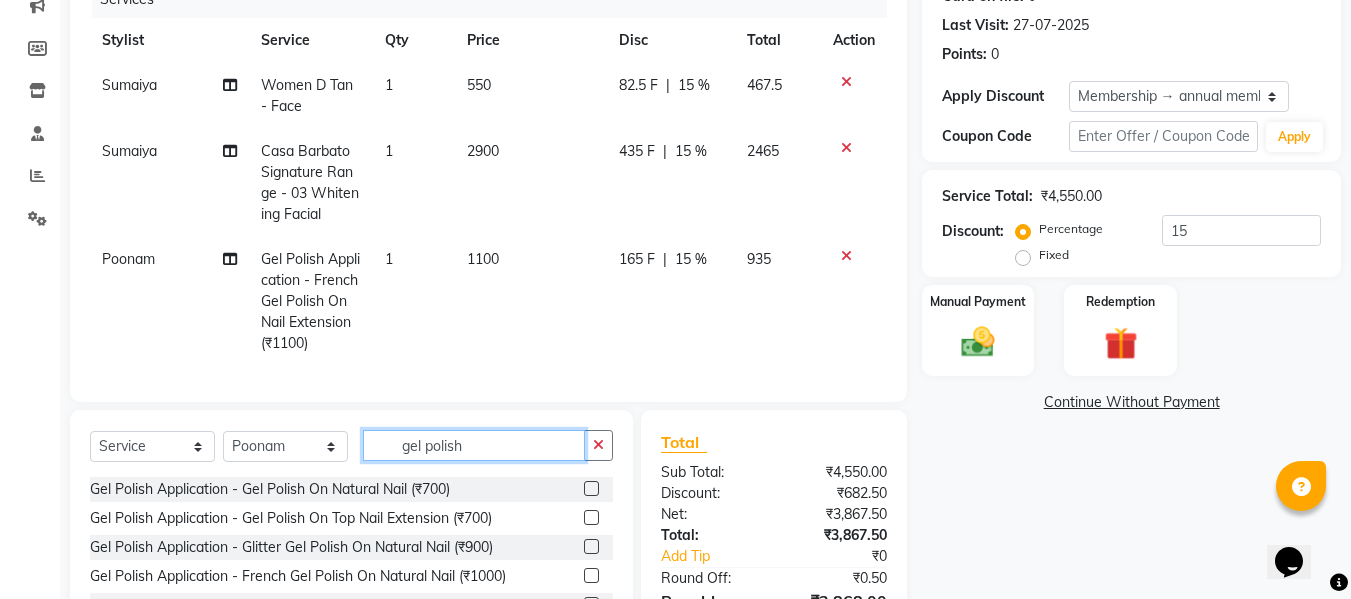 click on "gel polish" 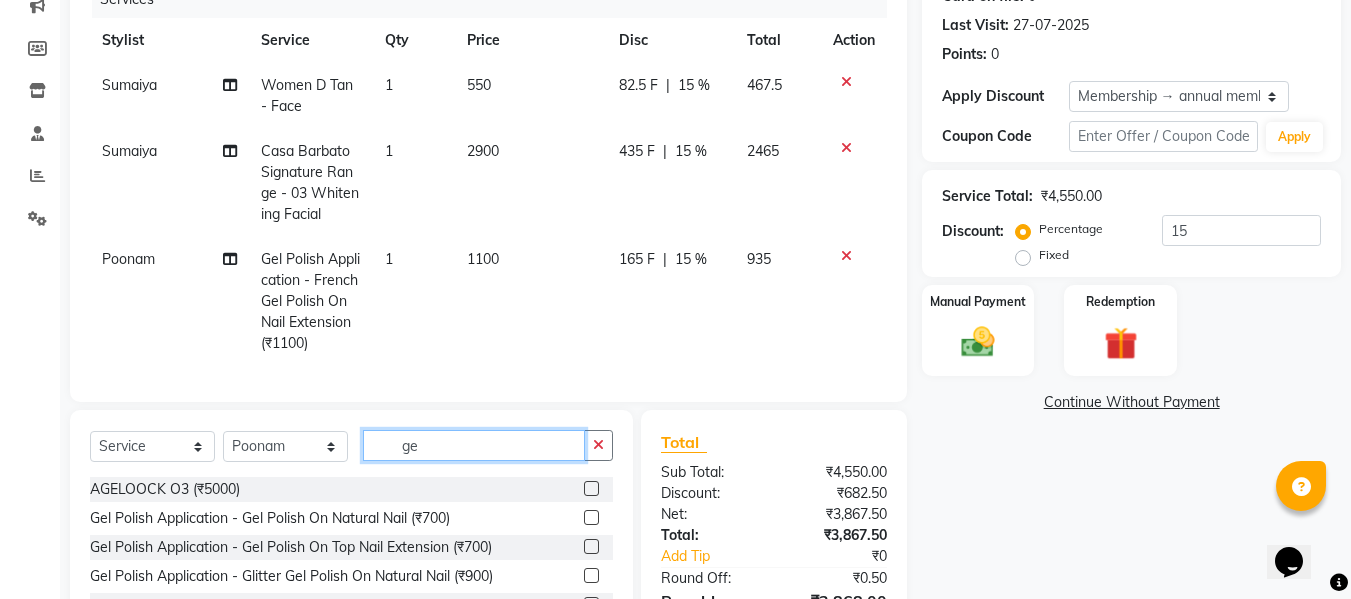 type on "g" 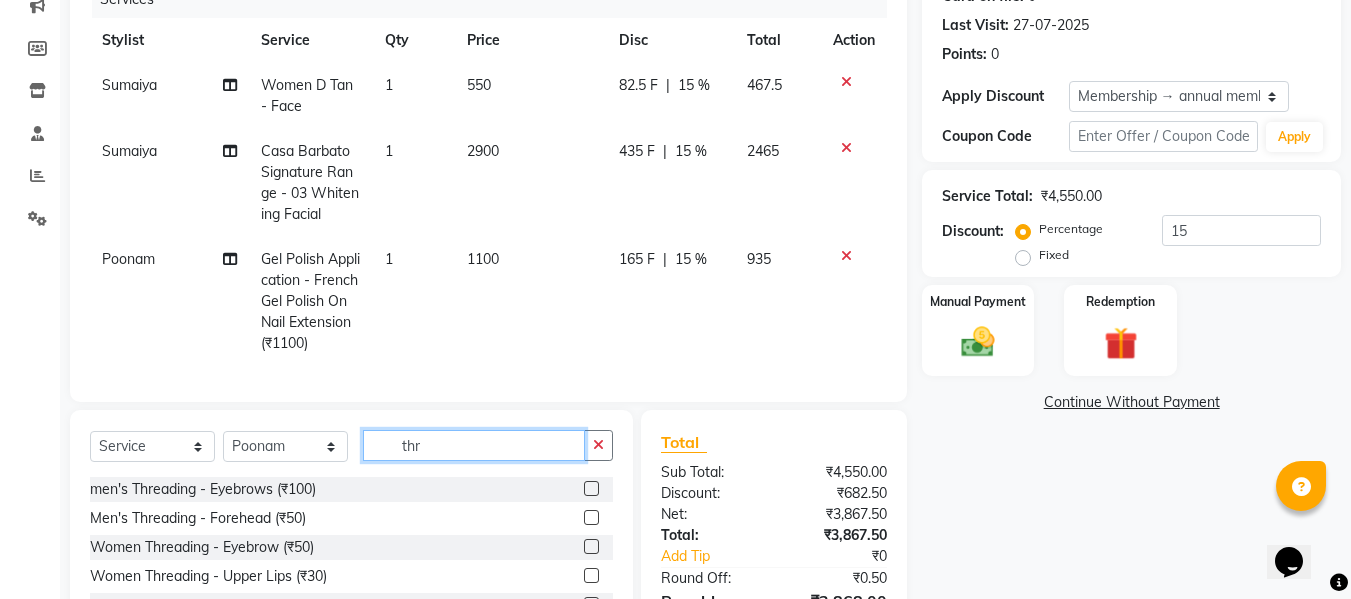 type on "thr" 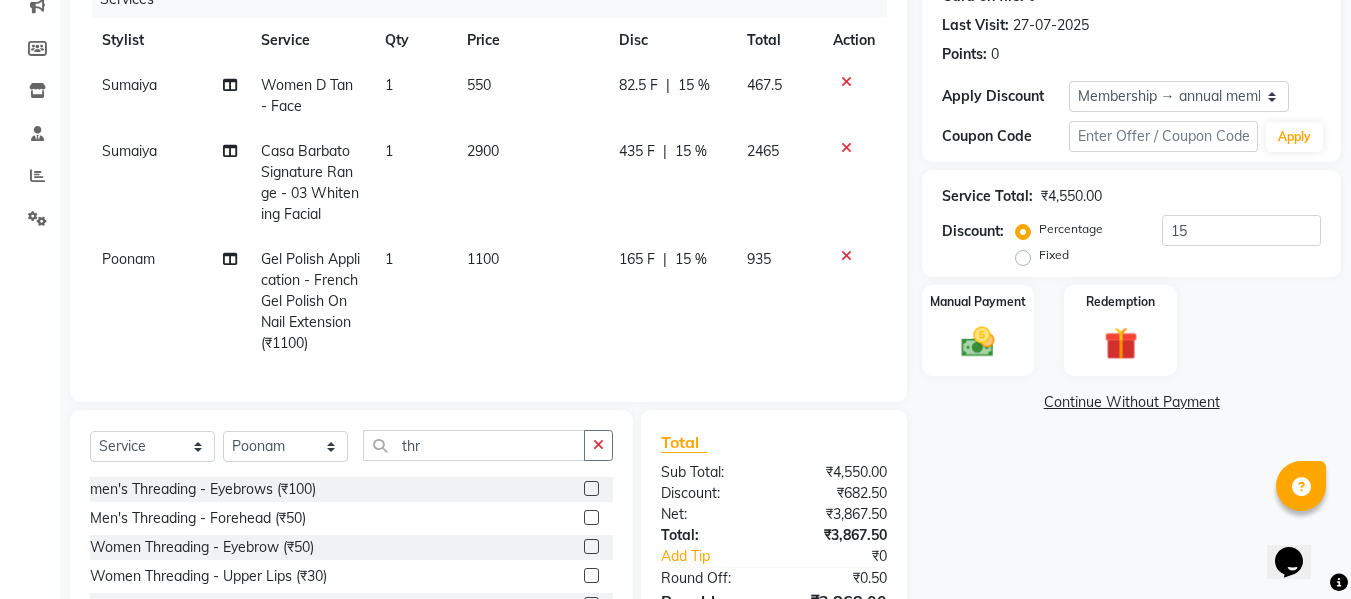 click 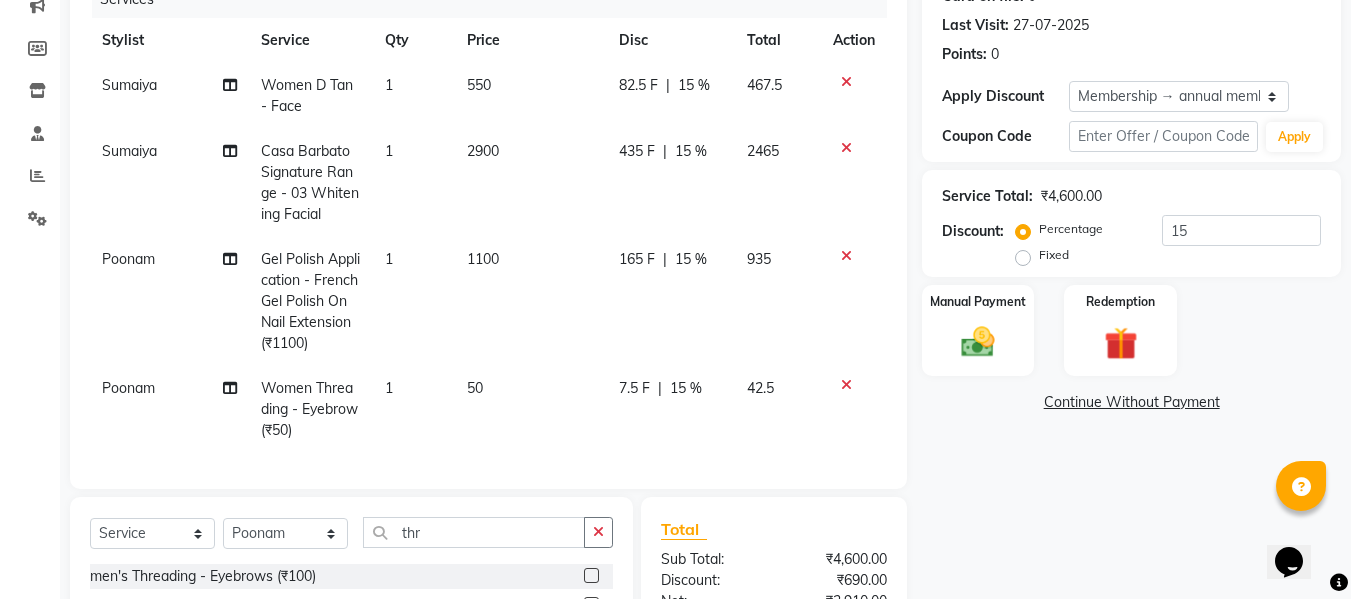 checkbox on "false" 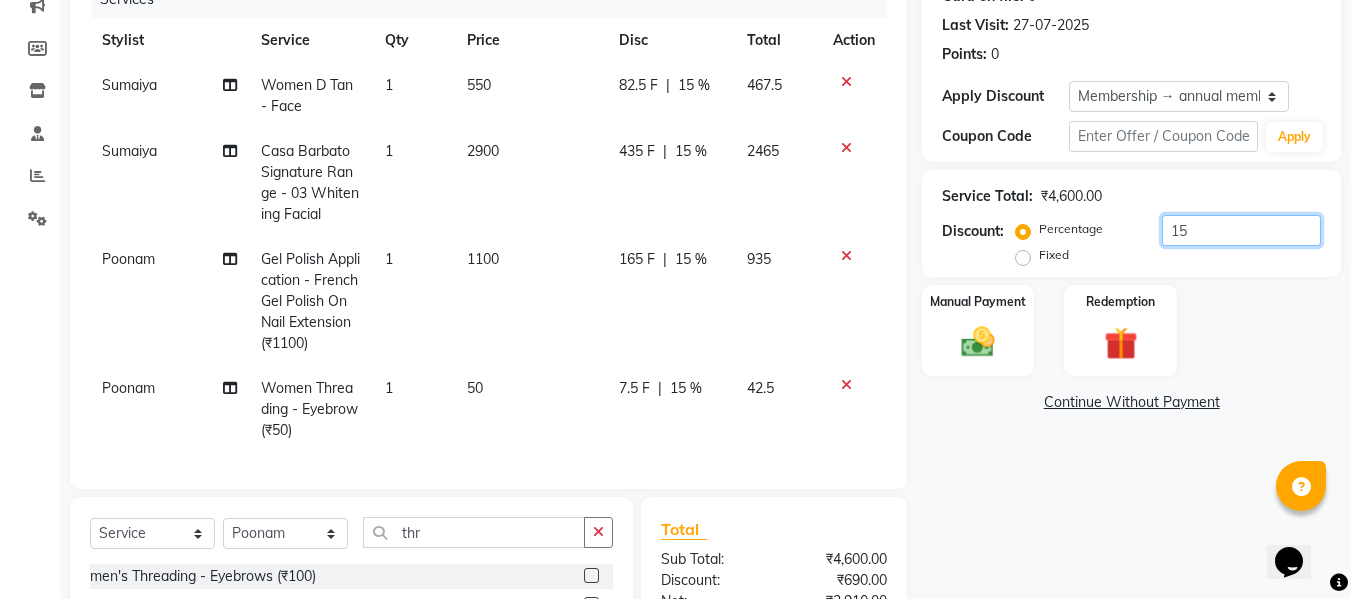 click on "15" 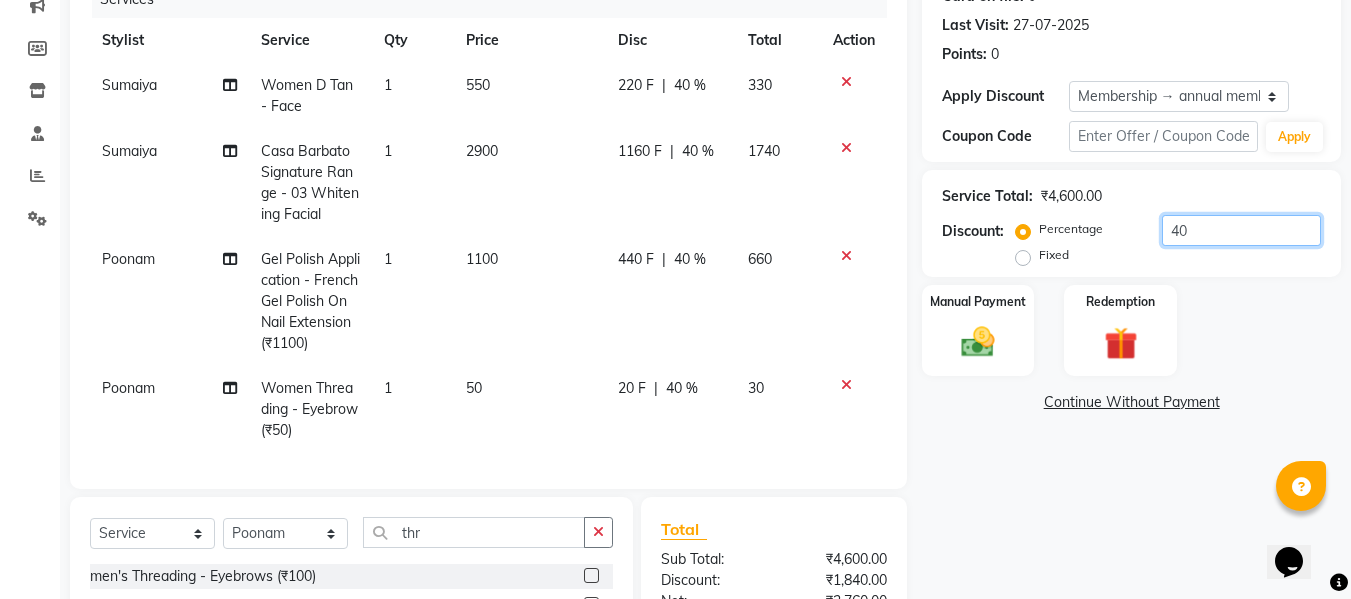 type on "40" 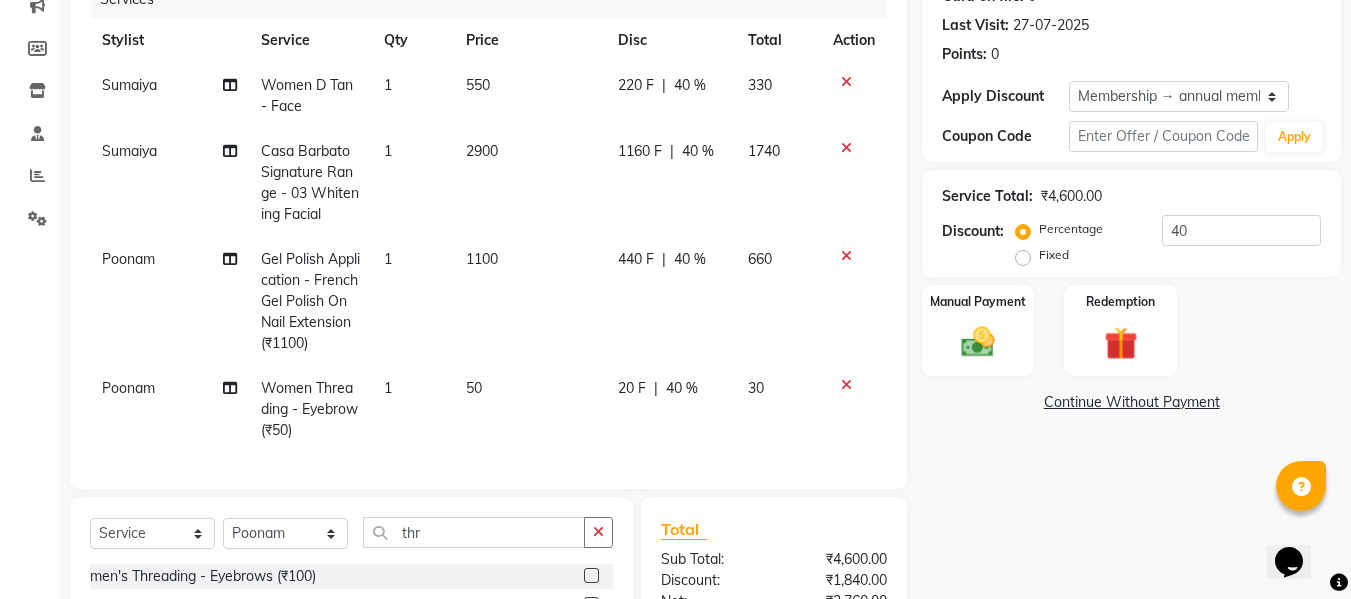 click on "440 F | 40 %" 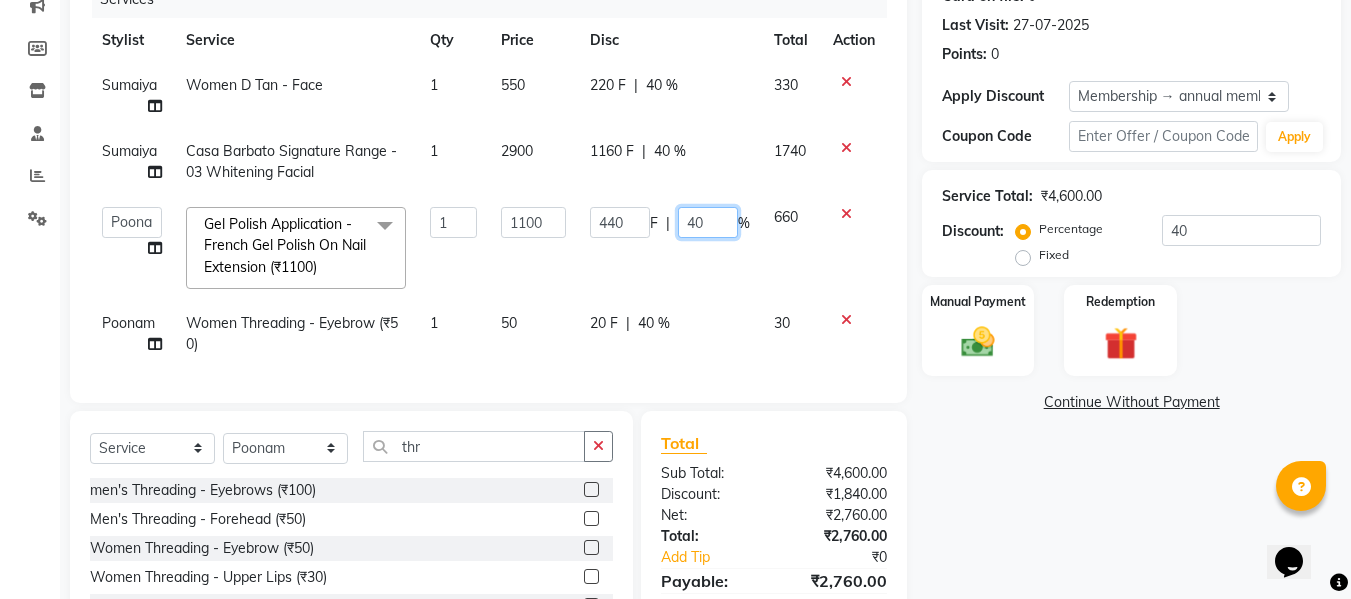 click on "40" 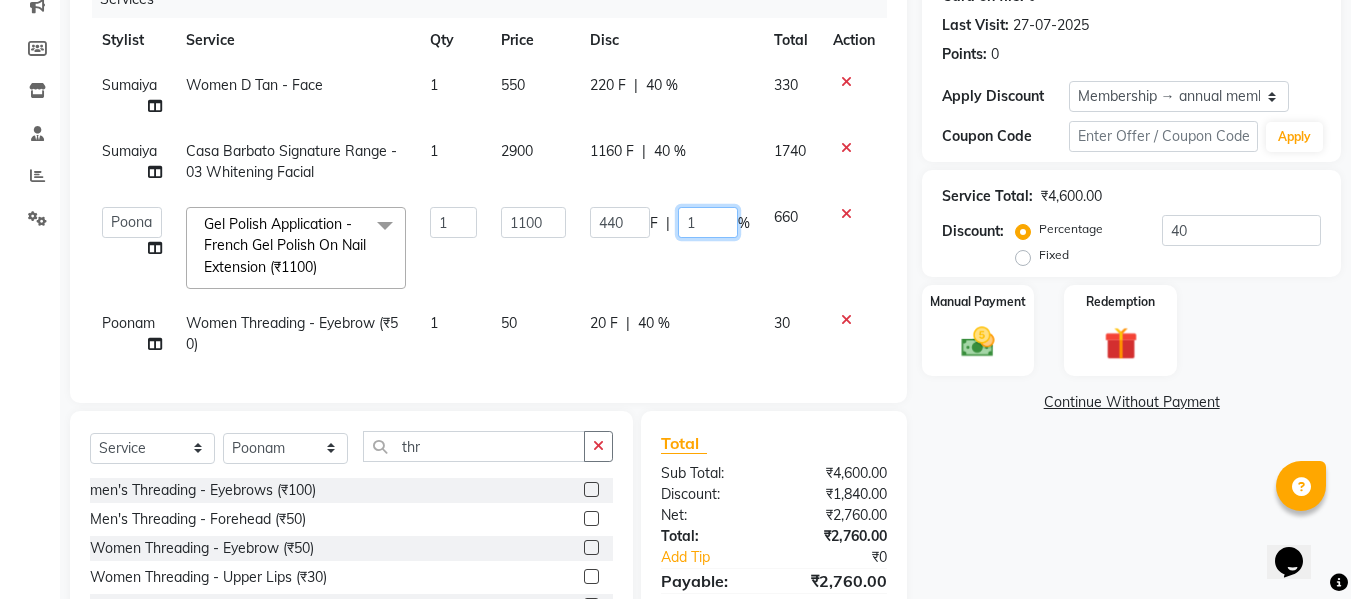 type on "15" 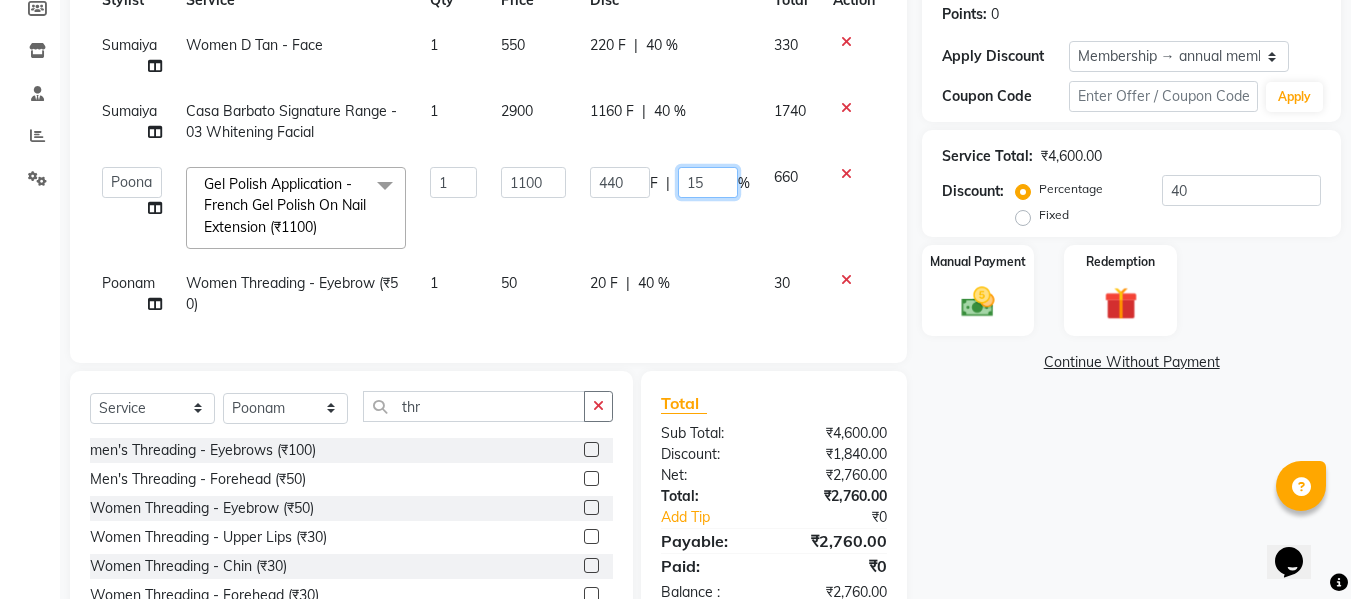 scroll, scrollTop: 347, scrollLeft: 0, axis: vertical 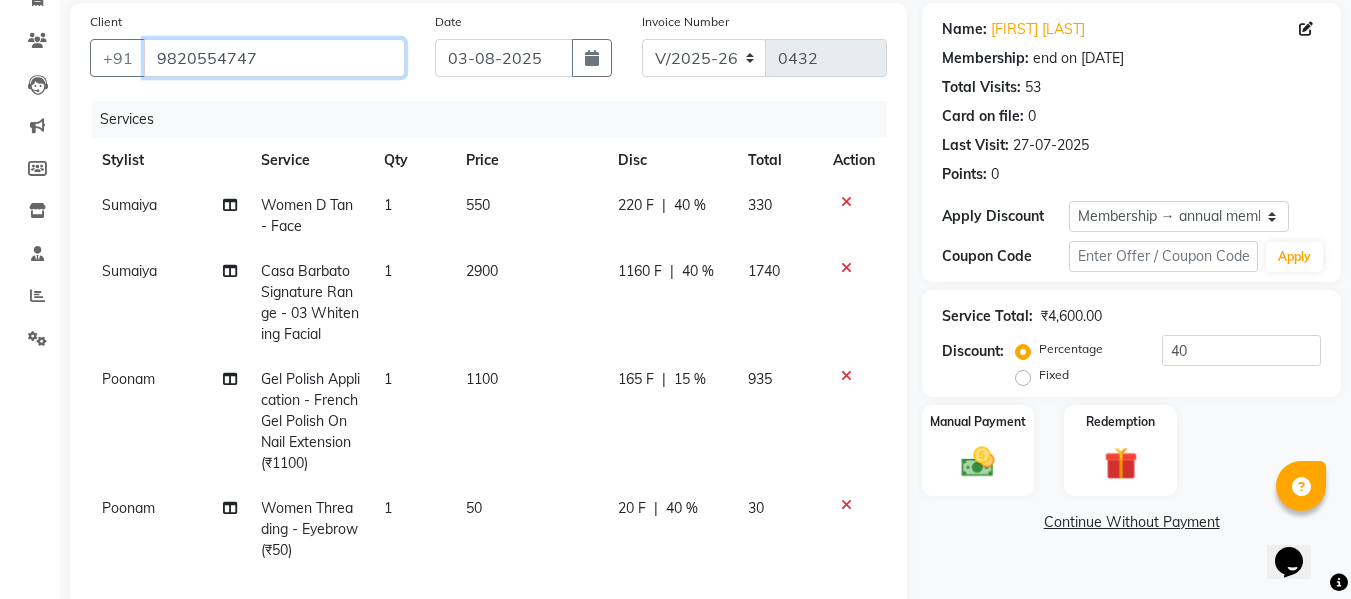 click on "9820554747" at bounding box center [274, 58] 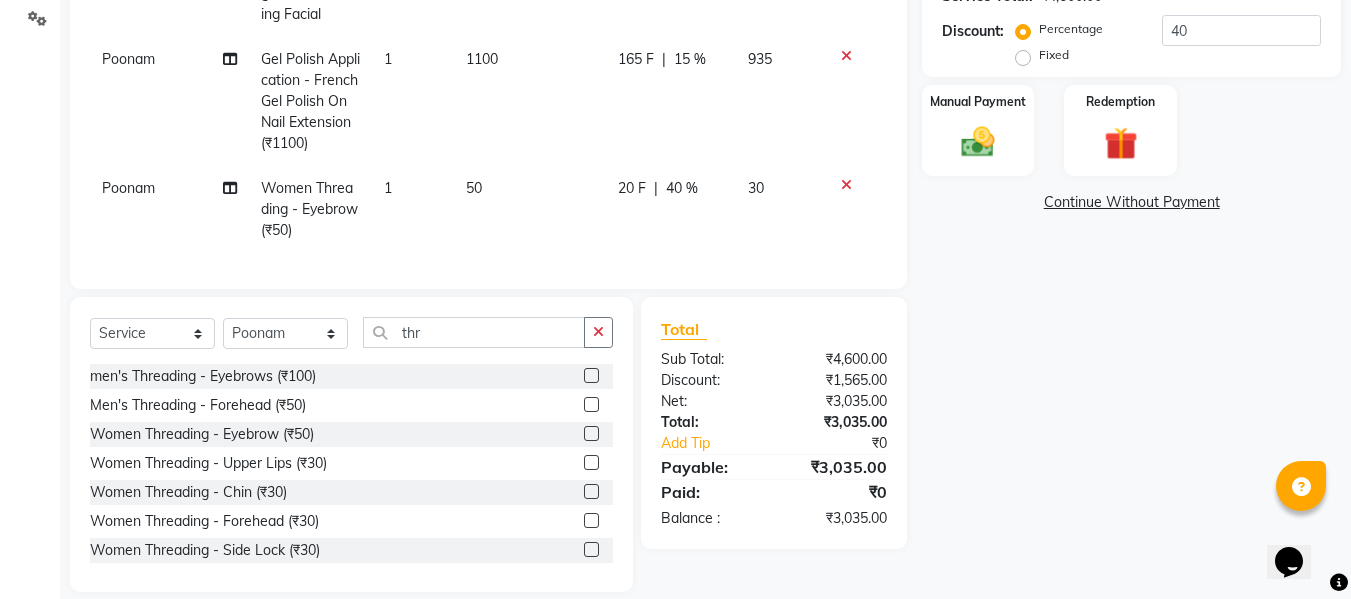 scroll, scrollTop: 502, scrollLeft: 0, axis: vertical 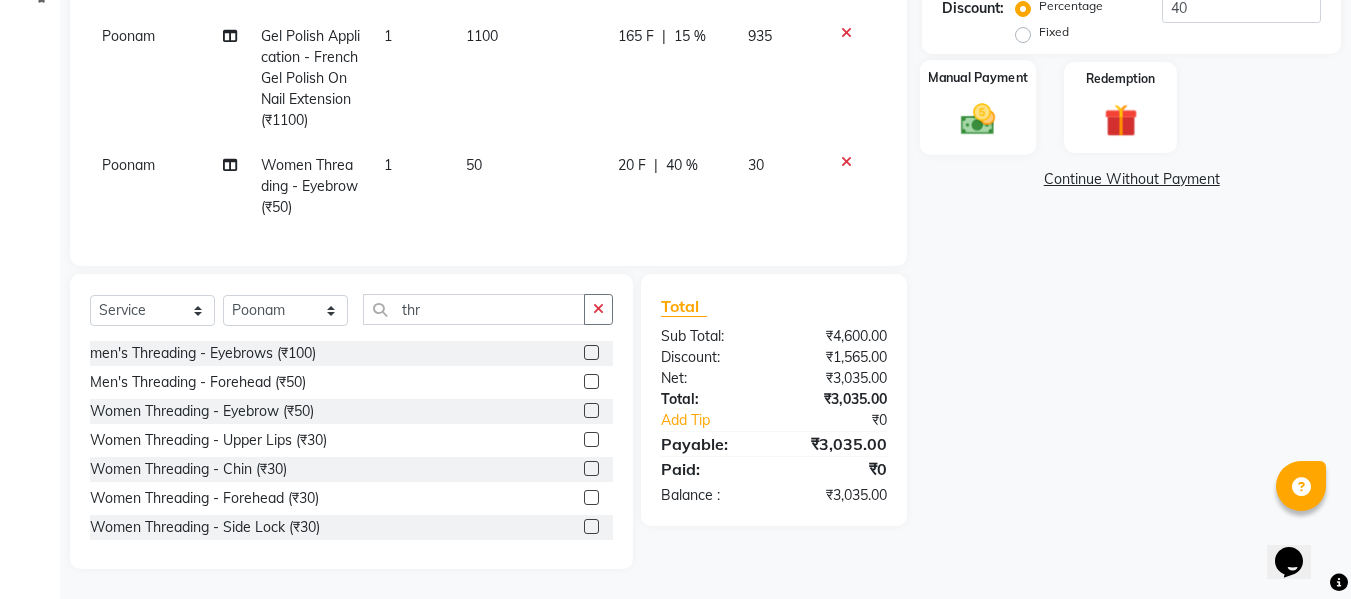 click 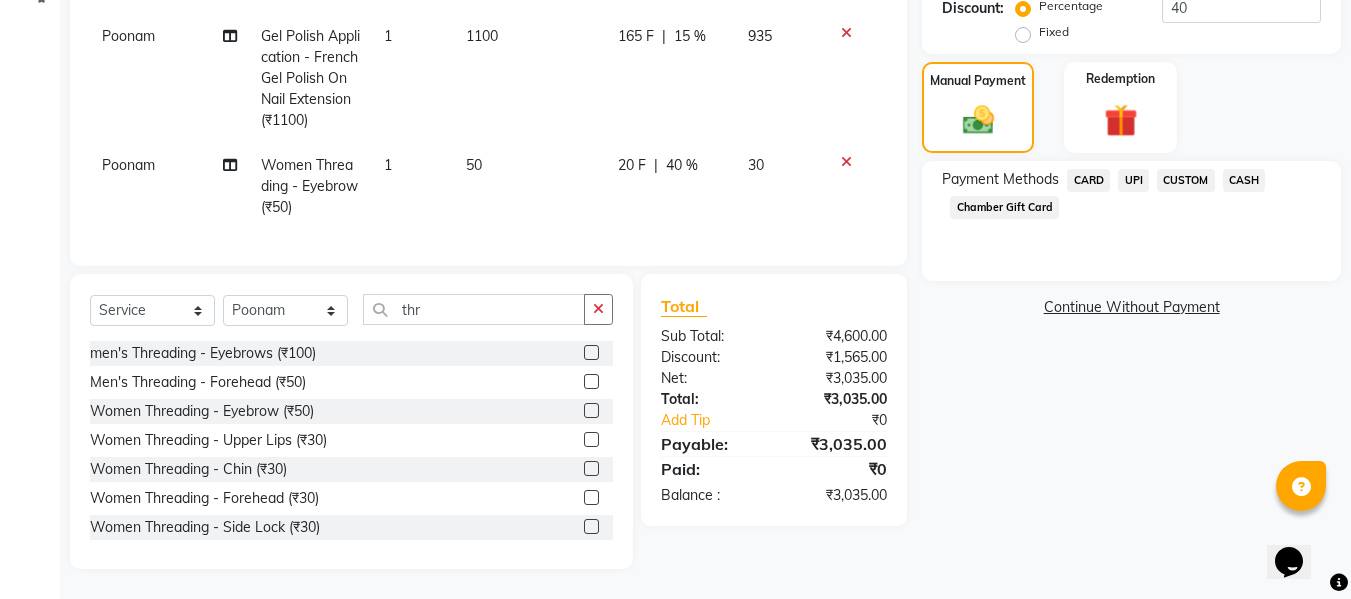 click on "UPI" 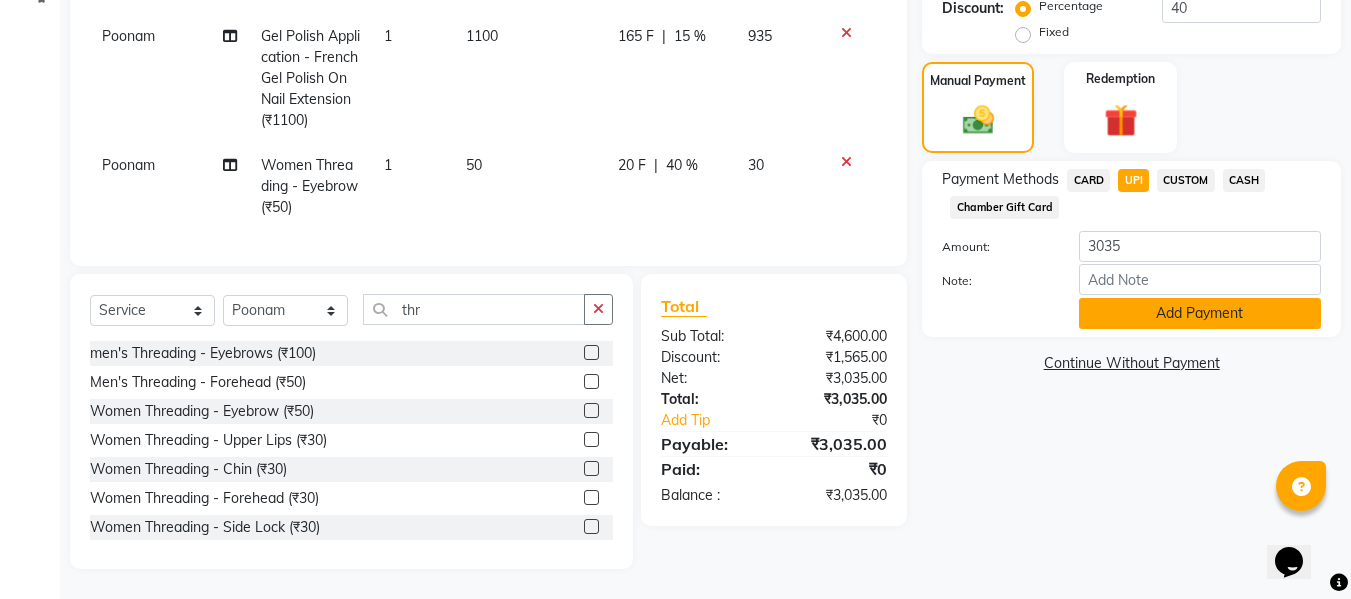 click on "Add Payment" 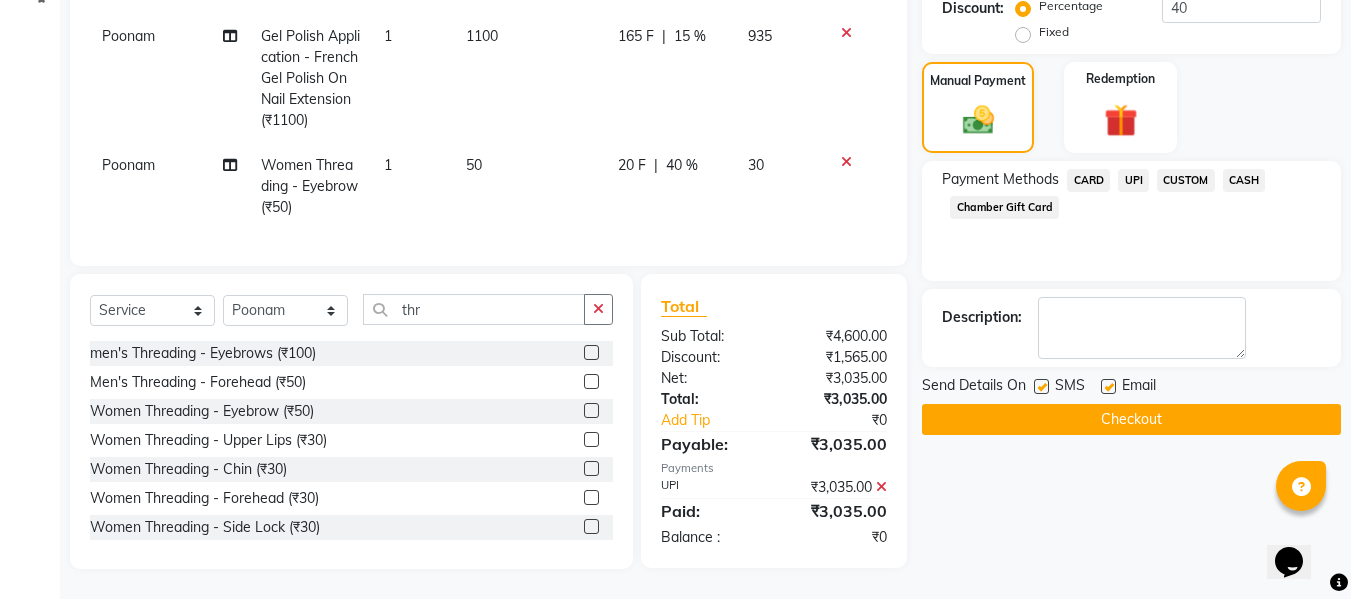 click on "Checkout" 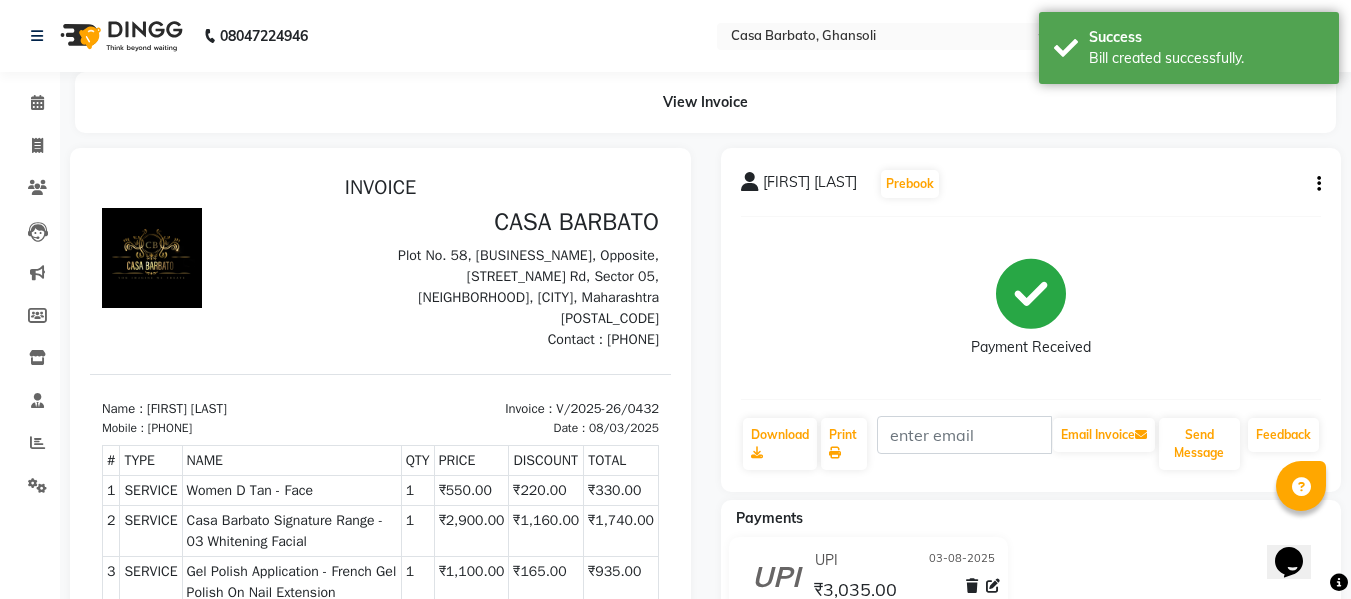 scroll, scrollTop: 0, scrollLeft: 0, axis: both 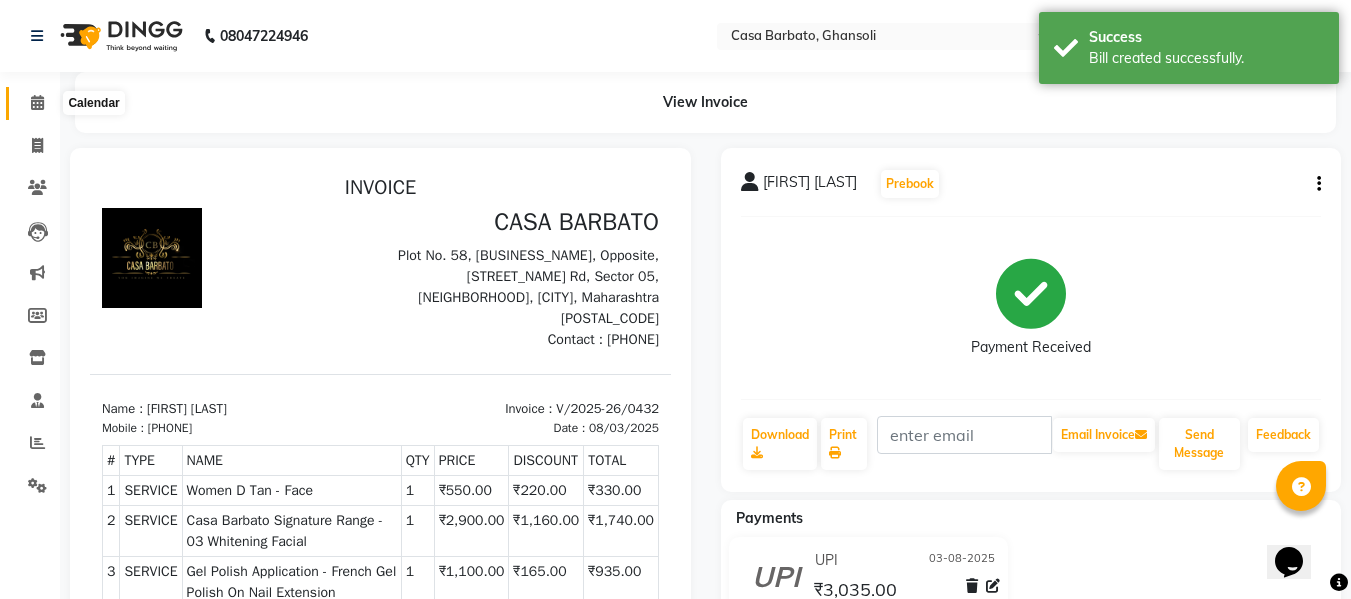 click 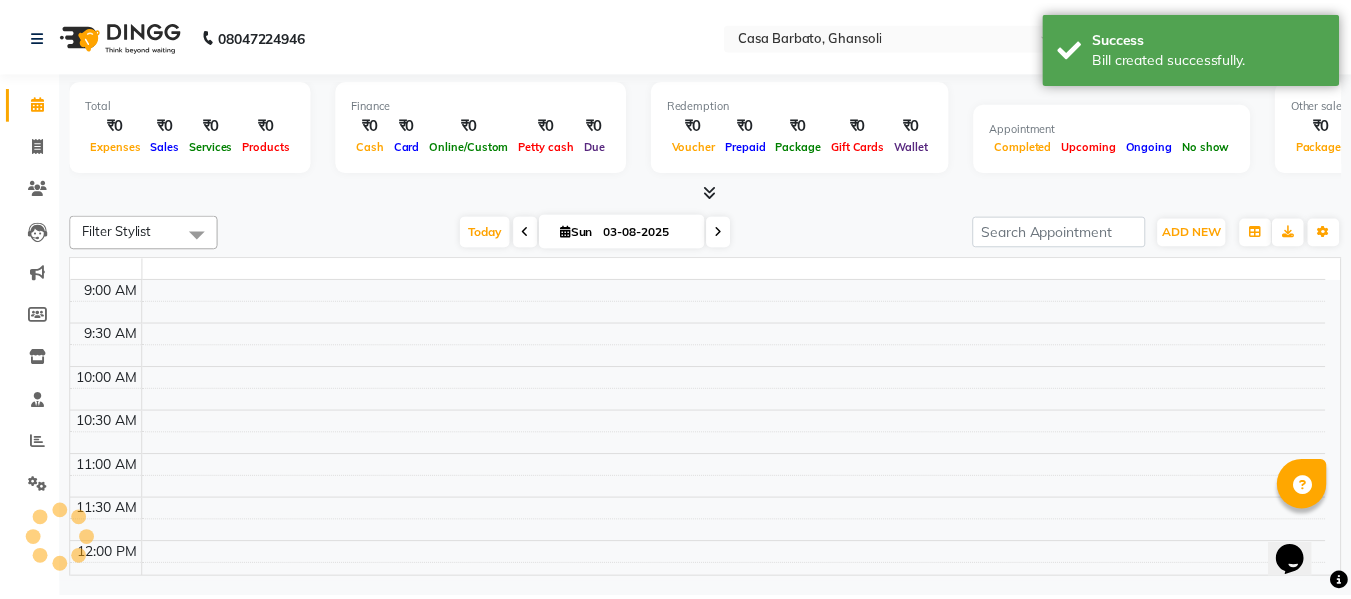 scroll, scrollTop: 0, scrollLeft: 0, axis: both 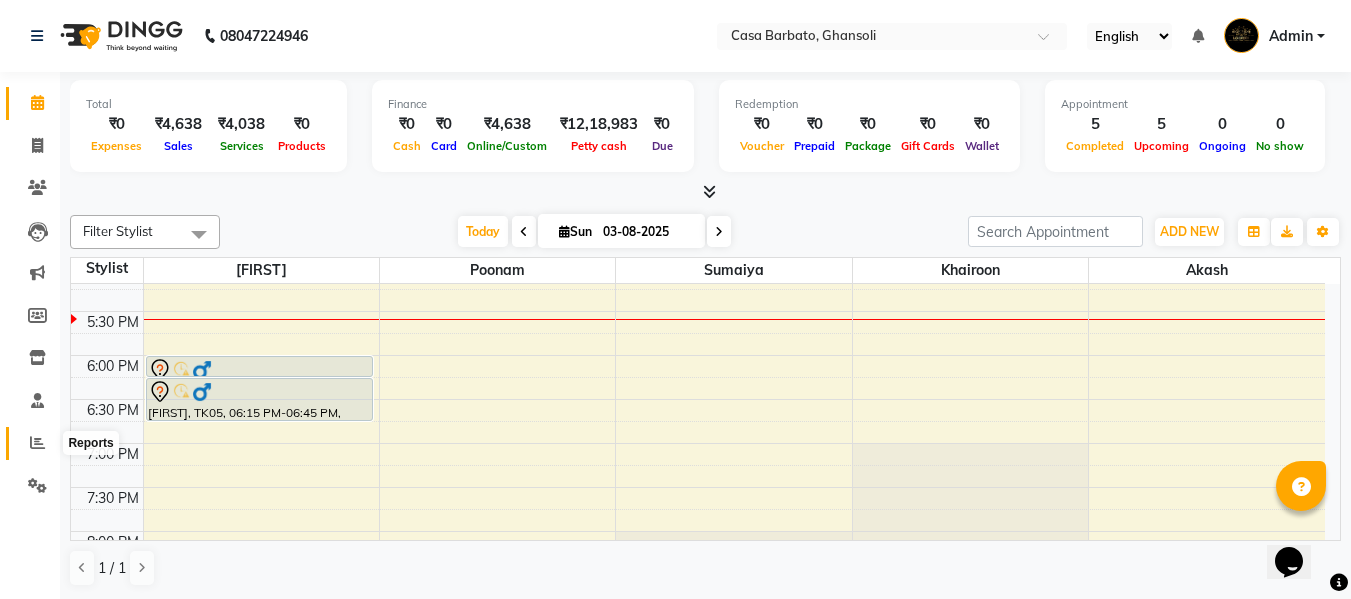 click 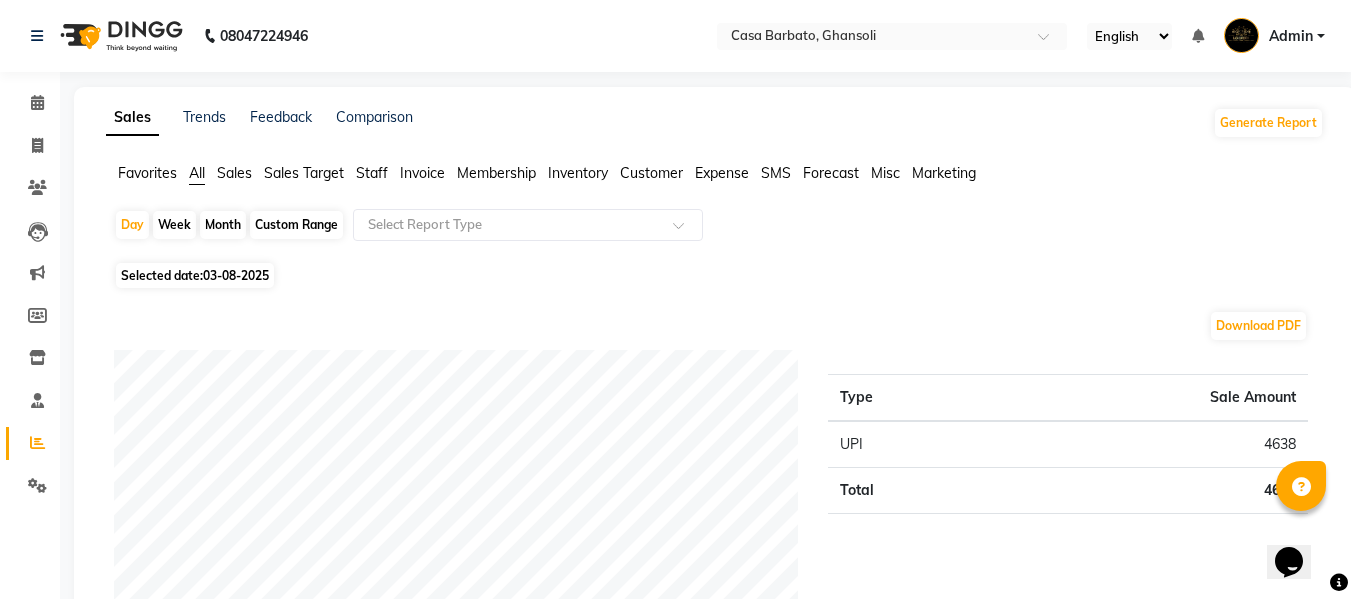 click on "Staff" 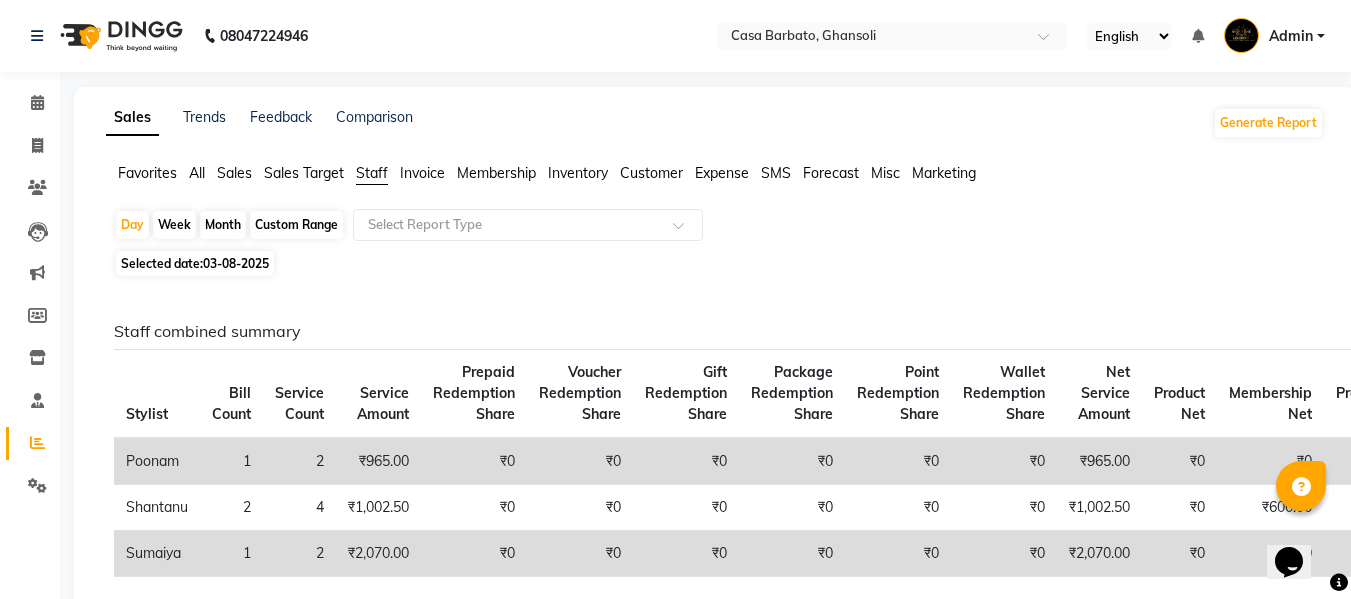 click on "Week" 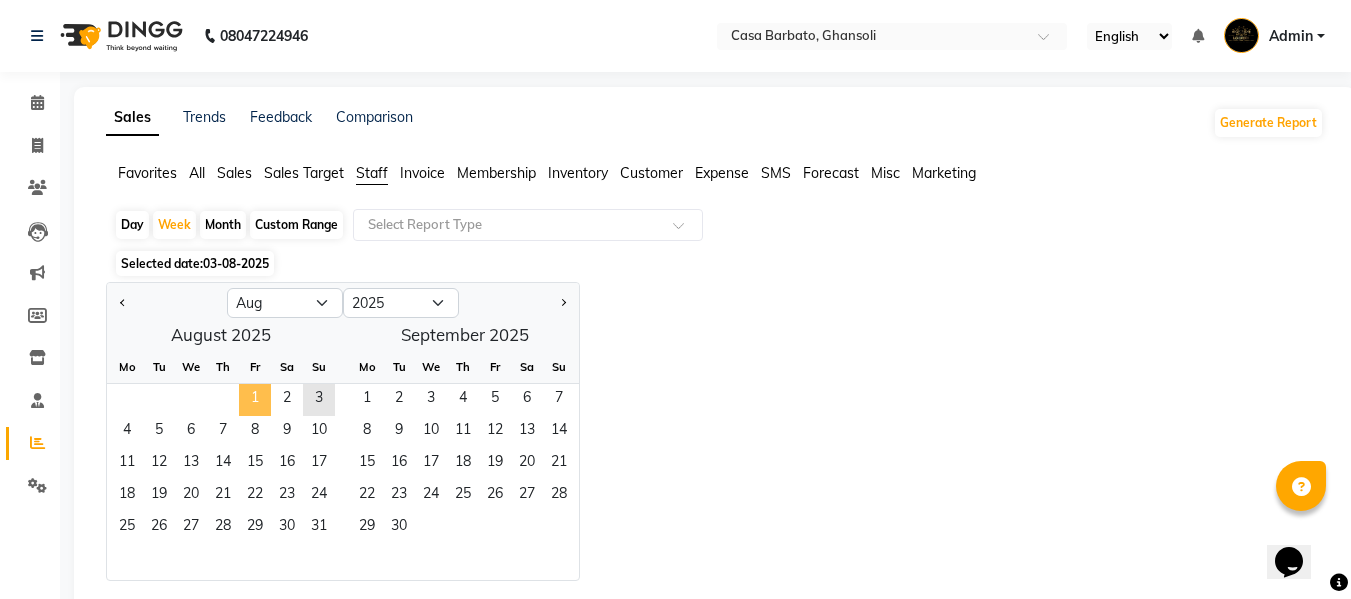 click on "1" 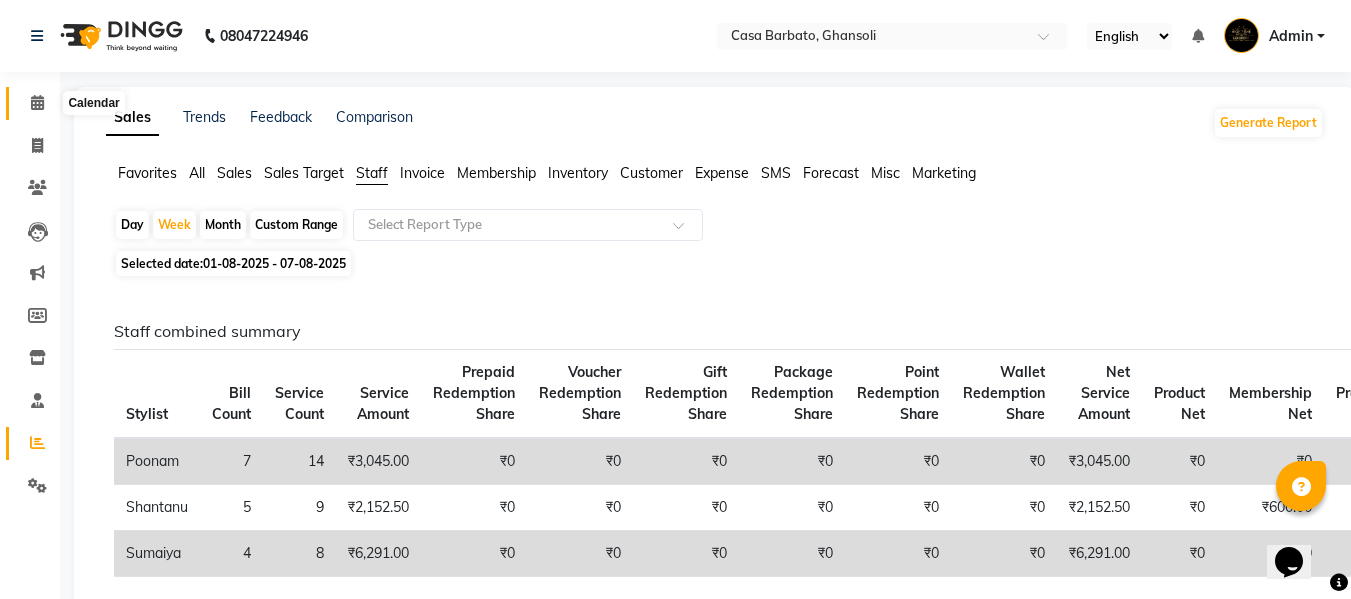 click 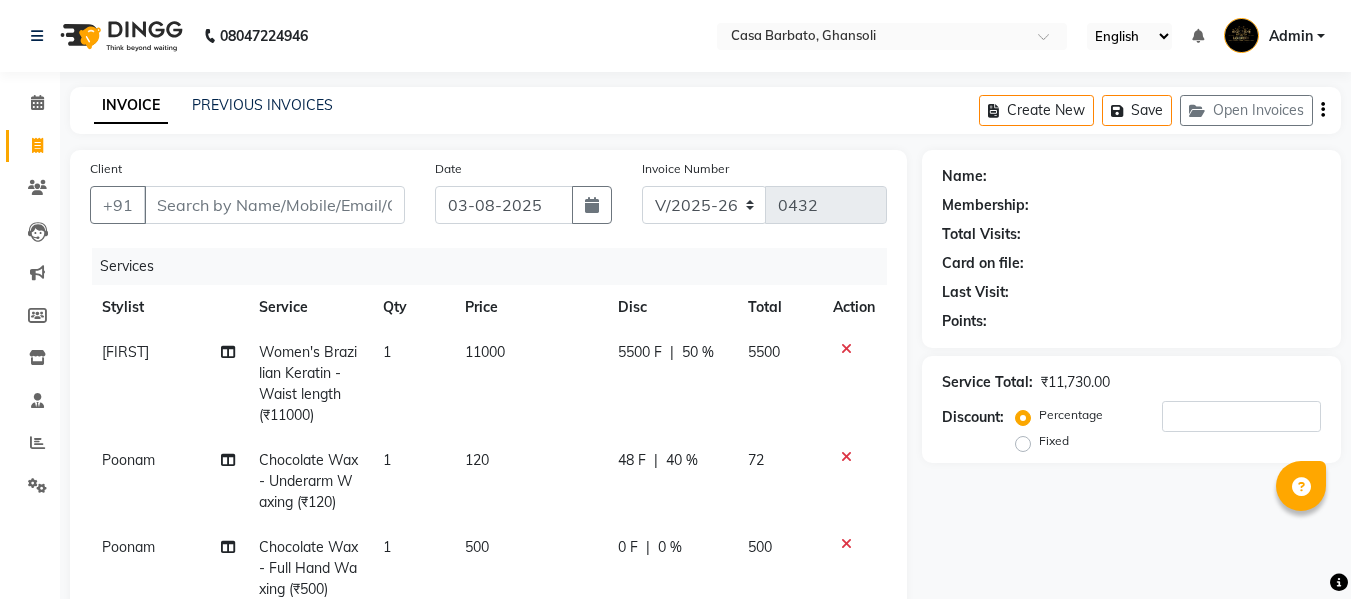 select on "700" 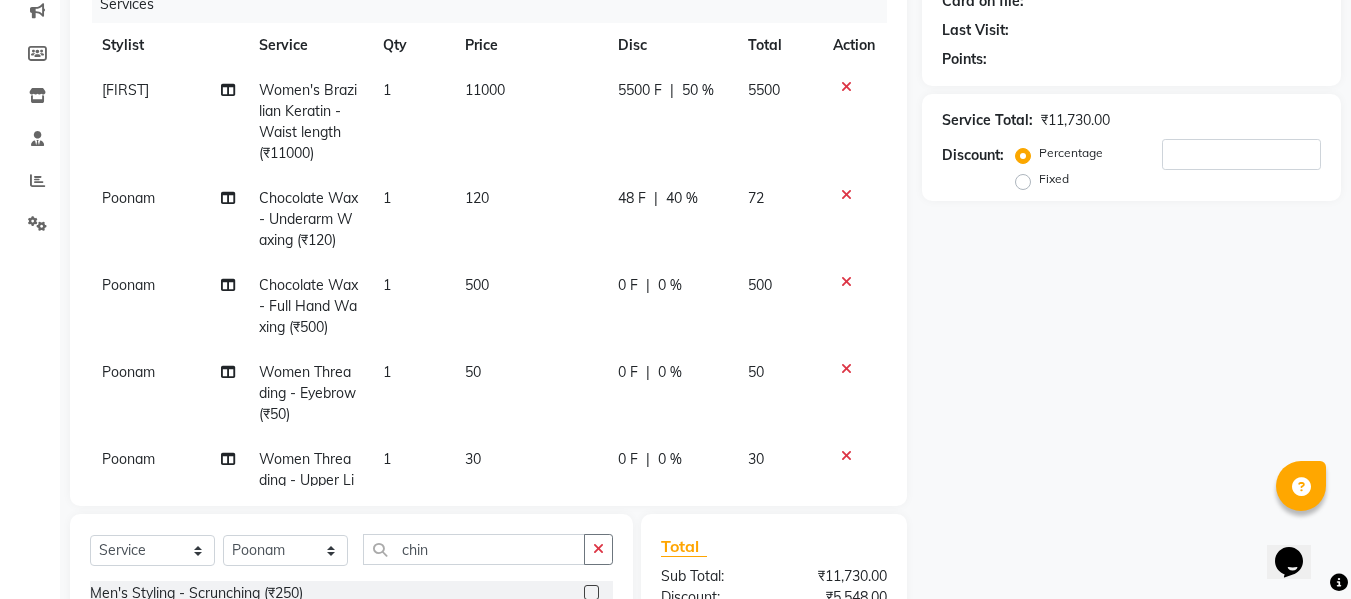 scroll, scrollTop: 0, scrollLeft: 0, axis: both 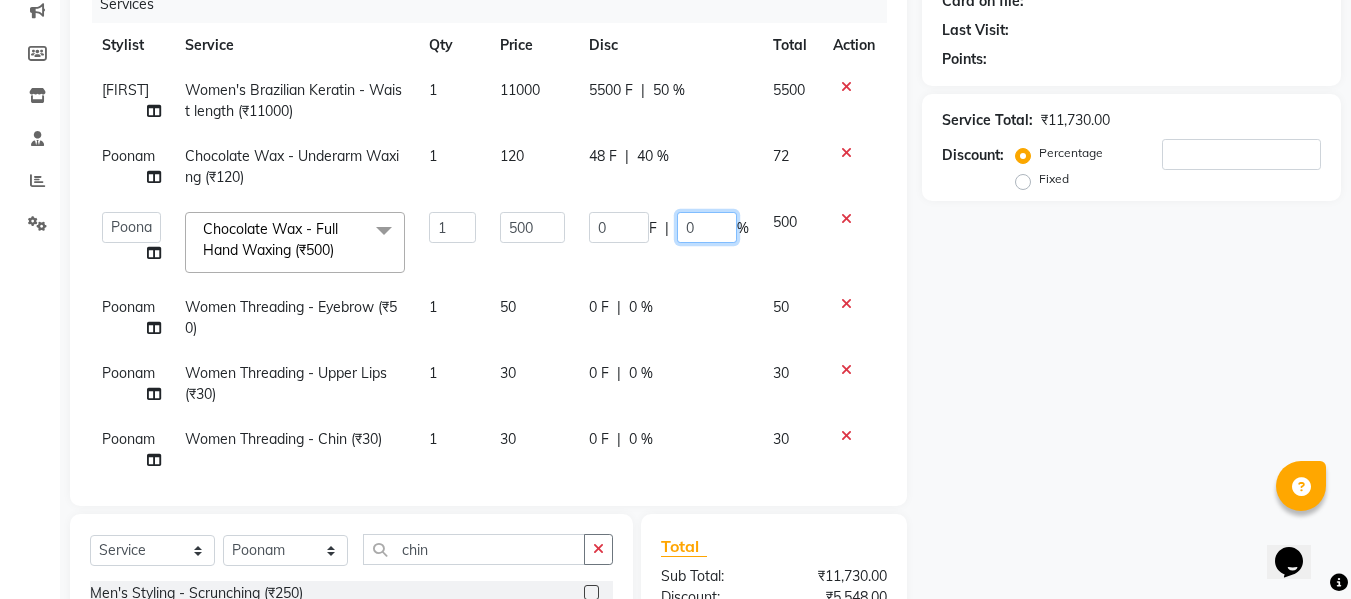 click on "0" 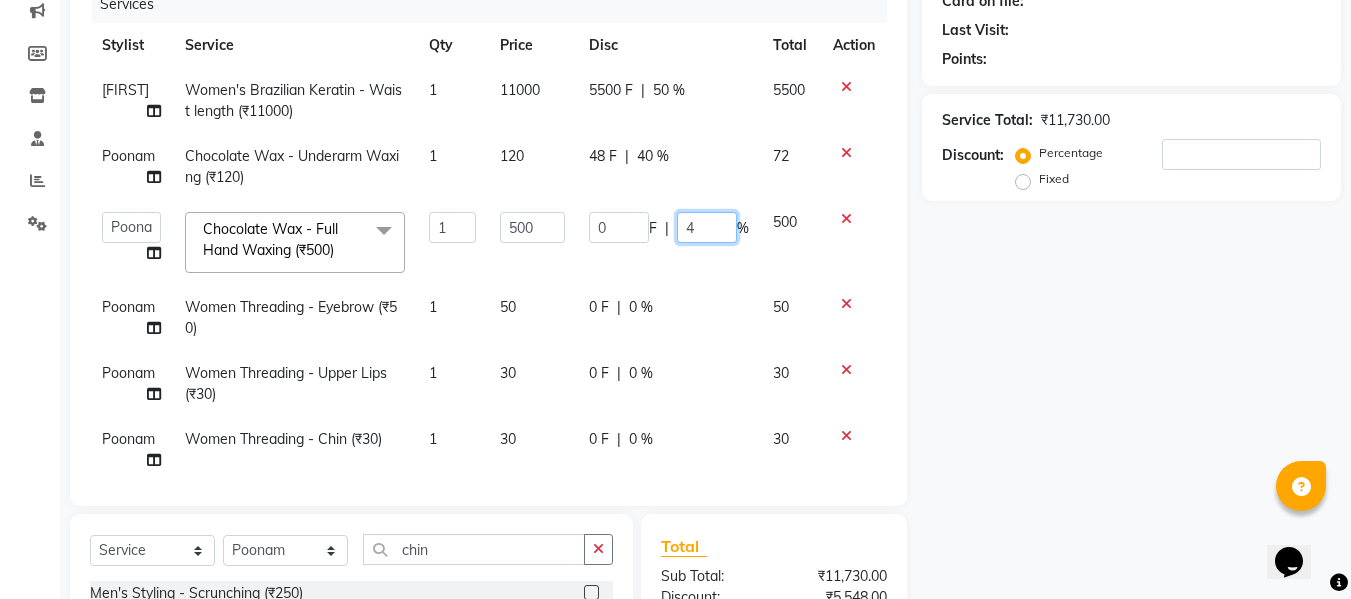 type on "40" 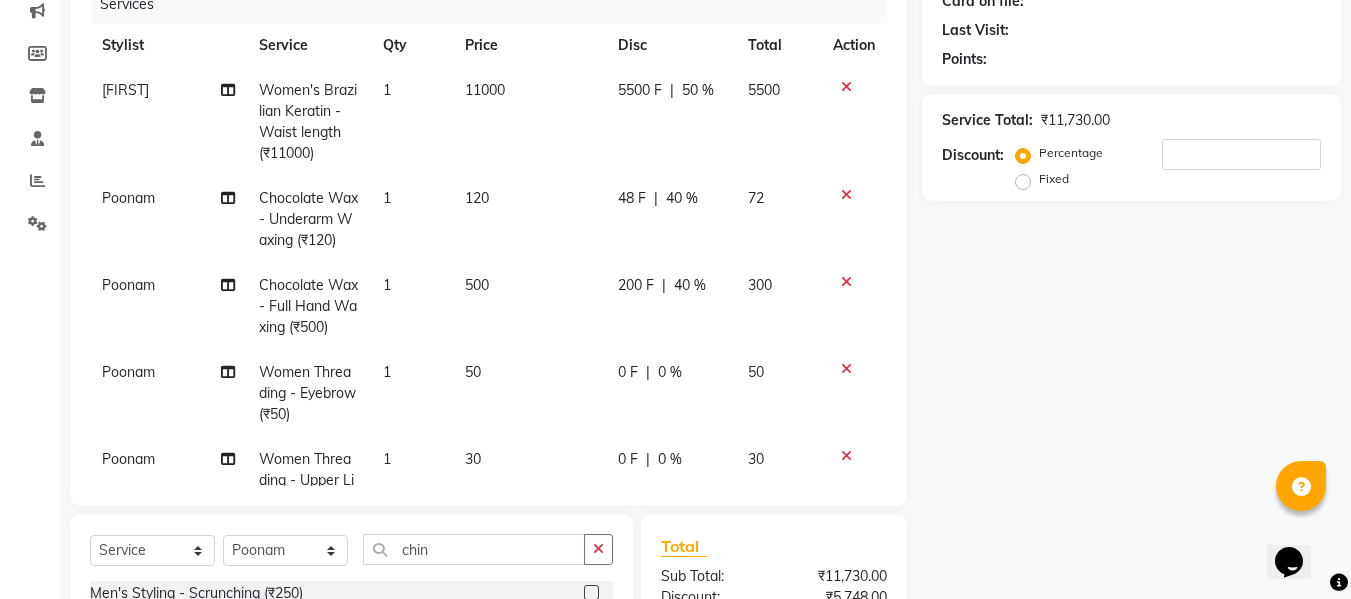 click on "Name: Membership: Total Visits: Card on file: Last Visit:  Points:  Service Total:  ₹11,730.00  Discount:  Percentage   Fixed" 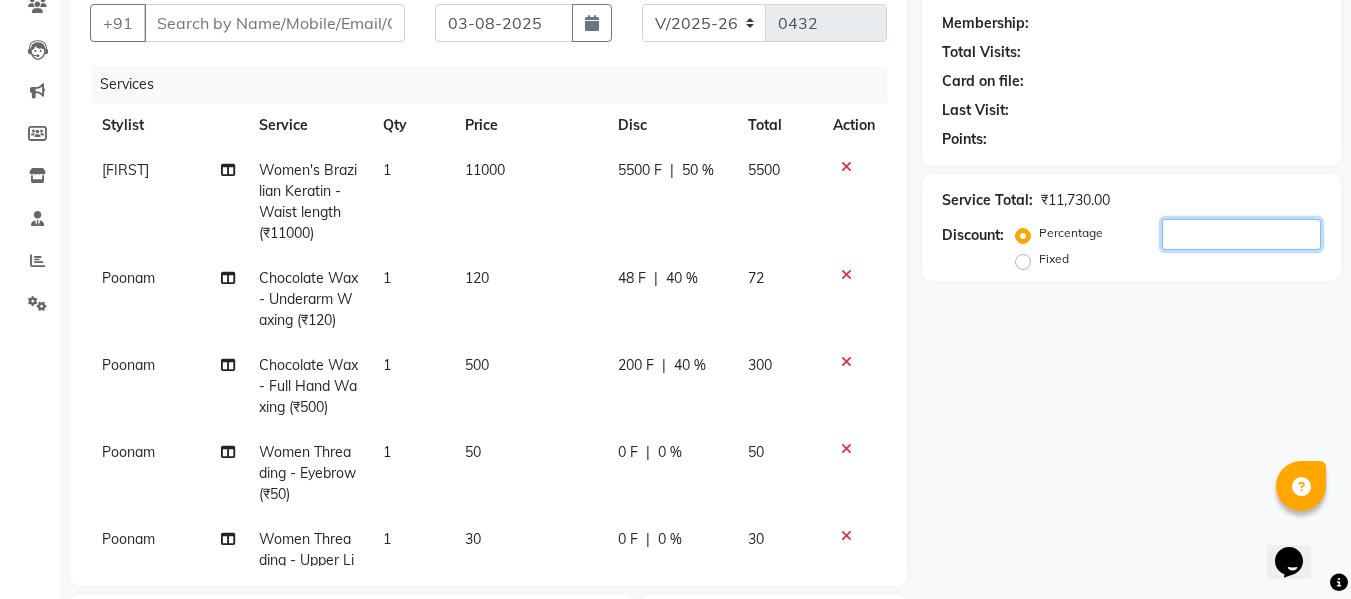 click 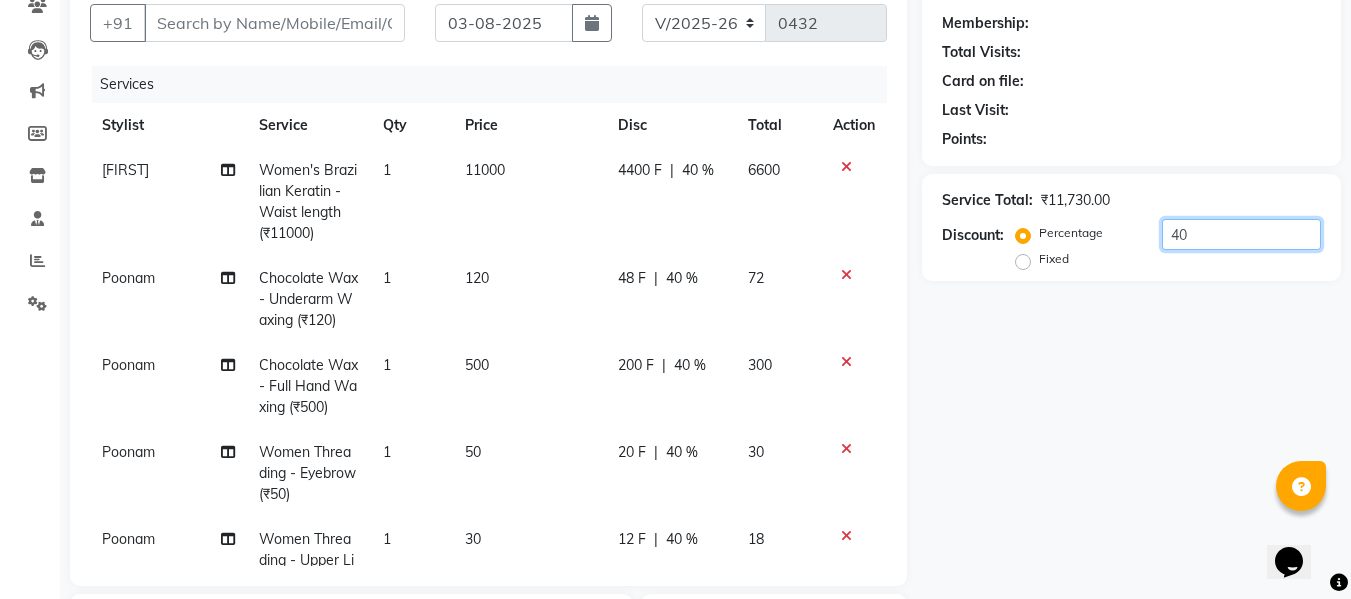 type on "40" 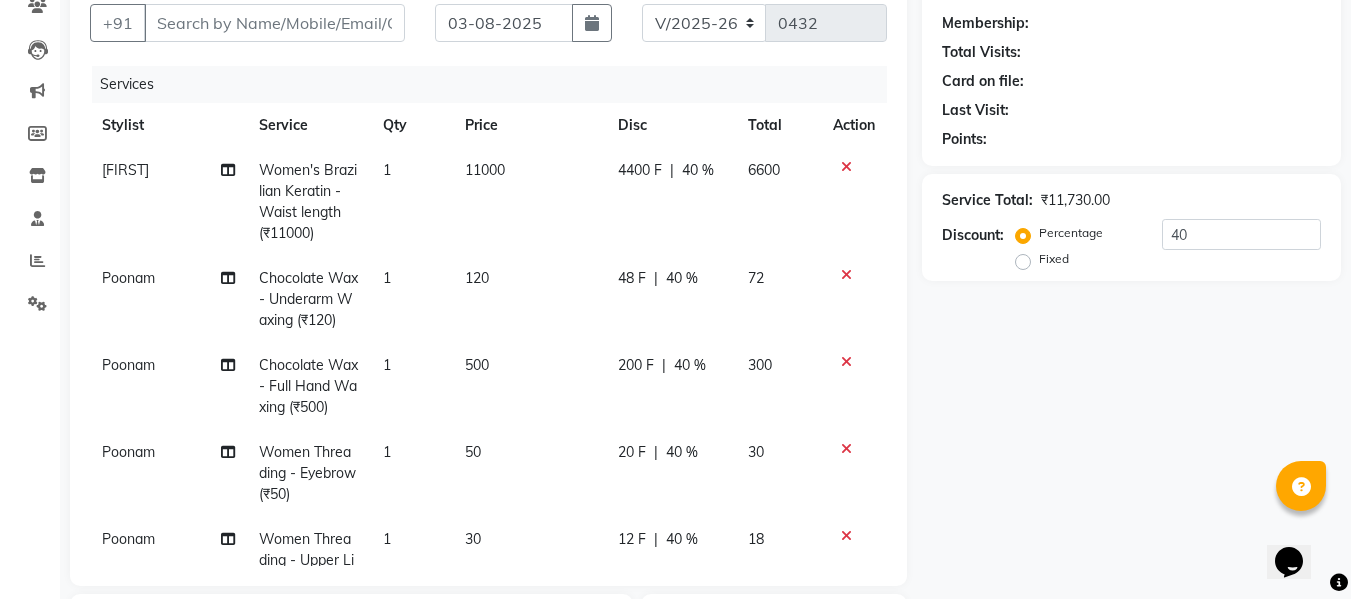 click on "Name: Membership: Total Visits: Card on file: Last Visit: Points: Service Total:  ₹11,730.00  Discount:  Percentage   Fixed  40" 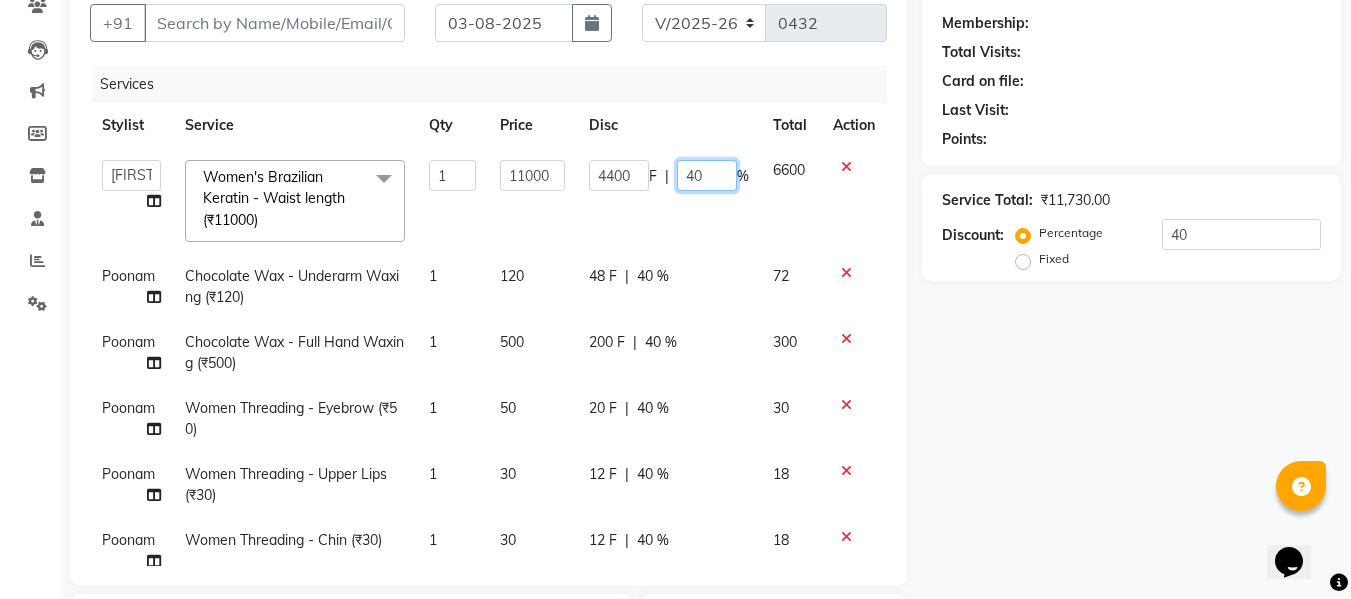 click on "40" 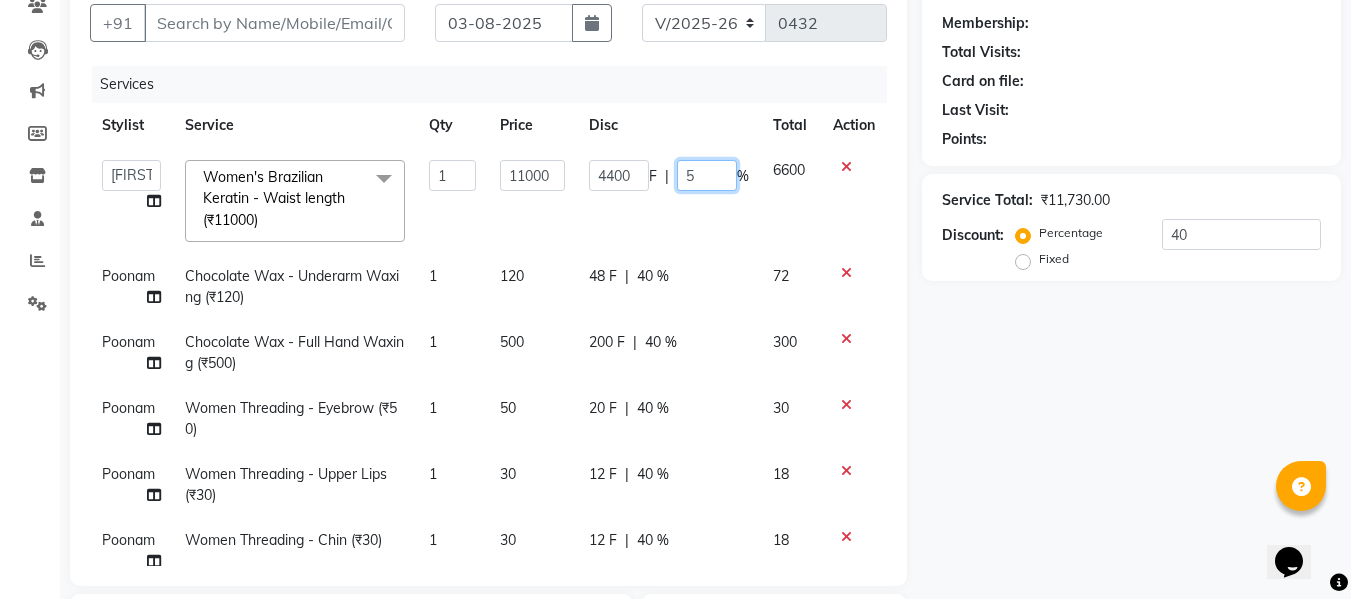 type on "50" 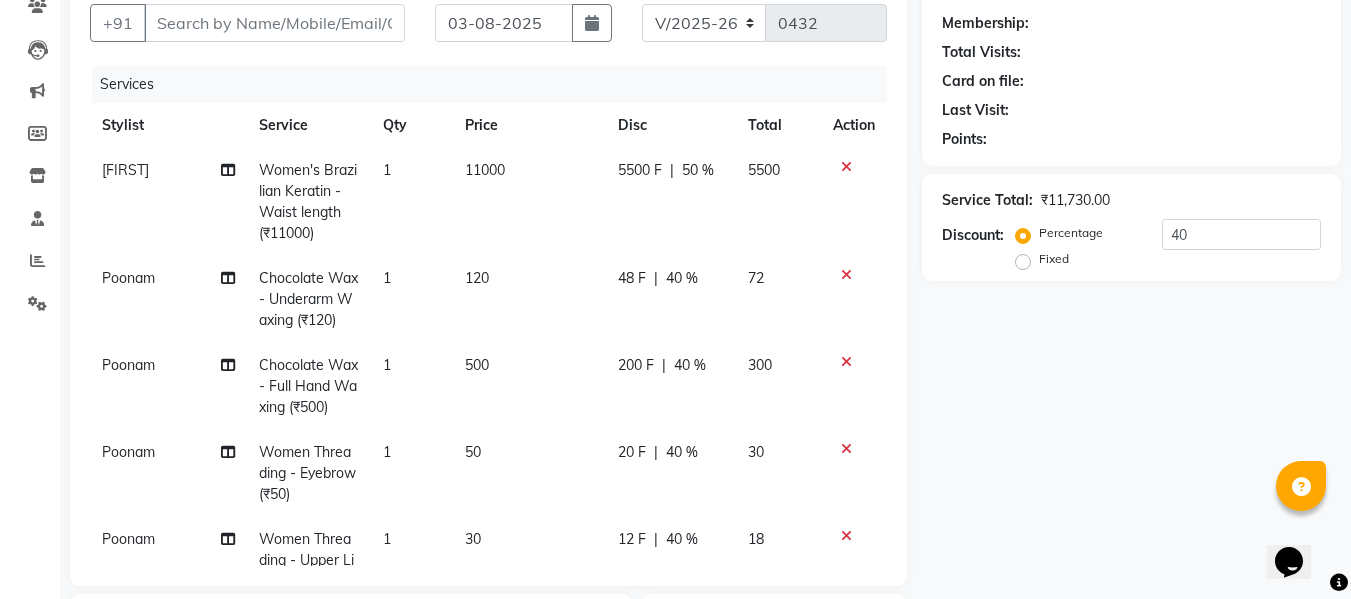 click on "Name: Membership: Total Visits: Card on file: Last Visit: Points: Service Total:  ₹11,730.00  Discount:  Percentage   Fixed  40" 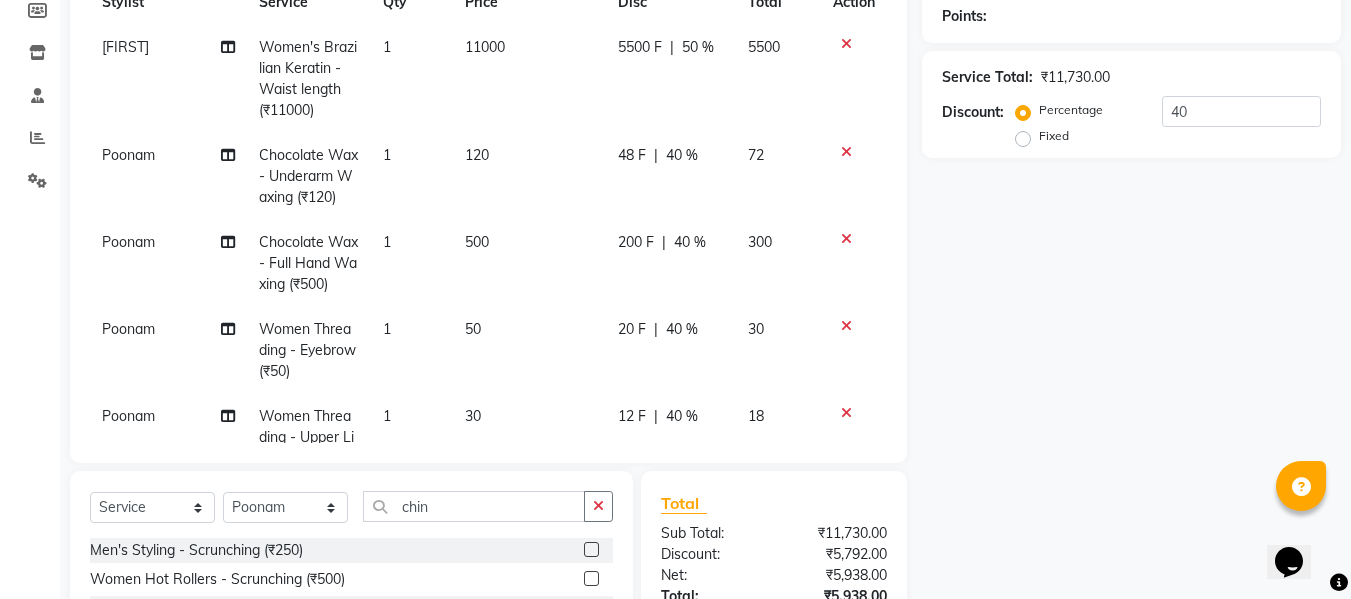 scroll, scrollTop: 382, scrollLeft: 0, axis: vertical 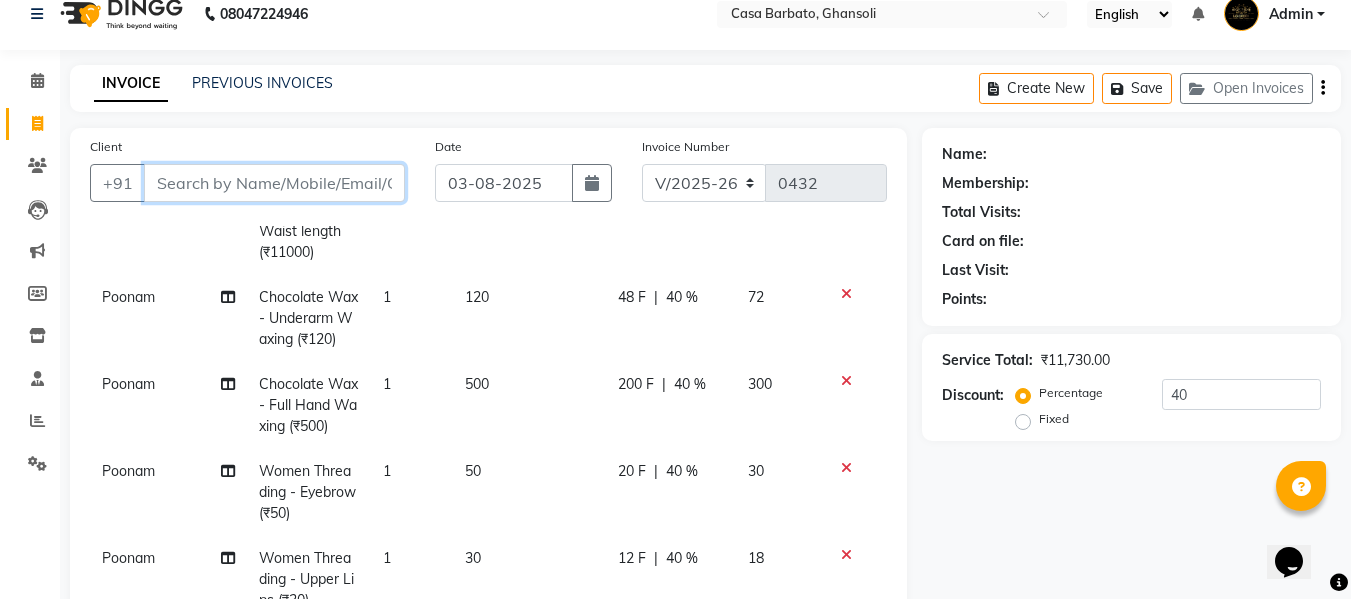 click on "Client" at bounding box center [274, 183] 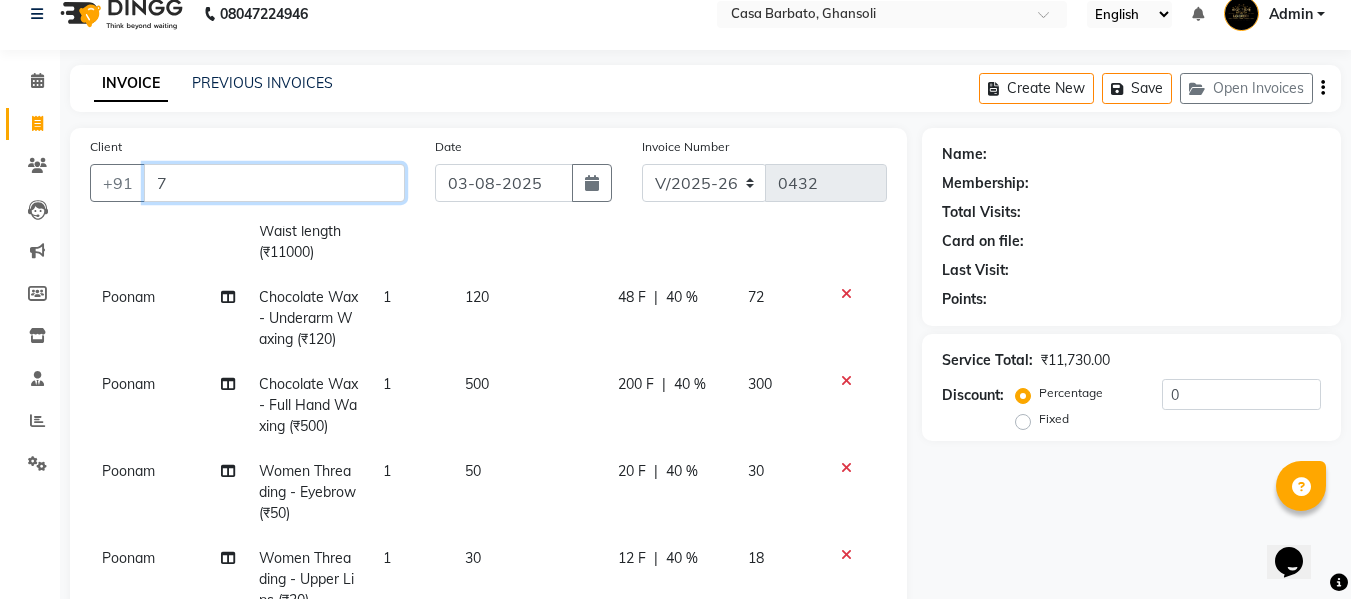 scroll, scrollTop: 156, scrollLeft: 0, axis: vertical 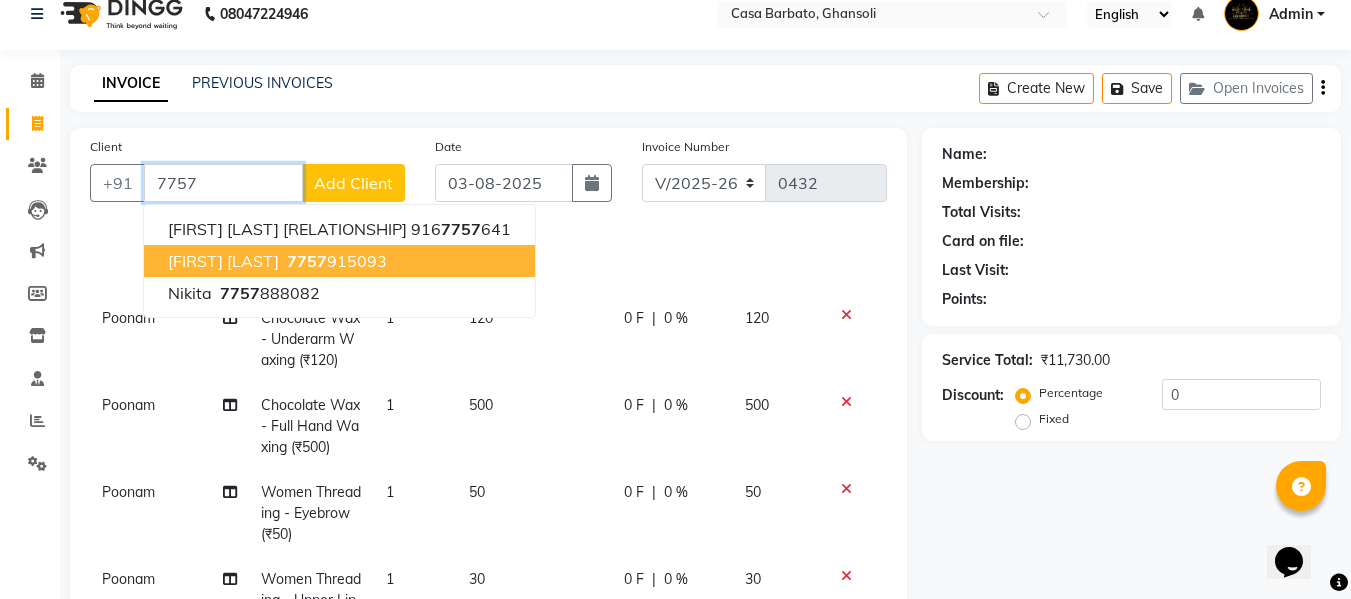 click on "[FIRST] [LAST]" at bounding box center [223, 261] 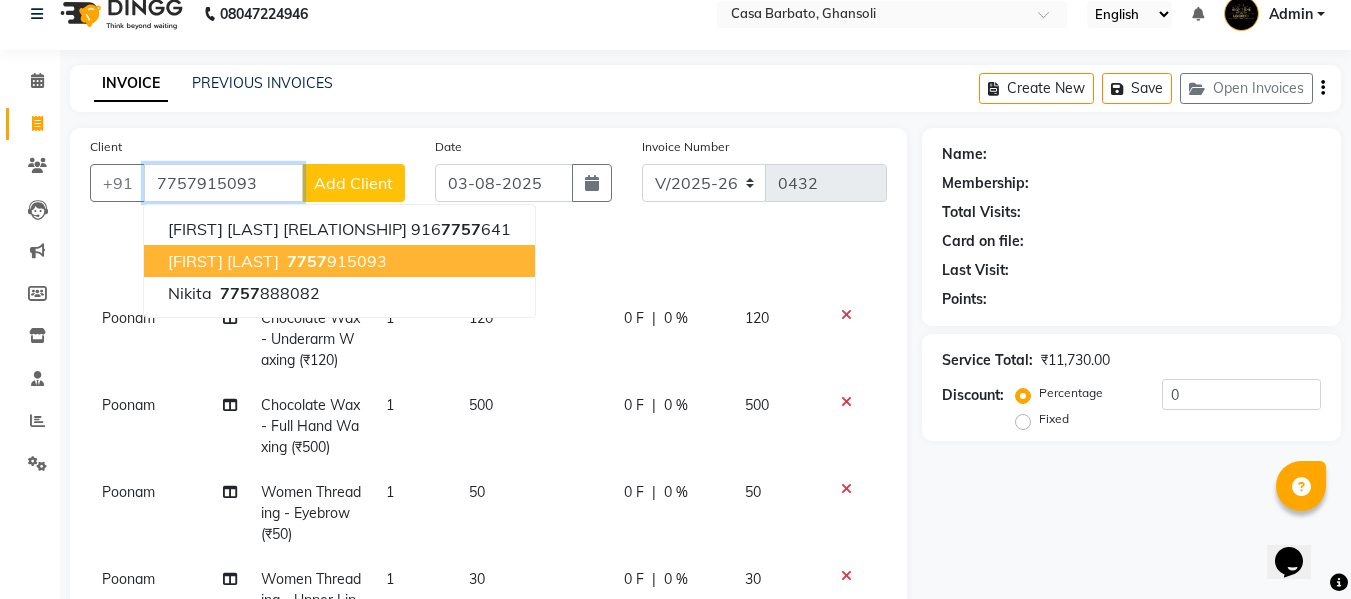 type on "7757915093" 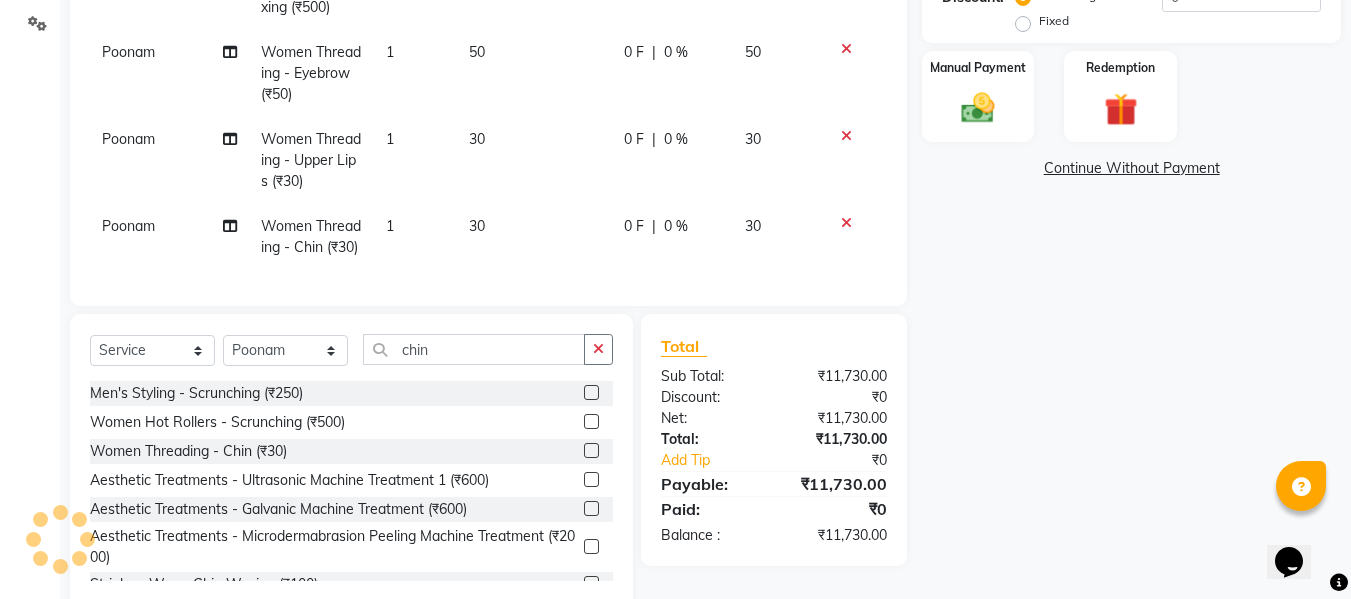 scroll, scrollTop: 342, scrollLeft: 0, axis: vertical 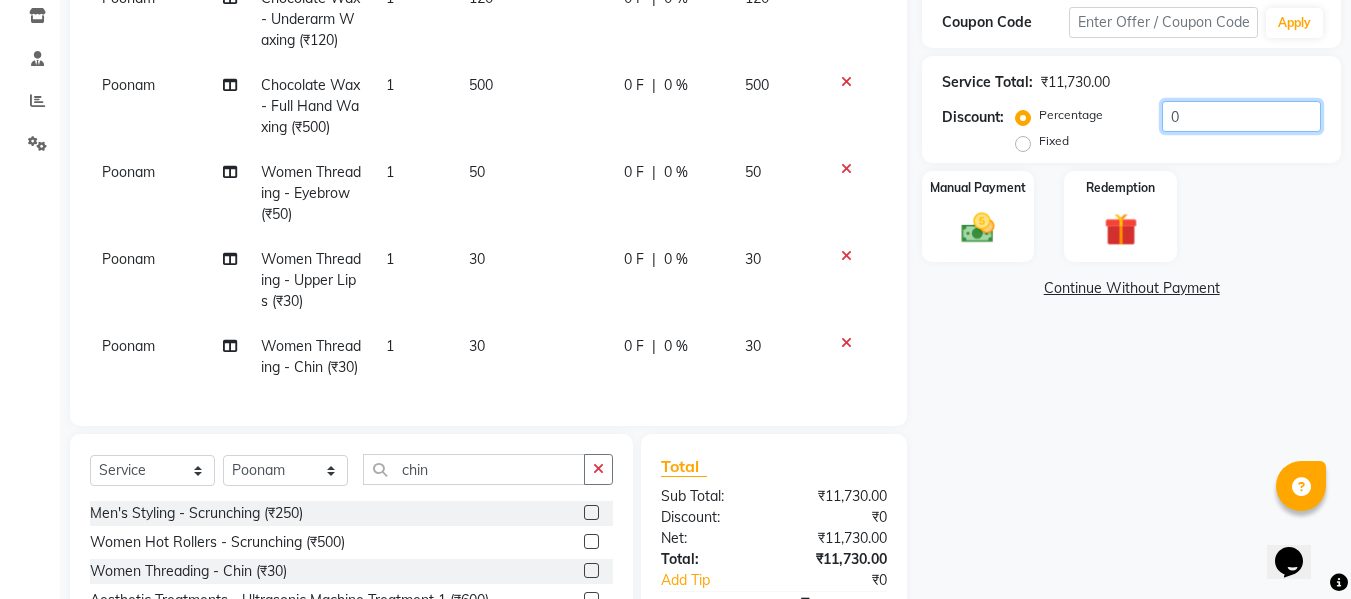click on "0" 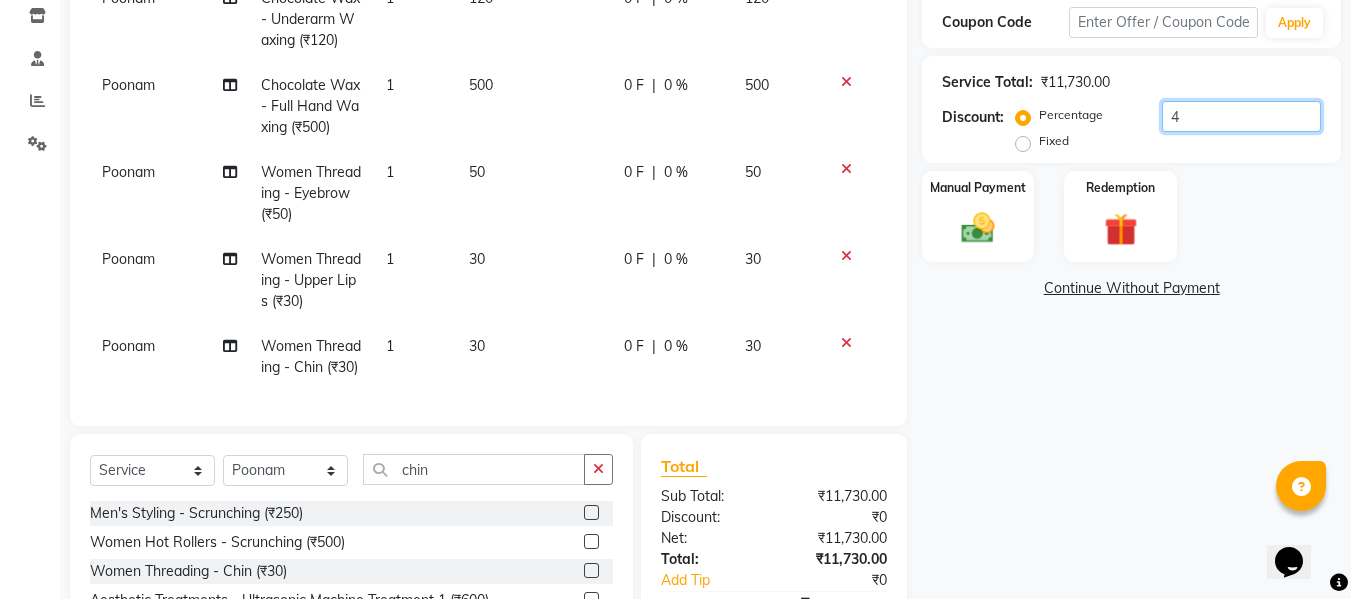 scroll, scrollTop: 198, scrollLeft: 0, axis: vertical 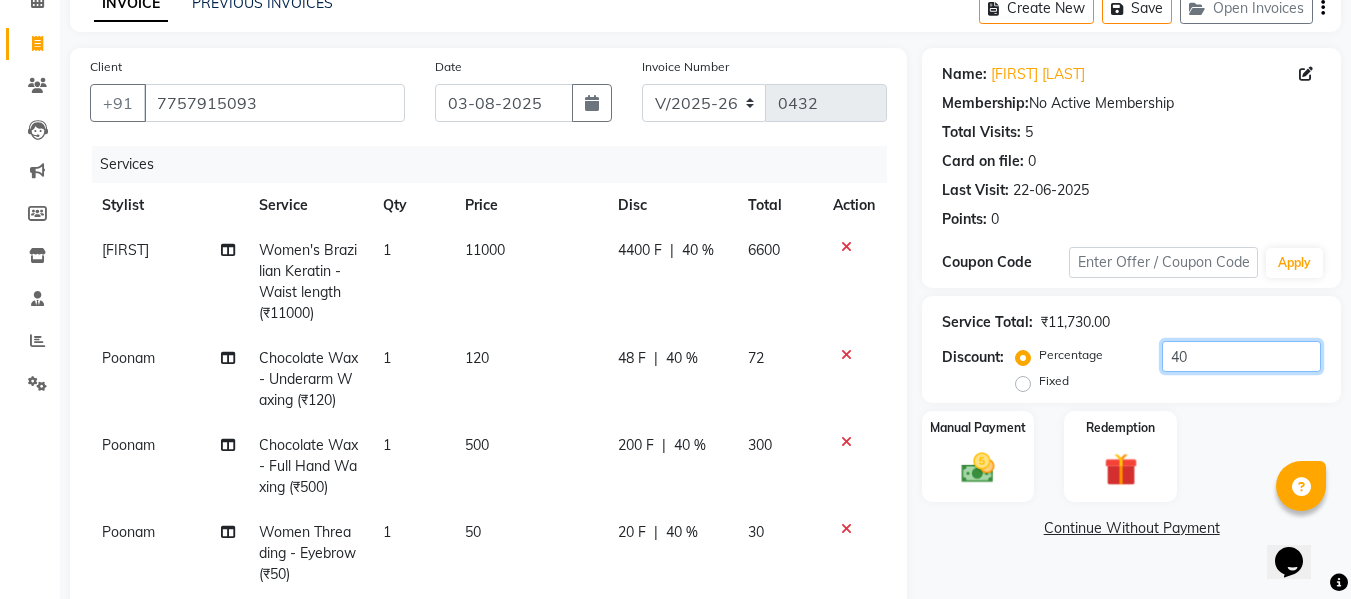 type on "40" 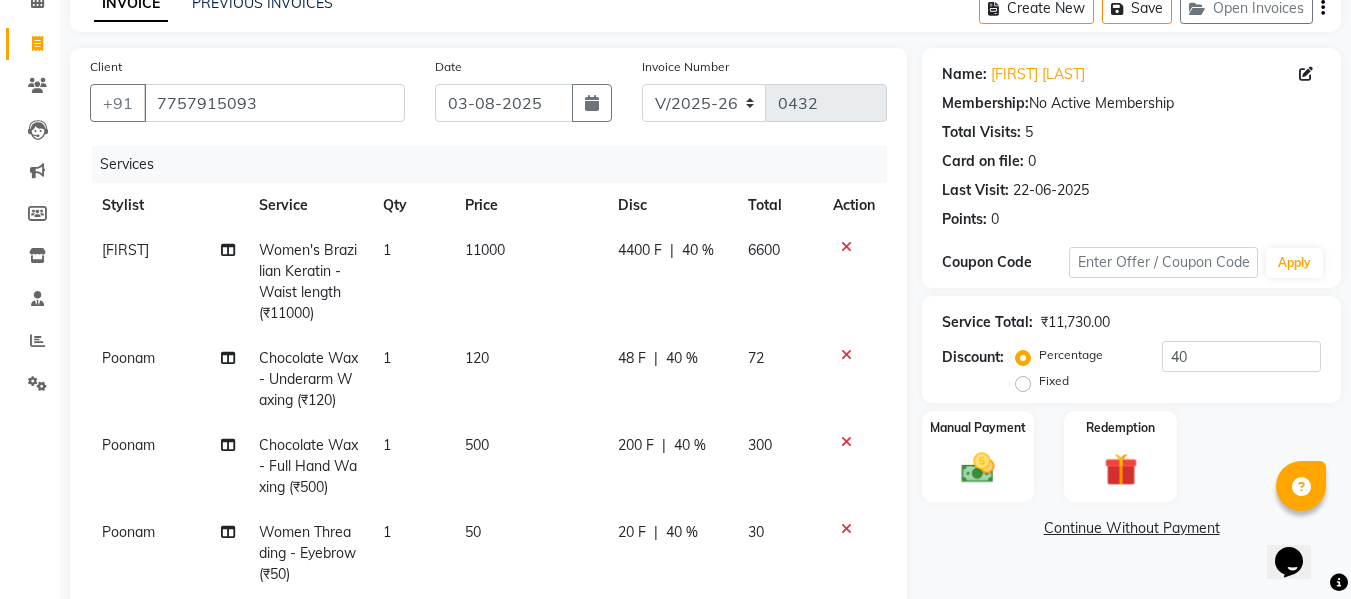 click on "40 %" 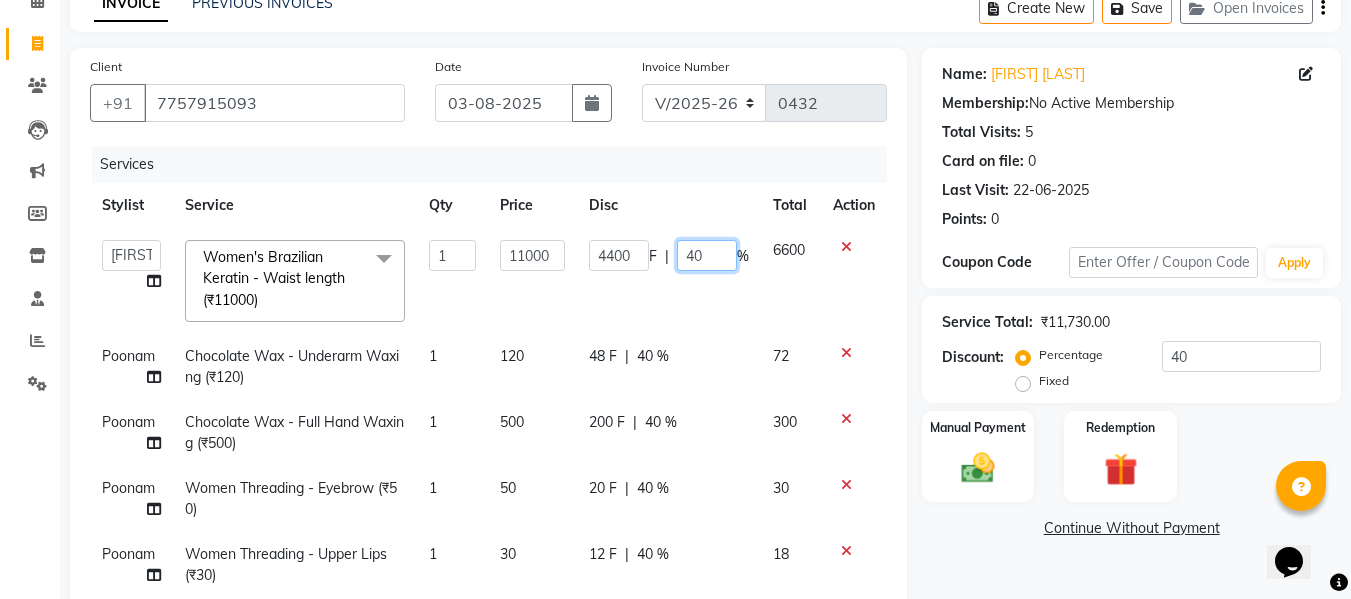 click on "40" 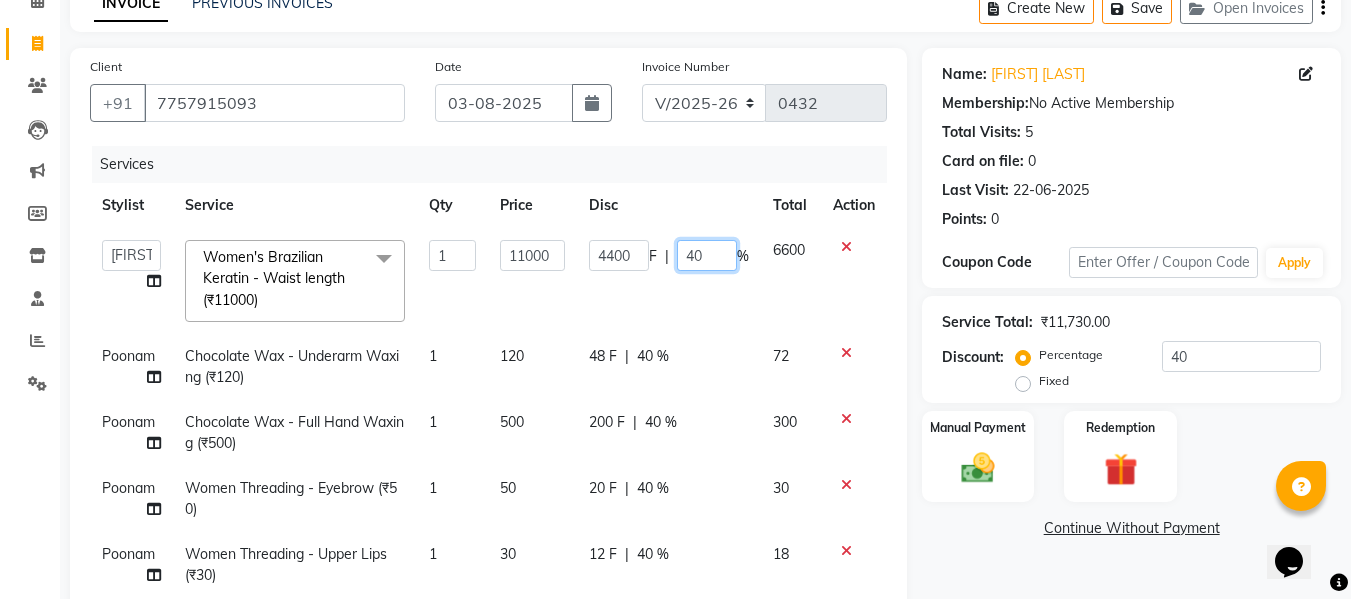 type on "4" 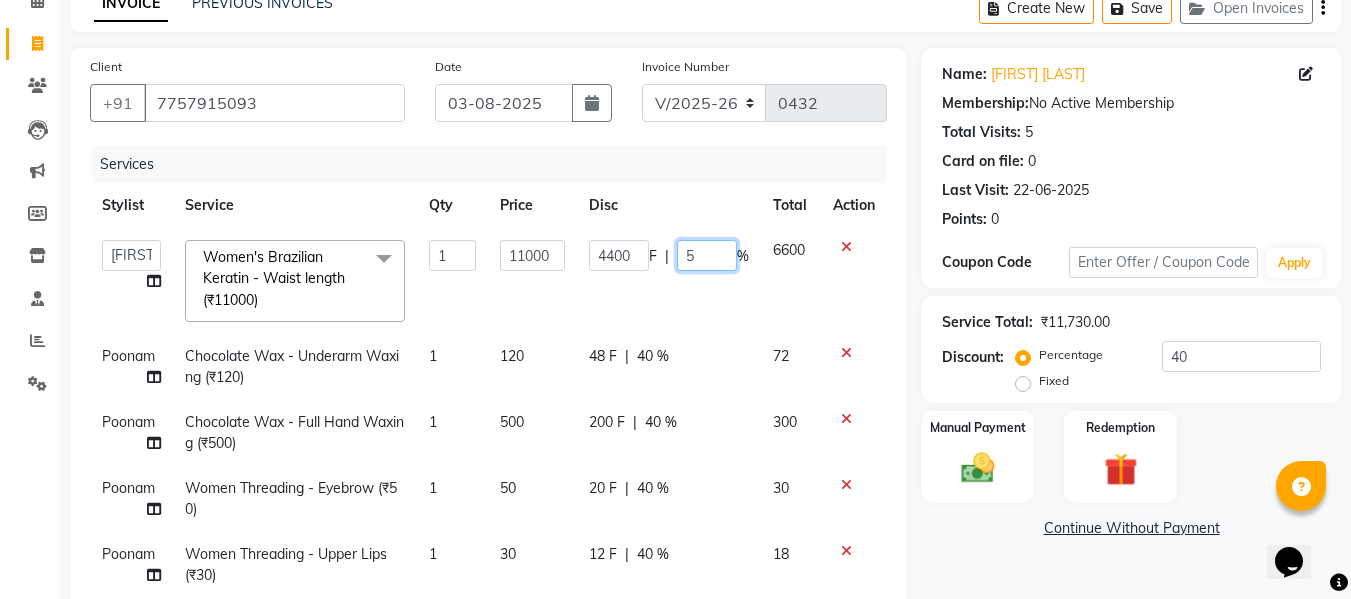 type on "50" 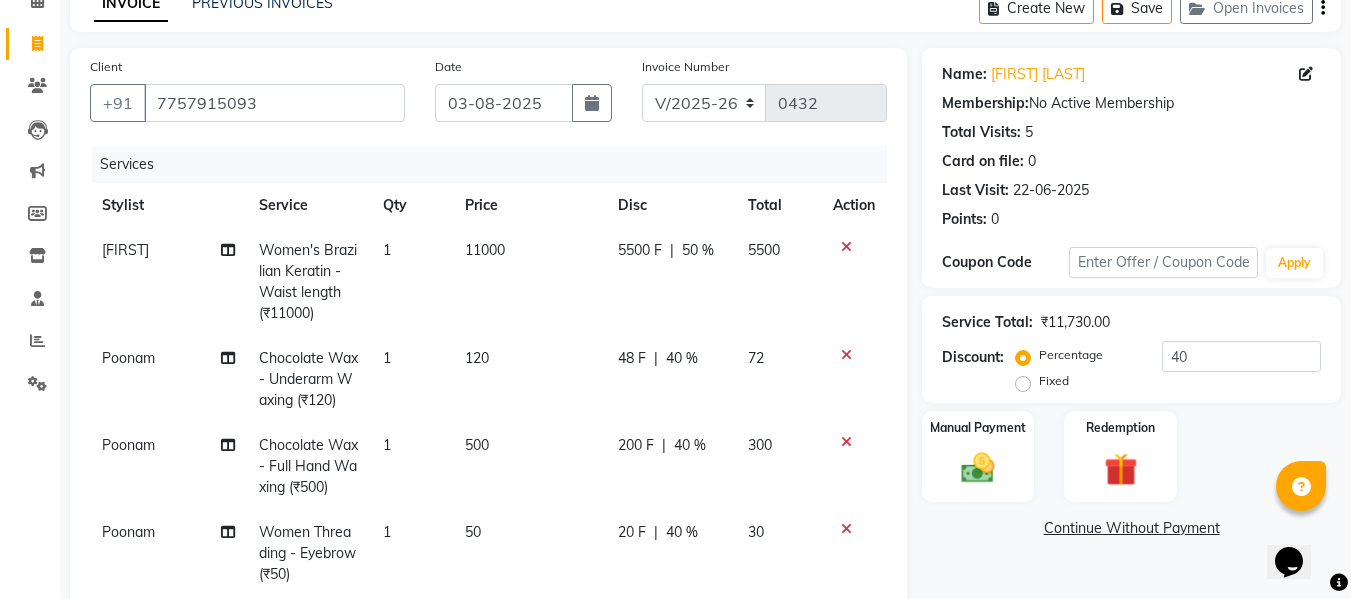 click on "Manual Payment Redemption" 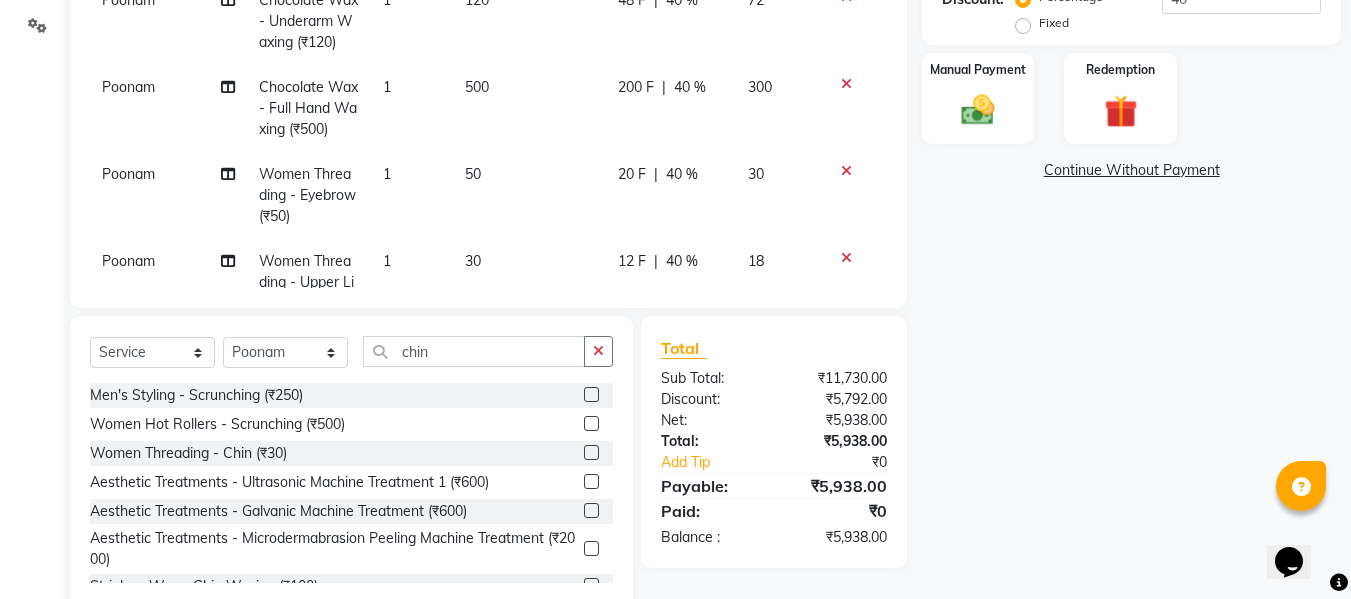 scroll, scrollTop: 502, scrollLeft: 0, axis: vertical 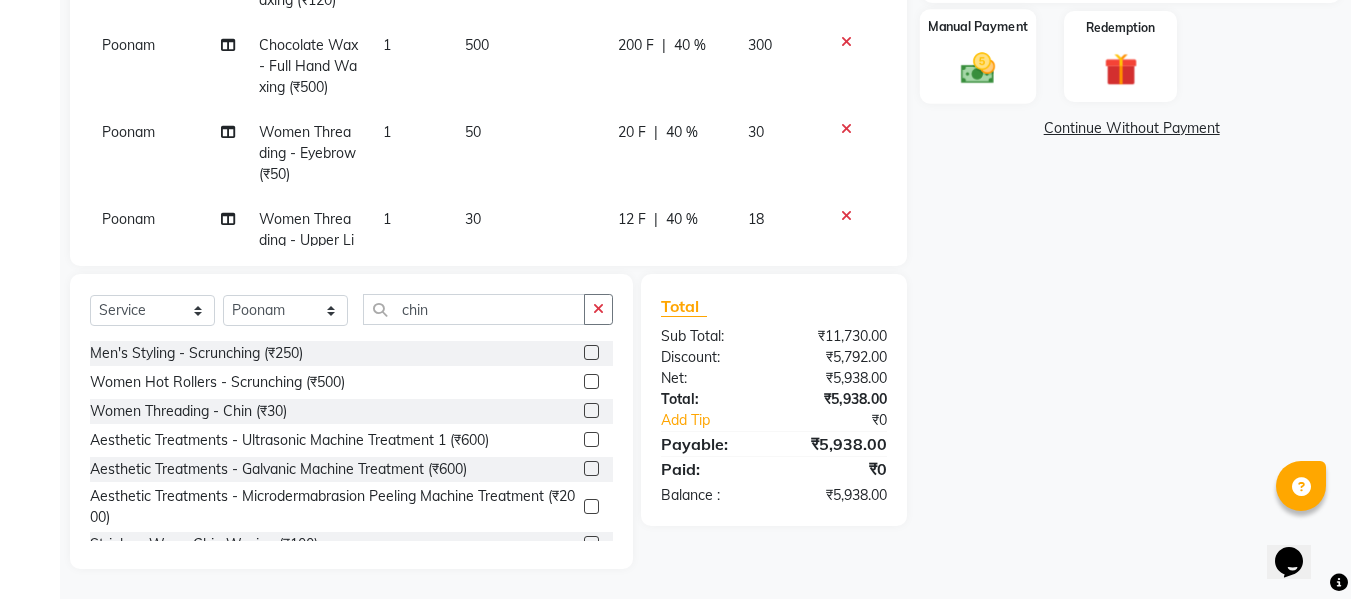 click 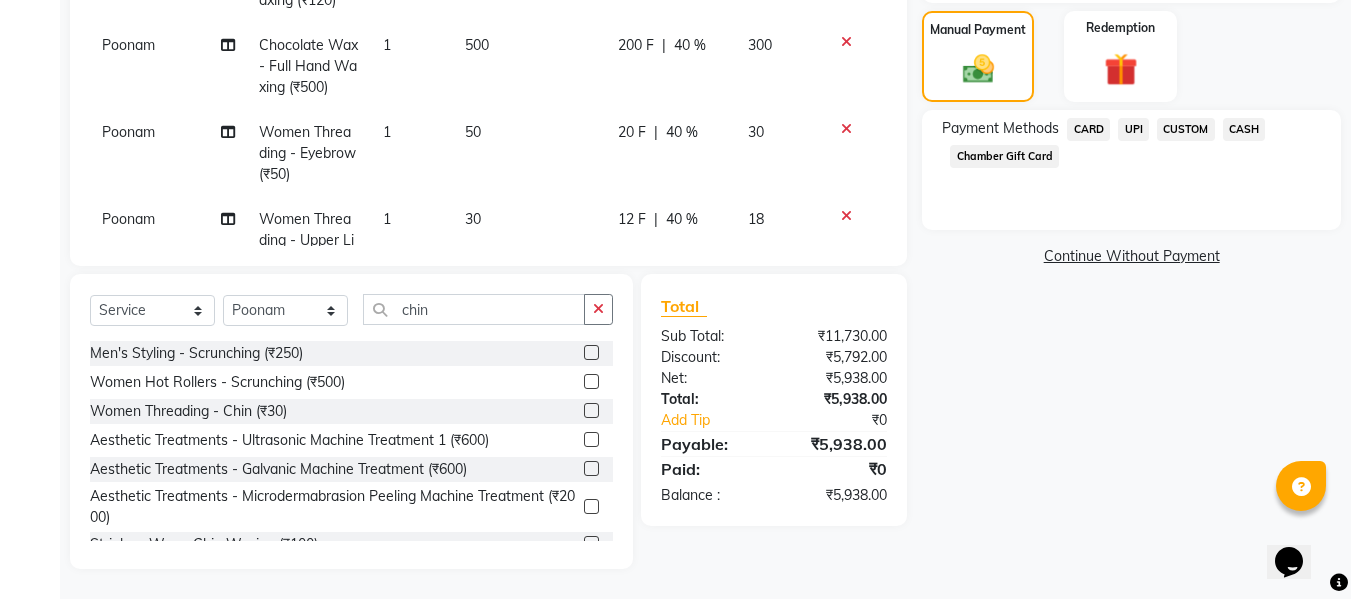 click on "UPI" 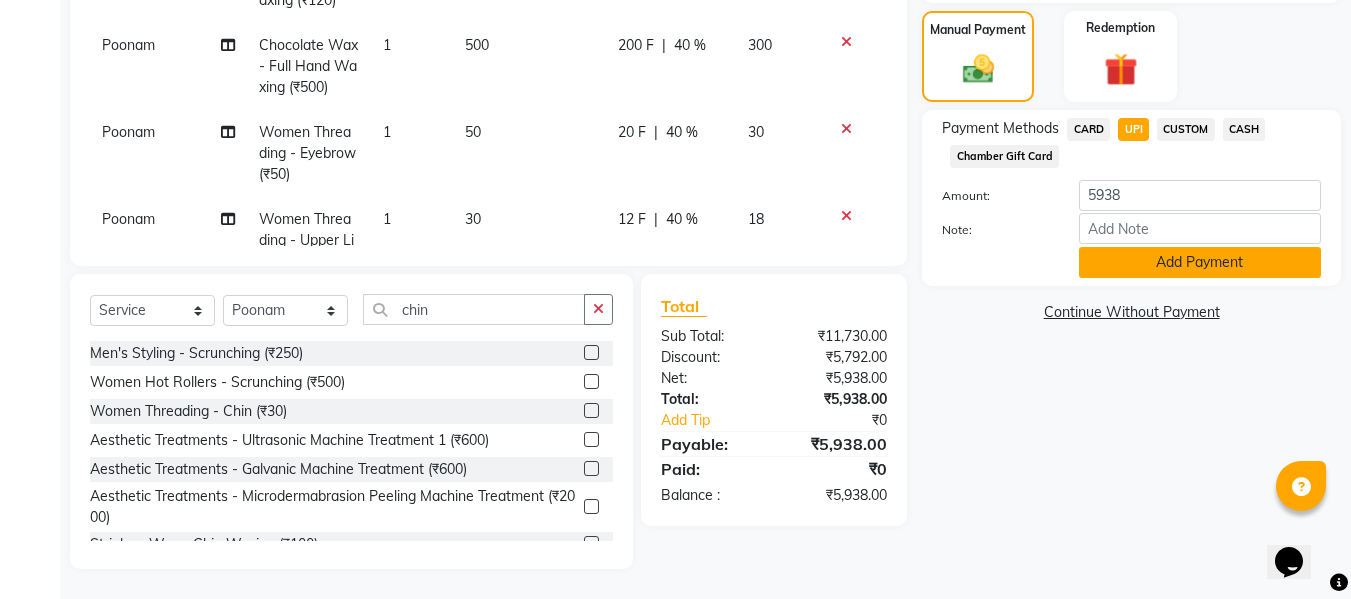 click on "Add Payment" 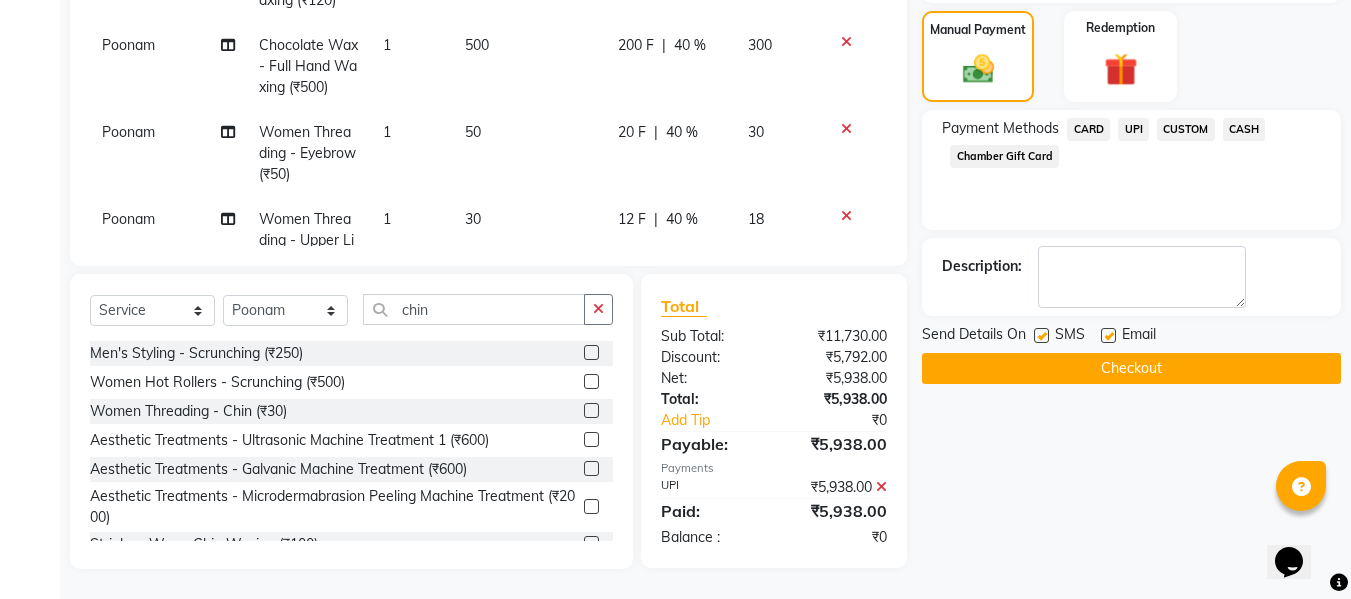 click on "Checkout" 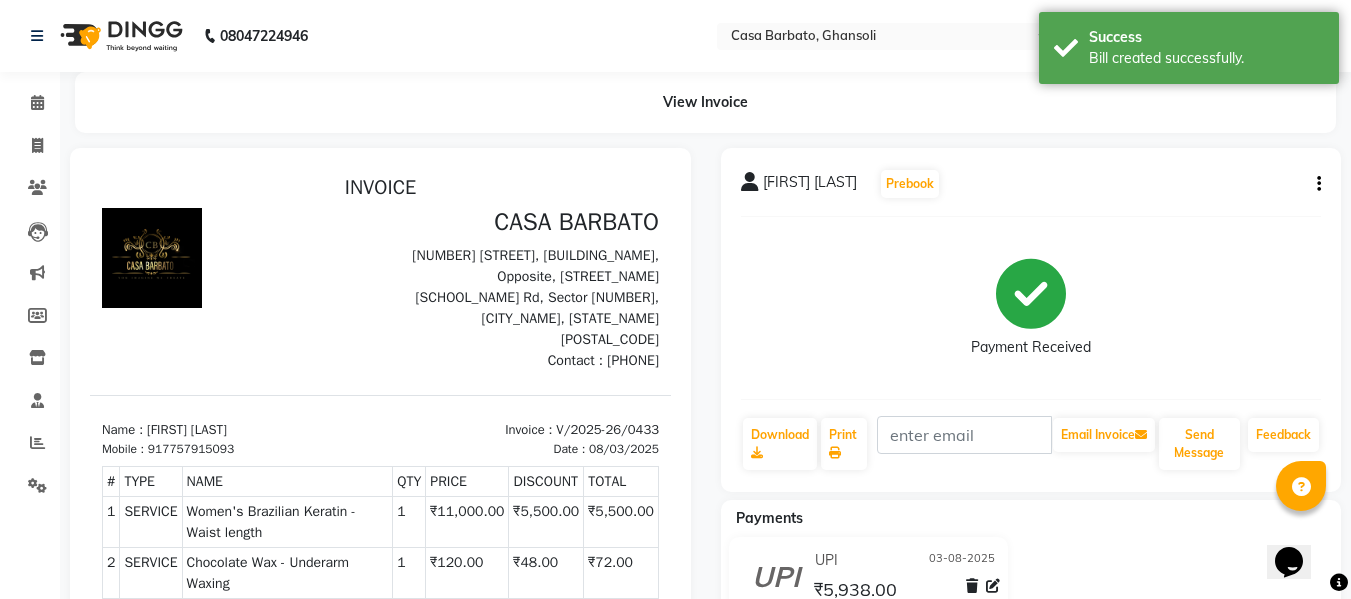 scroll, scrollTop: 0, scrollLeft: 0, axis: both 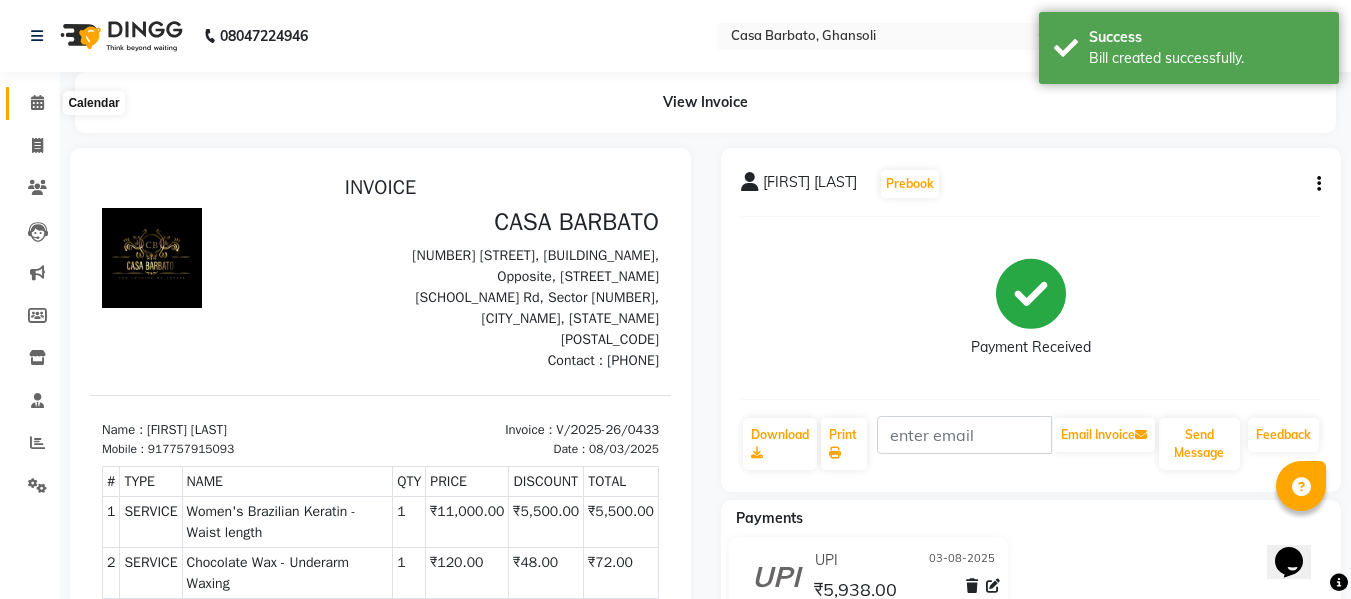 click 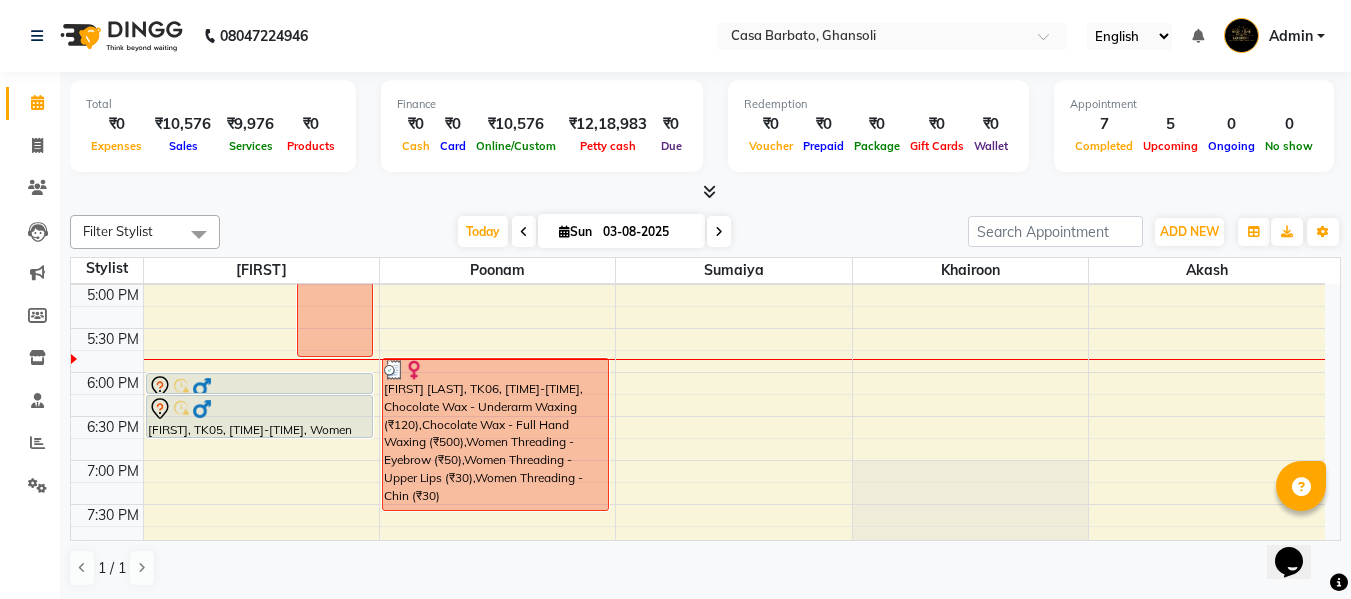 scroll, scrollTop: 720, scrollLeft: 0, axis: vertical 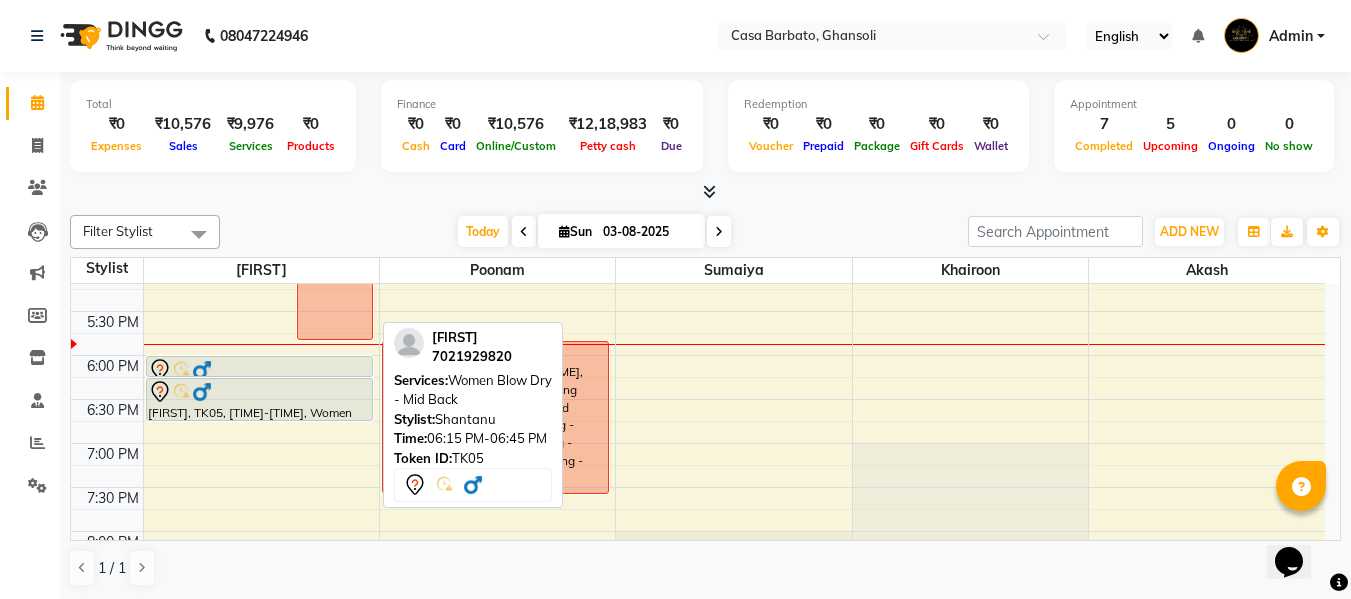 click 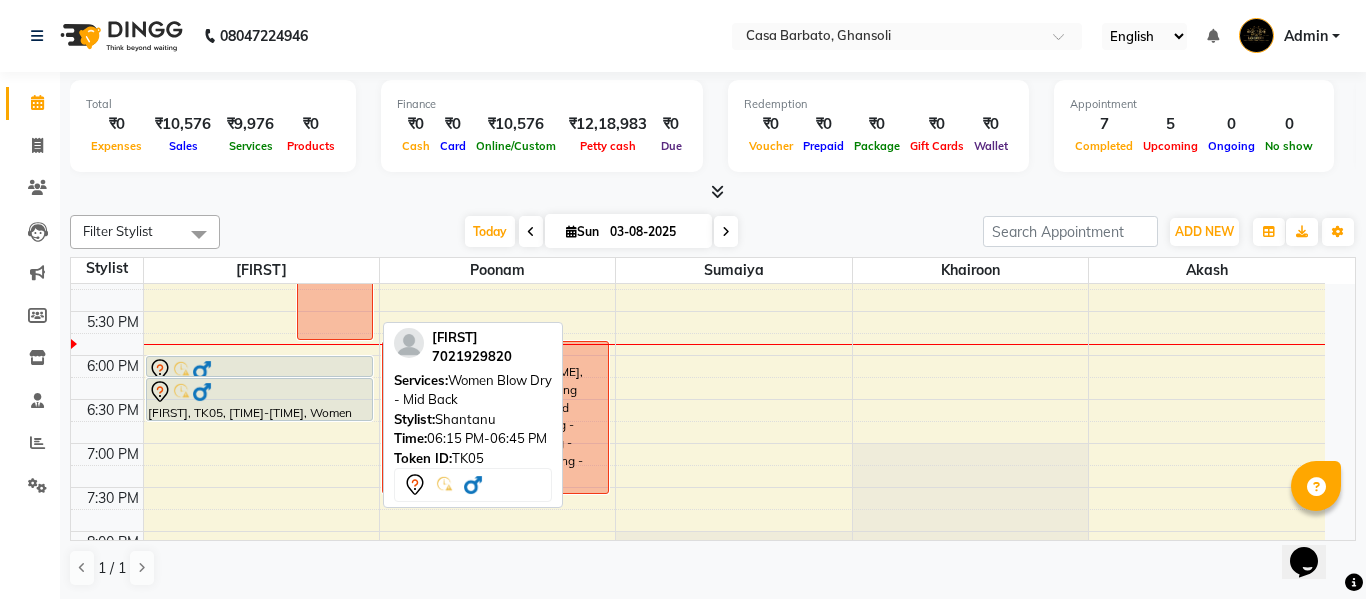 select on "7" 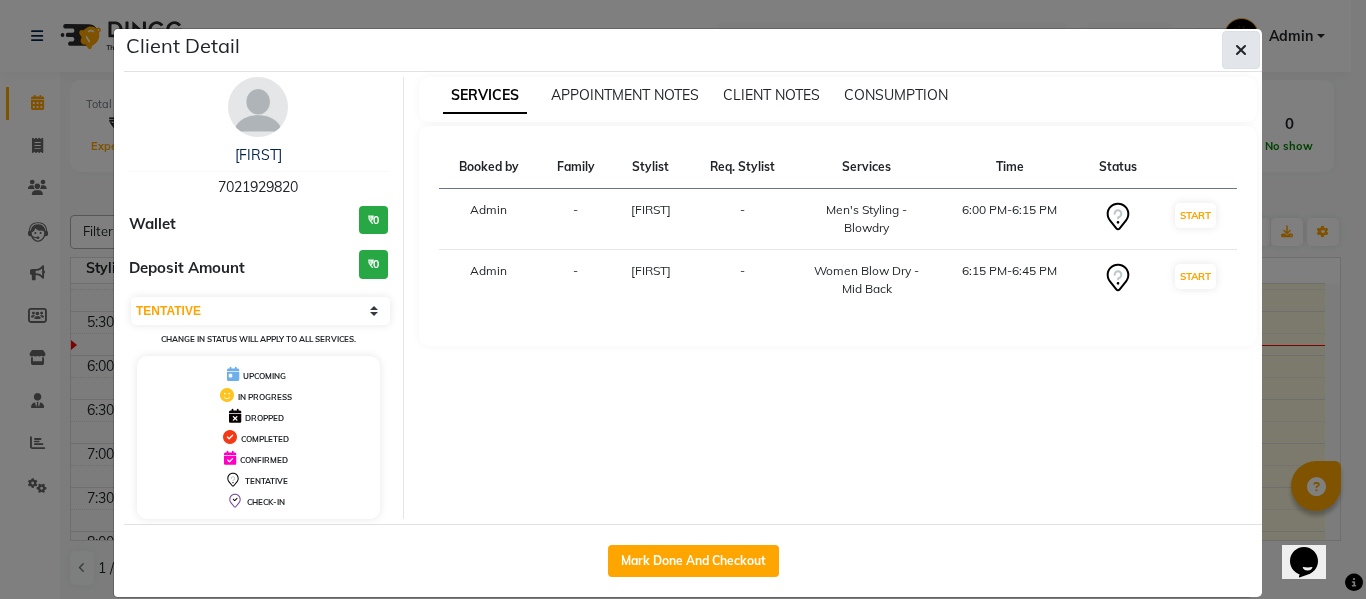 click 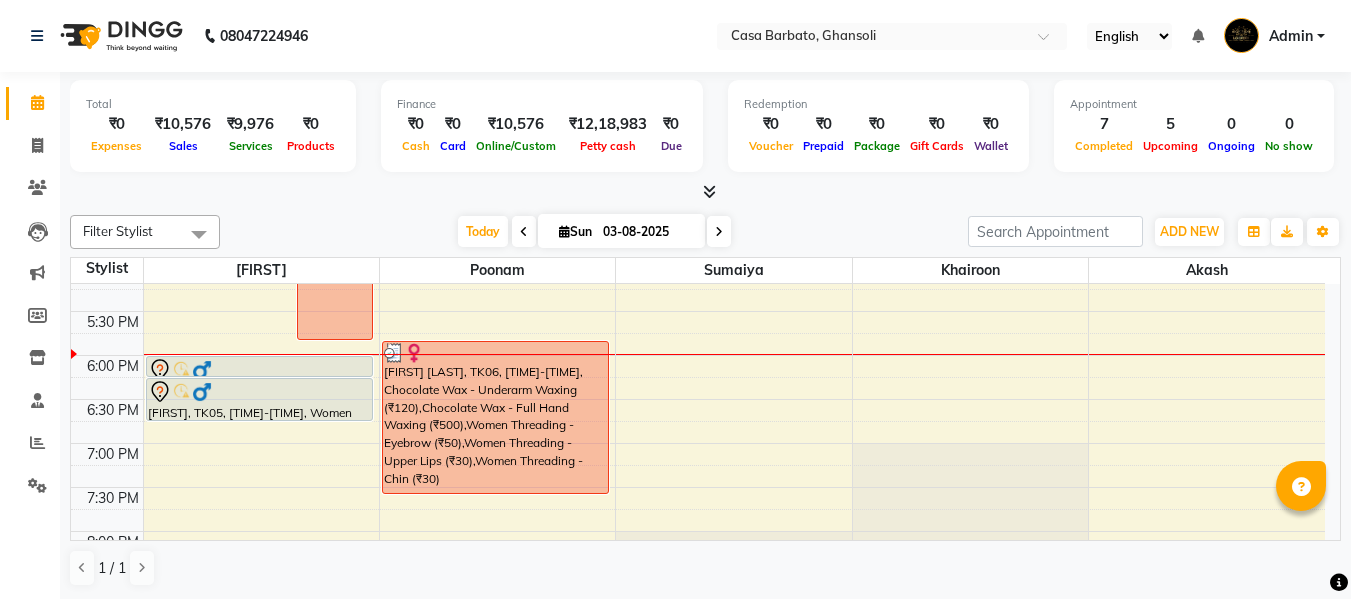 scroll, scrollTop: 760, scrollLeft: 0, axis: vertical 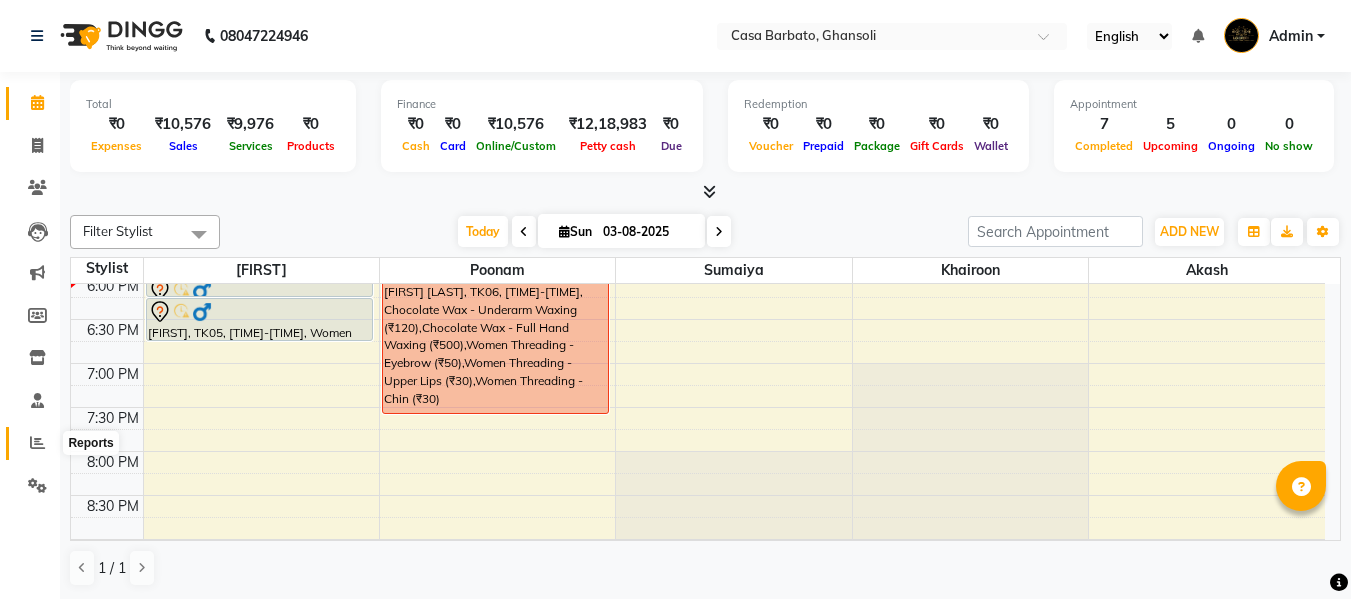 click 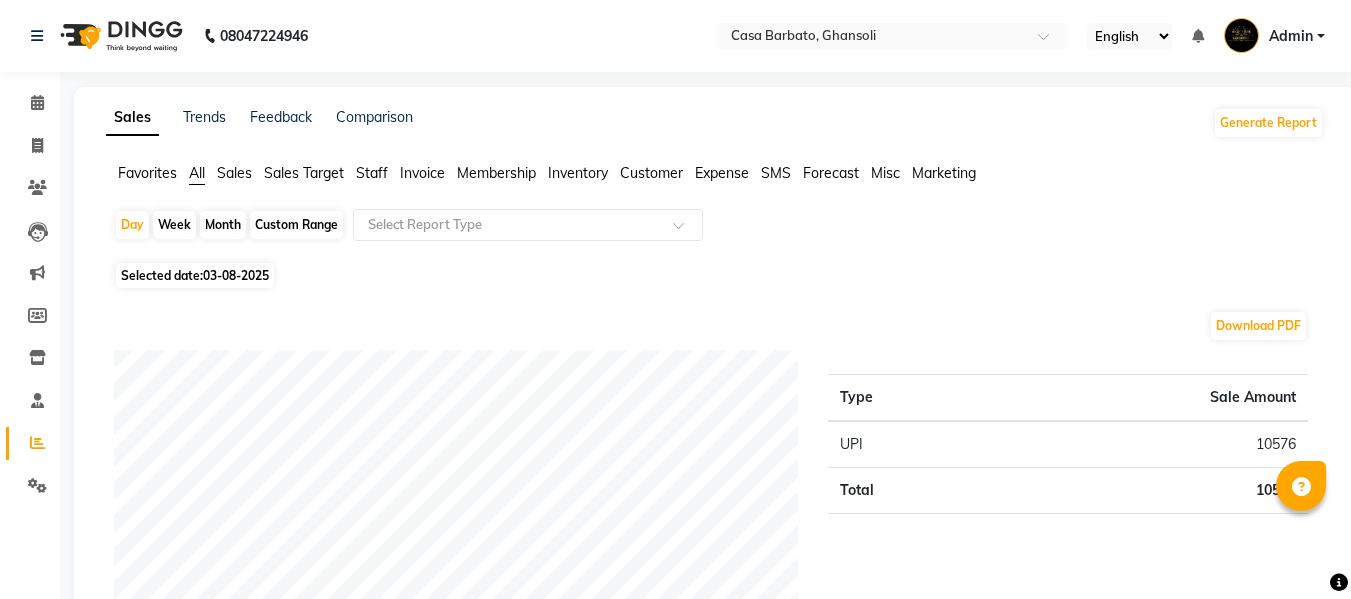 click on "Month" 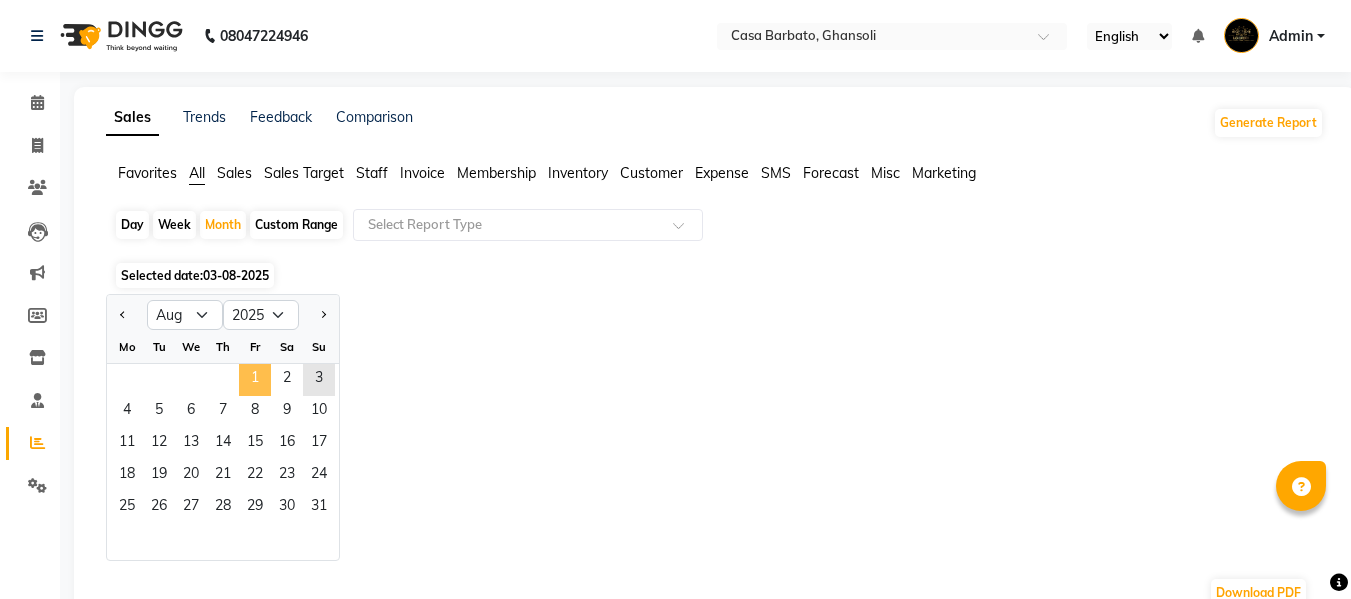 click on "1" 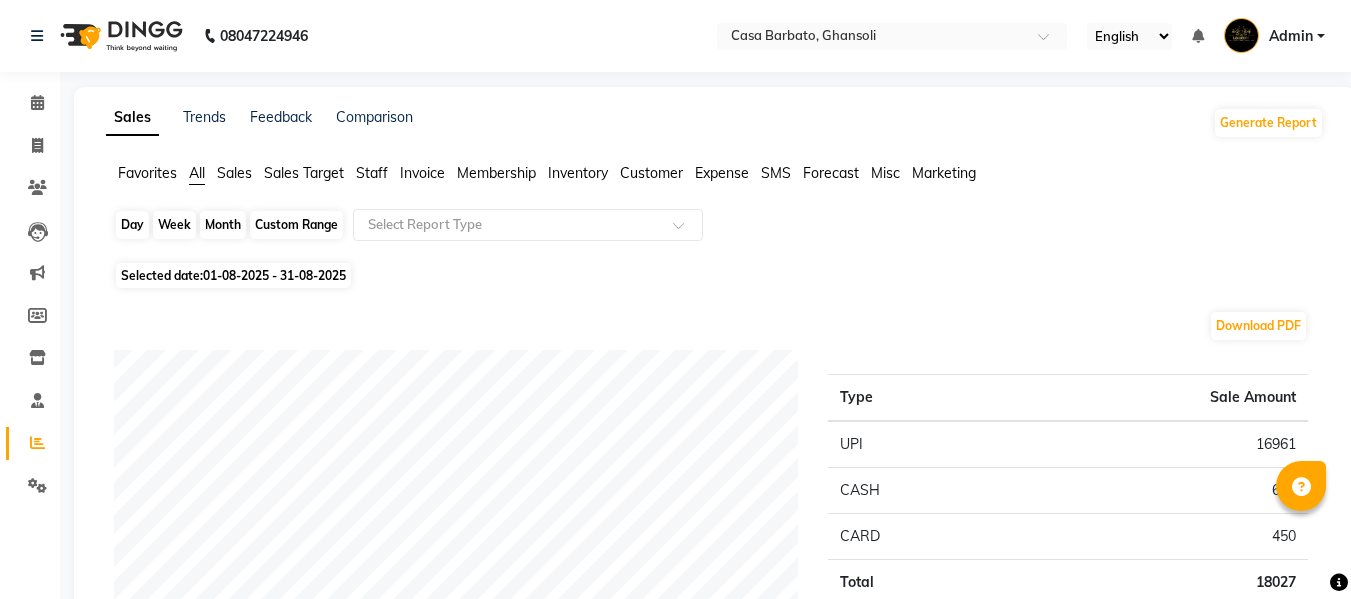 click on "Month" 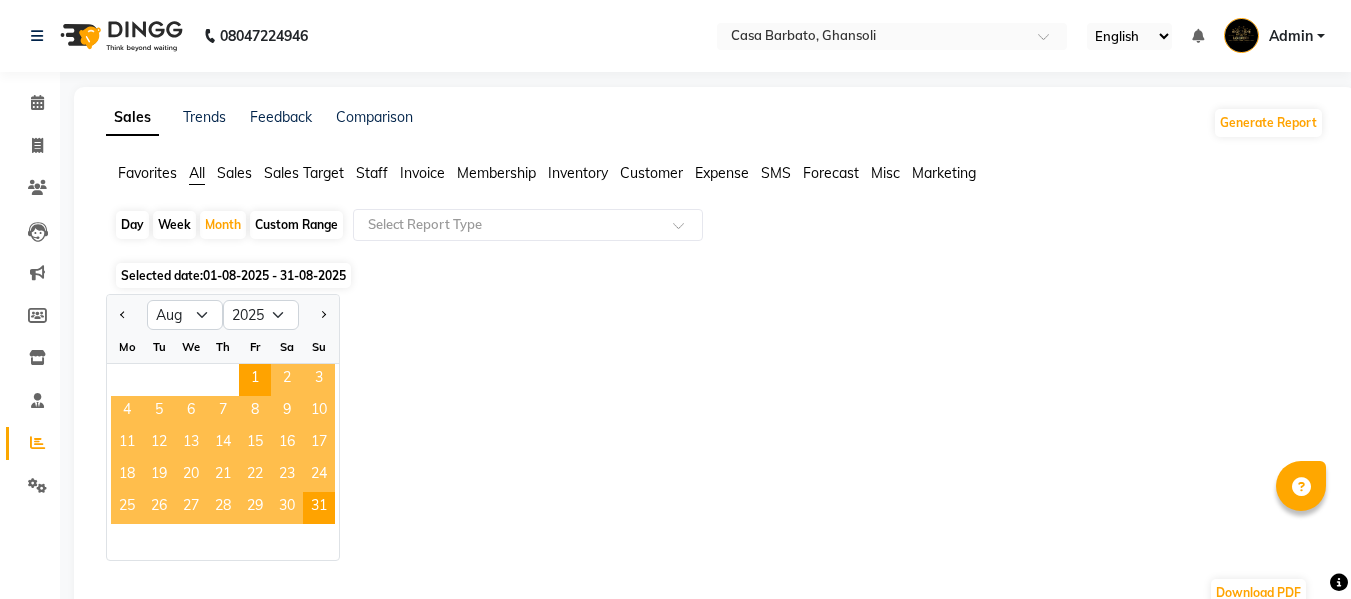 click on "3" 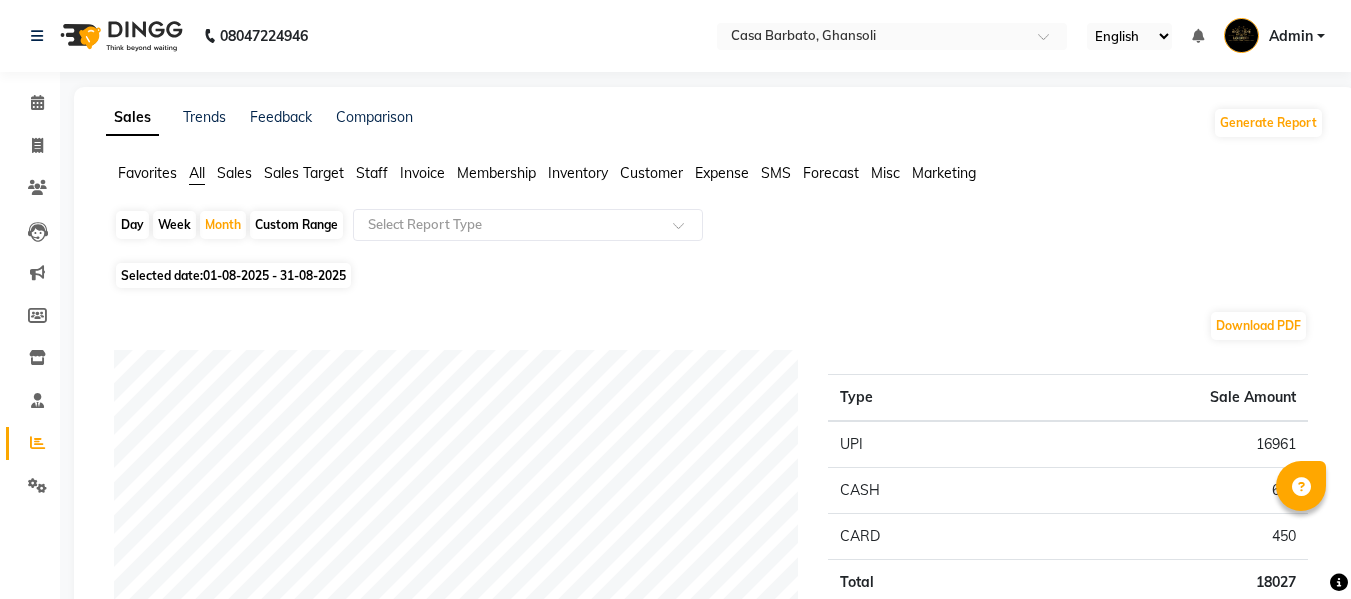 click on "Staff" 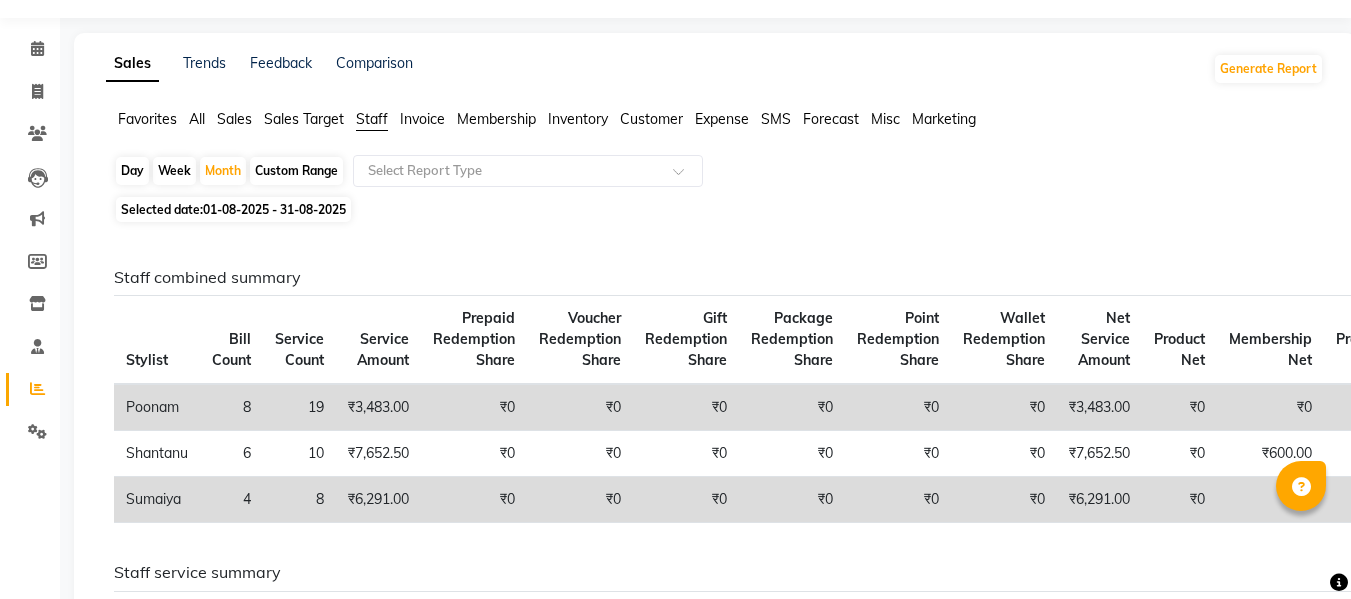 scroll, scrollTop: 0, scrollLeft: 0, axis: both 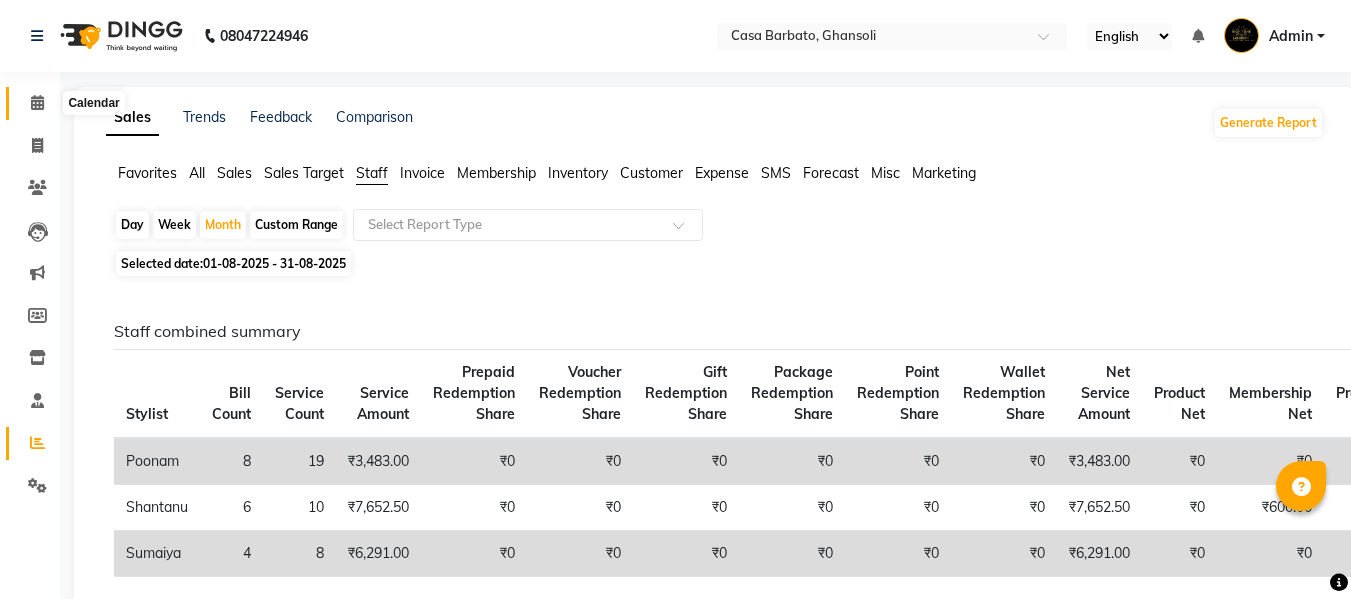click 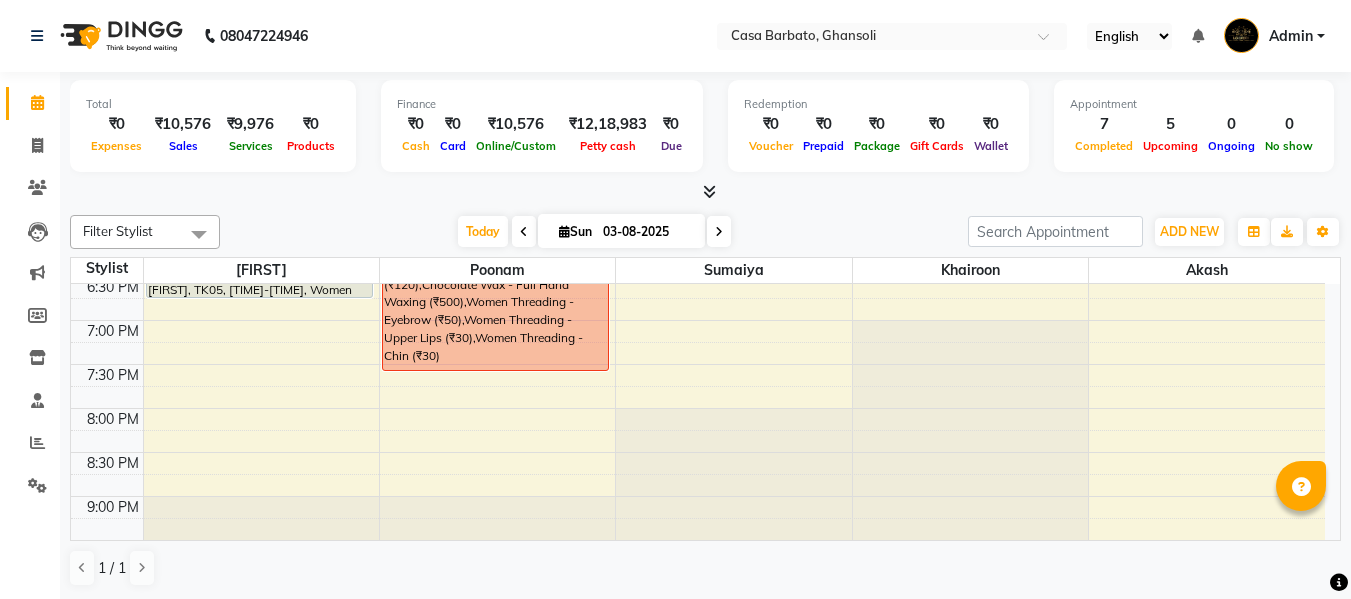 scroll, scrollTop: 826, scrollLeft: 0, axis: vertical 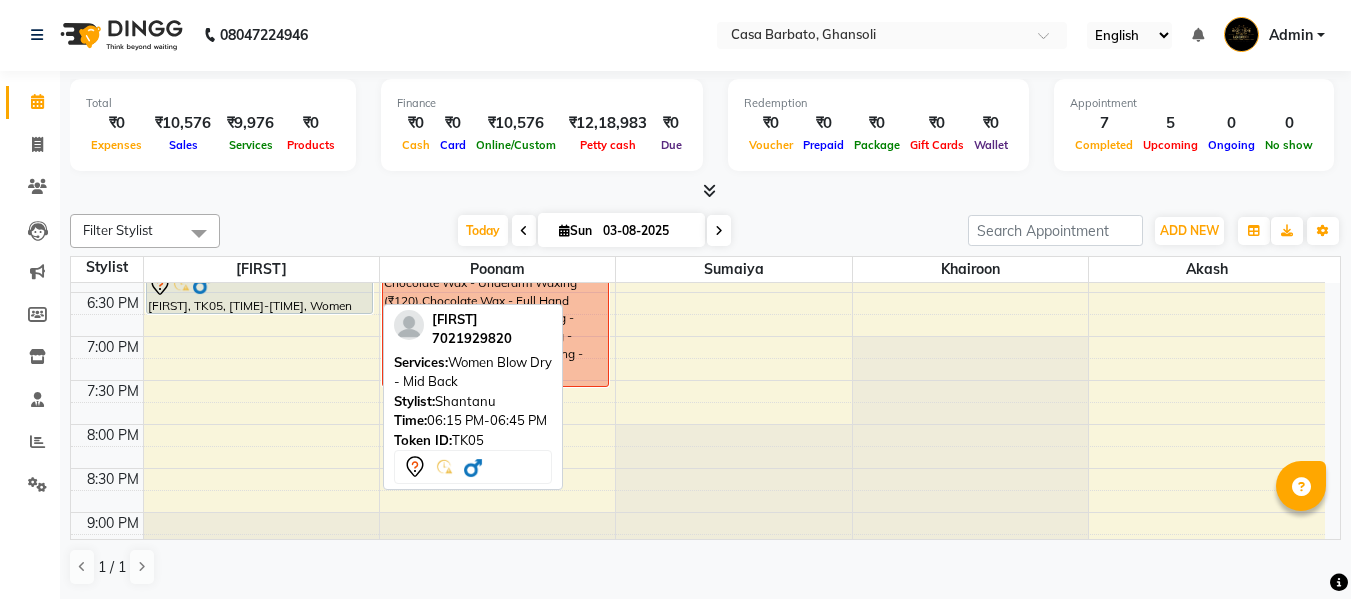 click on "[FIRST], TK05, [TIME]-[TIME], Women Blow Dry - Mid Back" at bounding box center [260, 292] 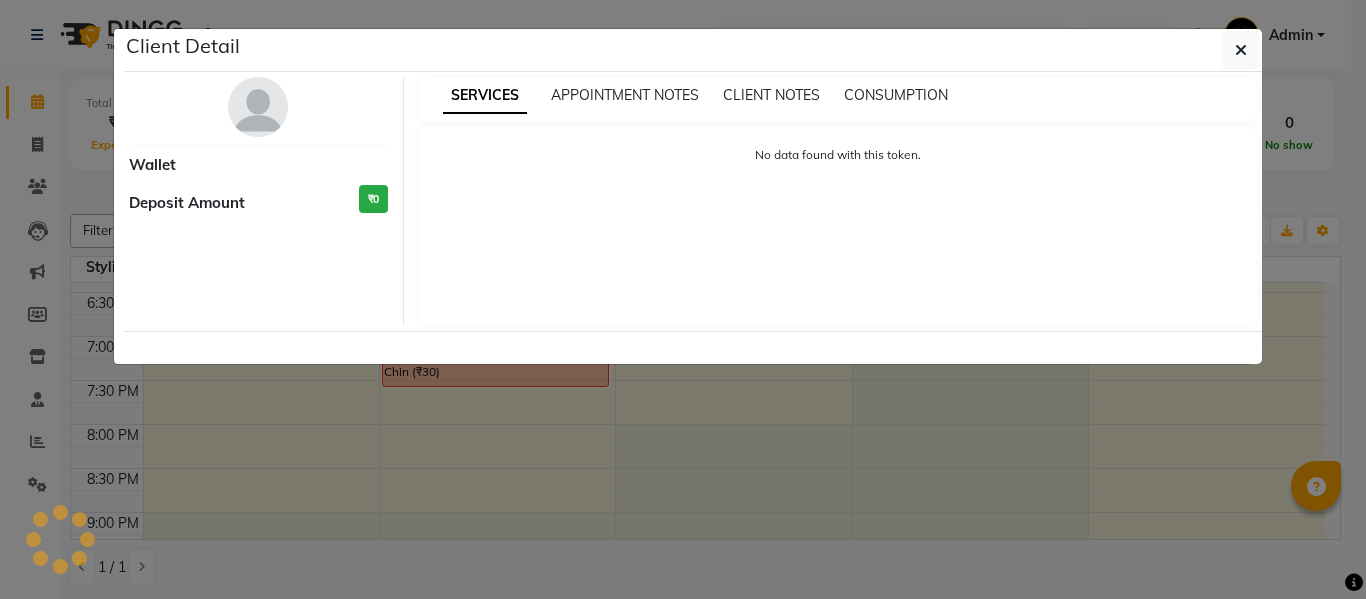 select on "7" 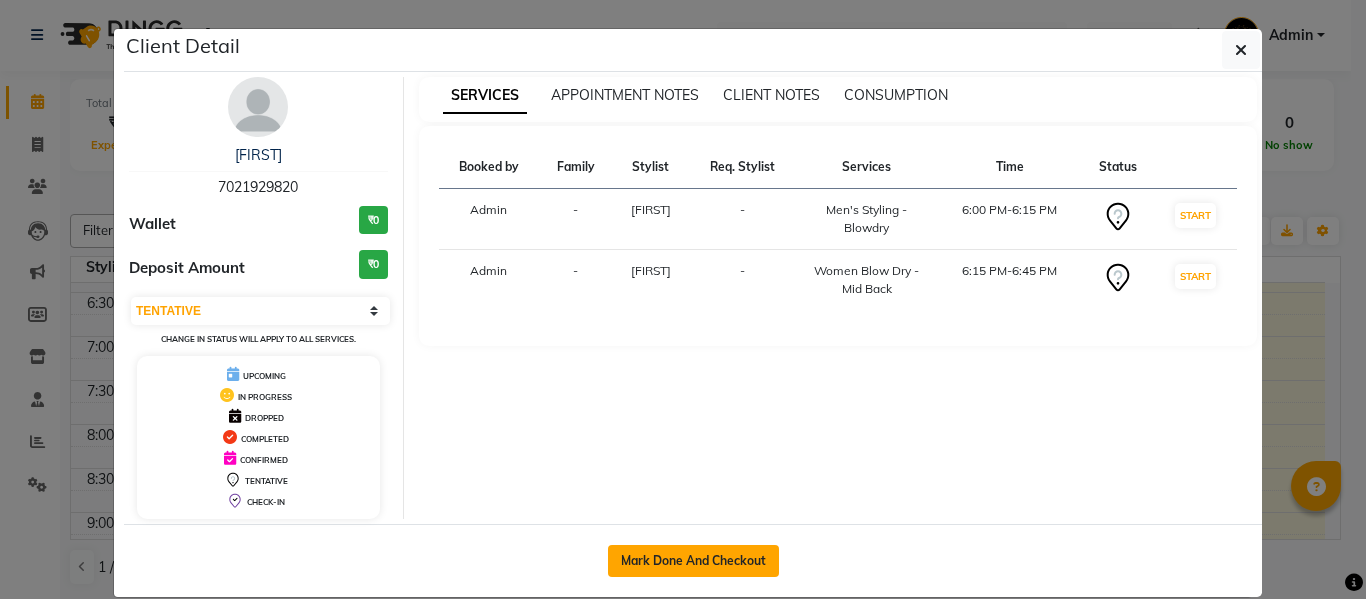 click on "Mark Done And Checkout" 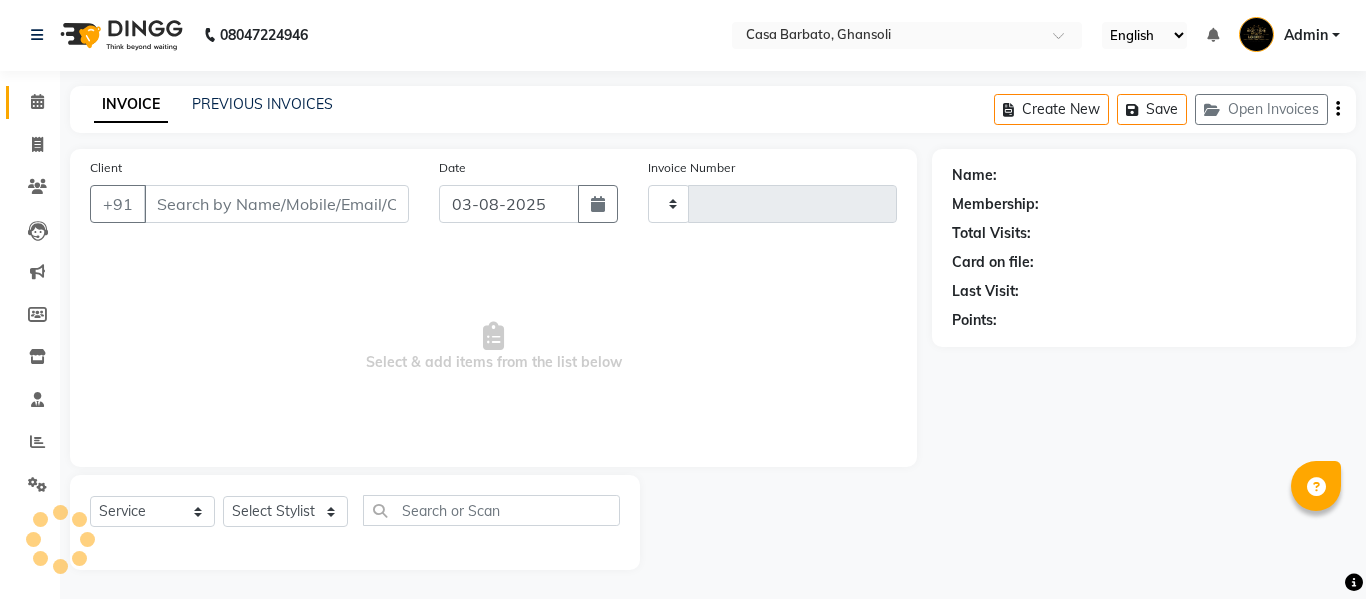type on "0434" 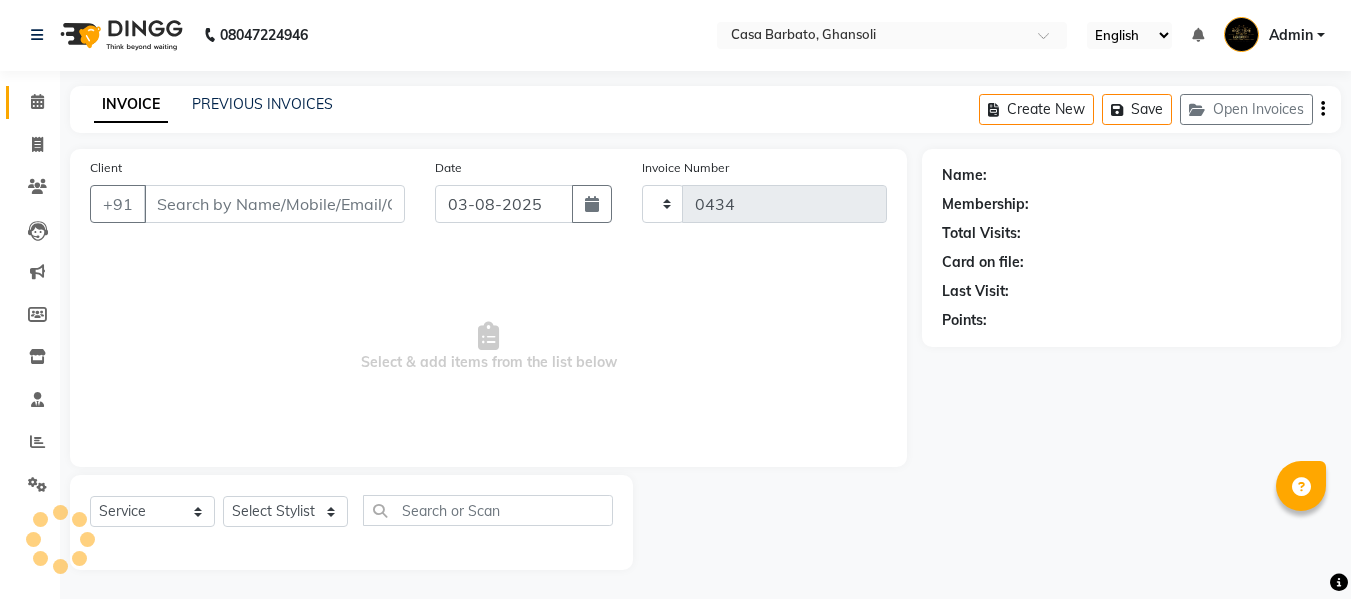 select on "700" 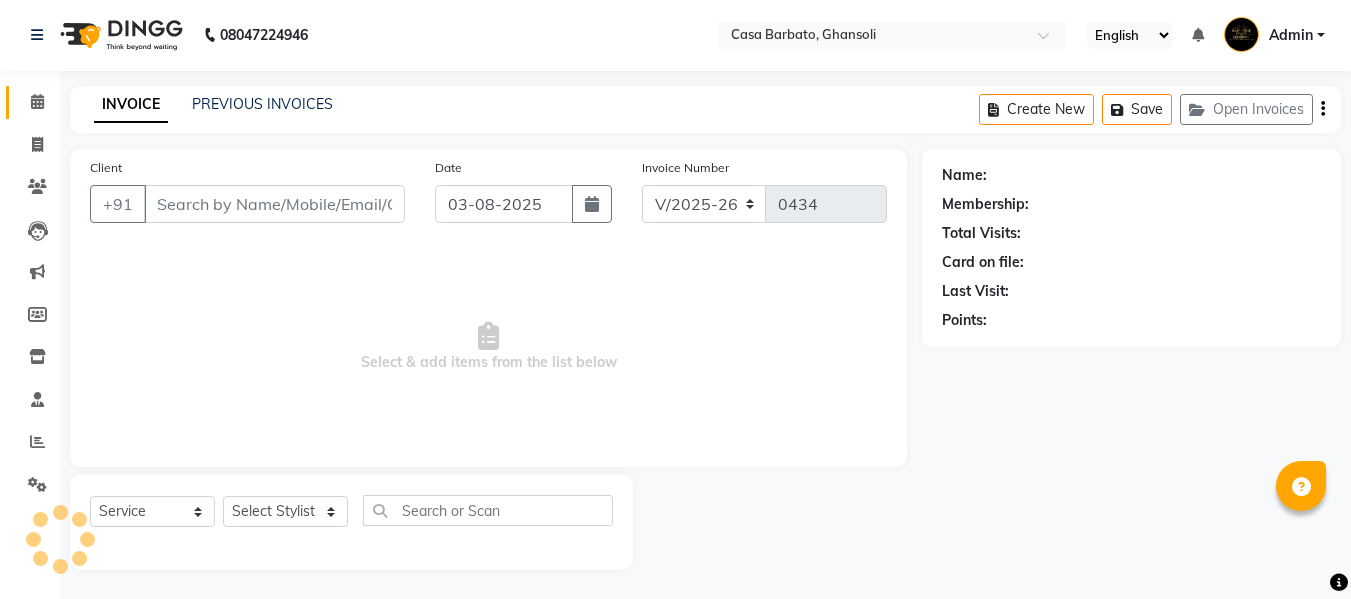 type on "7021929820" 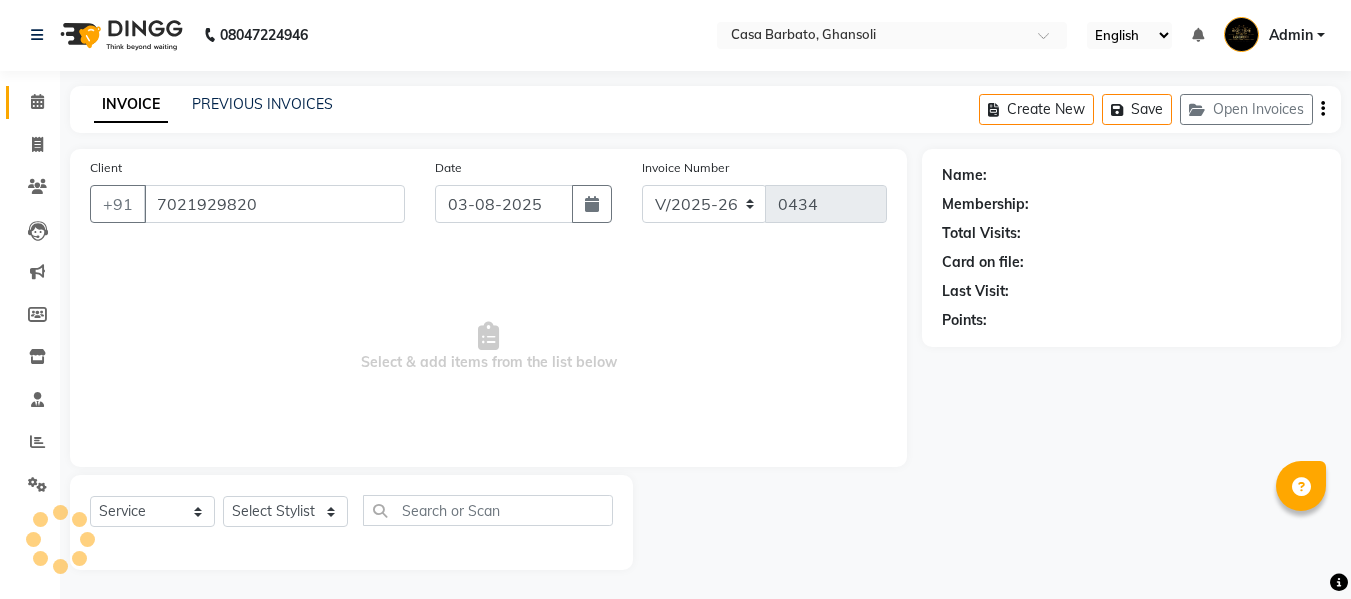 select on "10554" 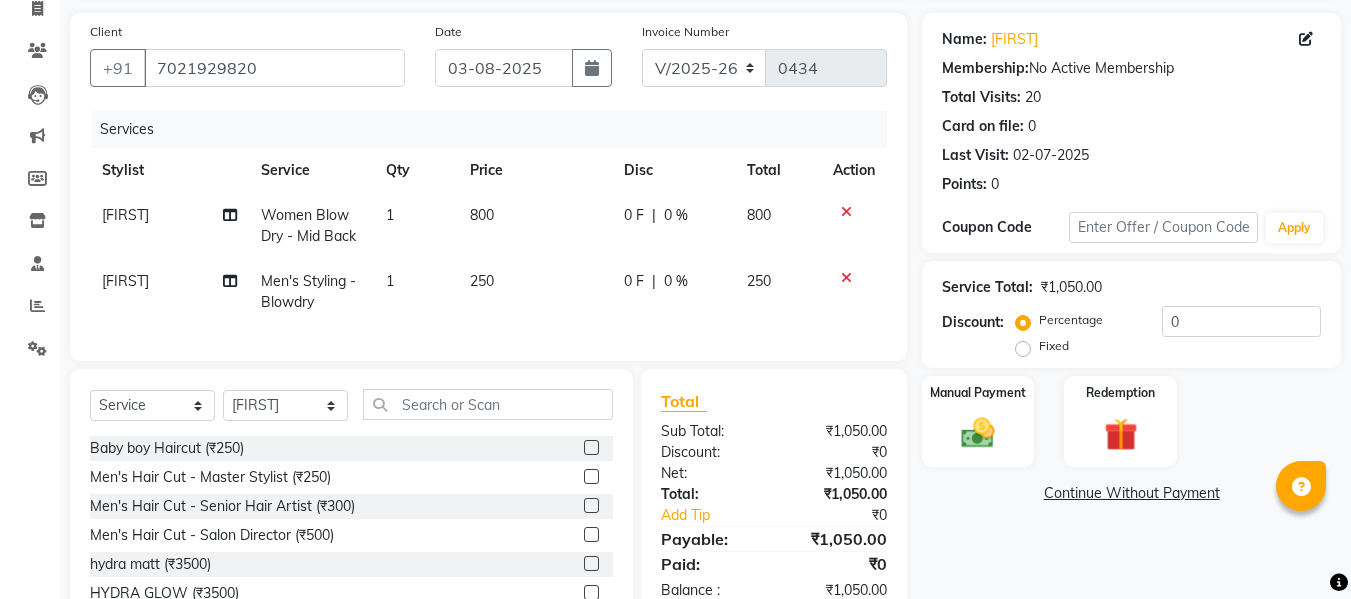 scroll, scrollTop: 214, scrollLeft: 0, axis: vertical 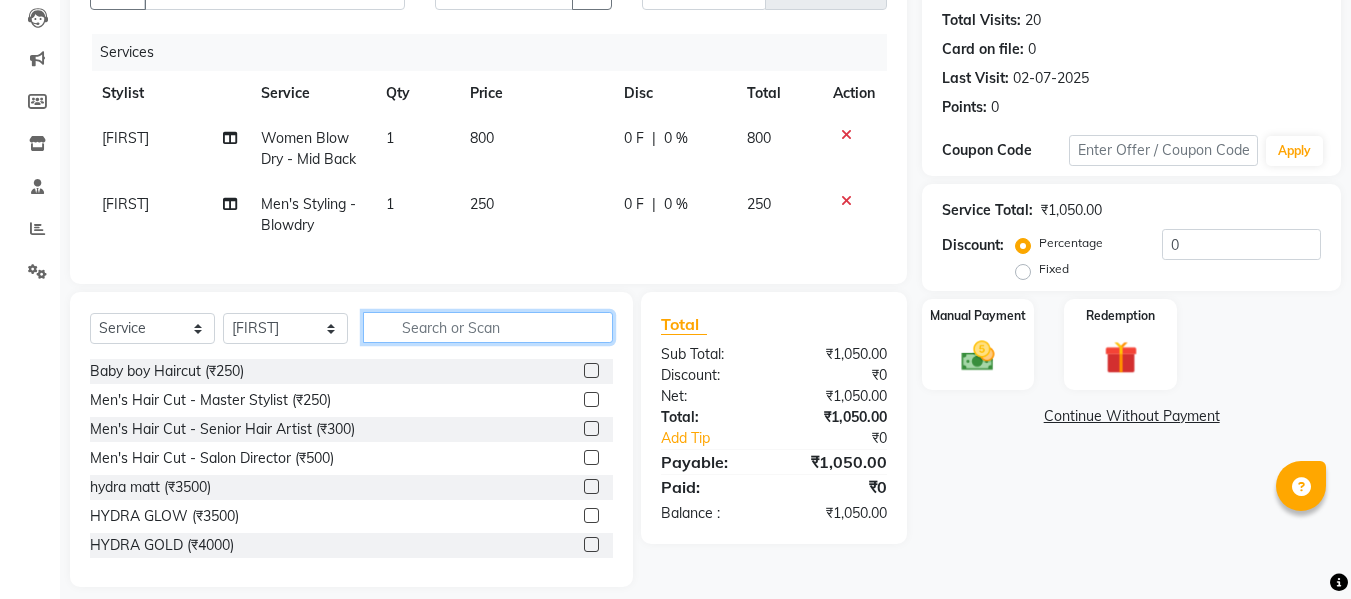 click 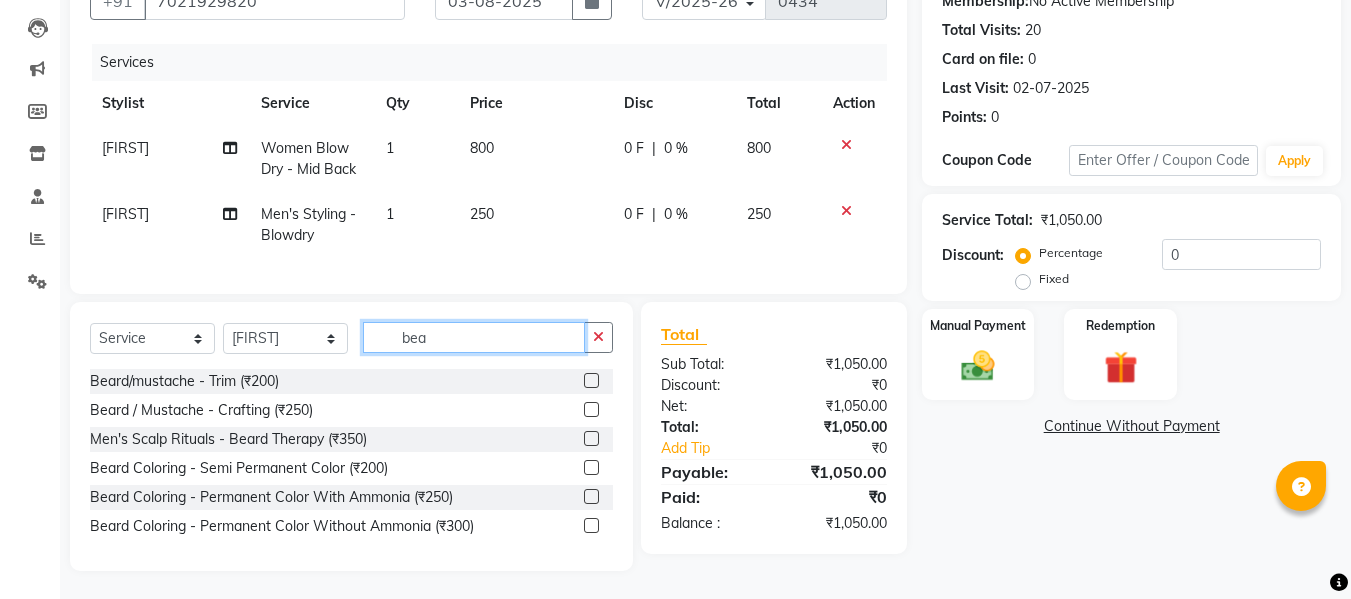 scroll, scrollTop: 214, scrollLeft: 0, axis: vertical 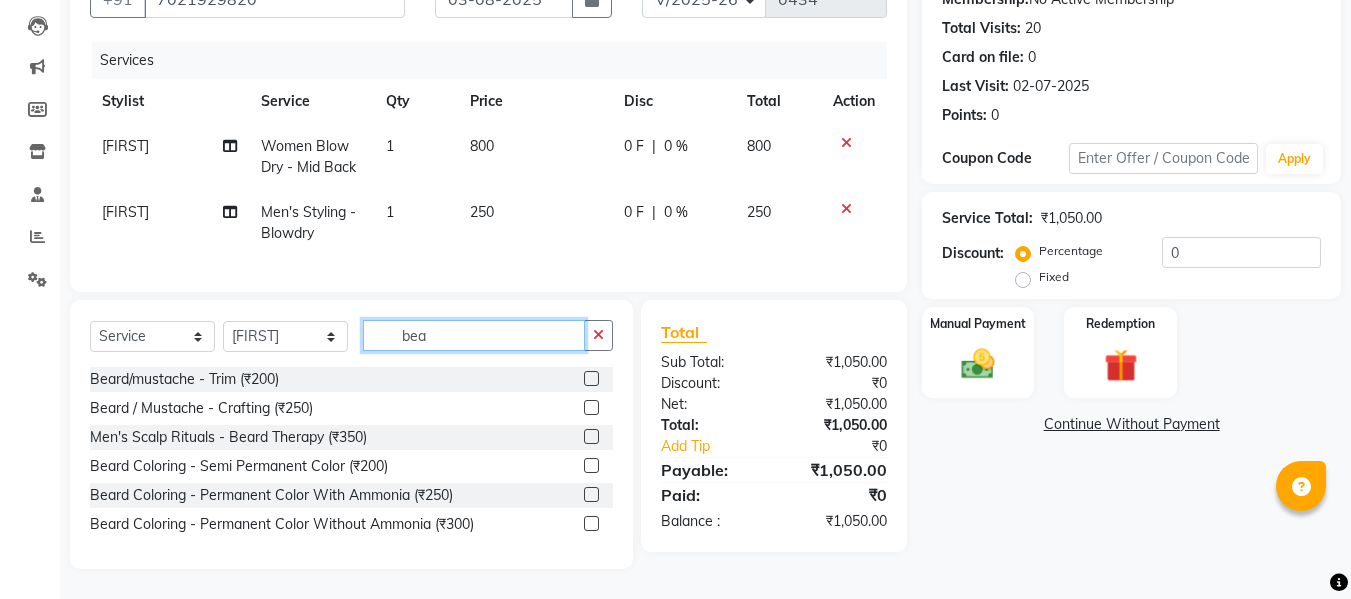 type on "bea" 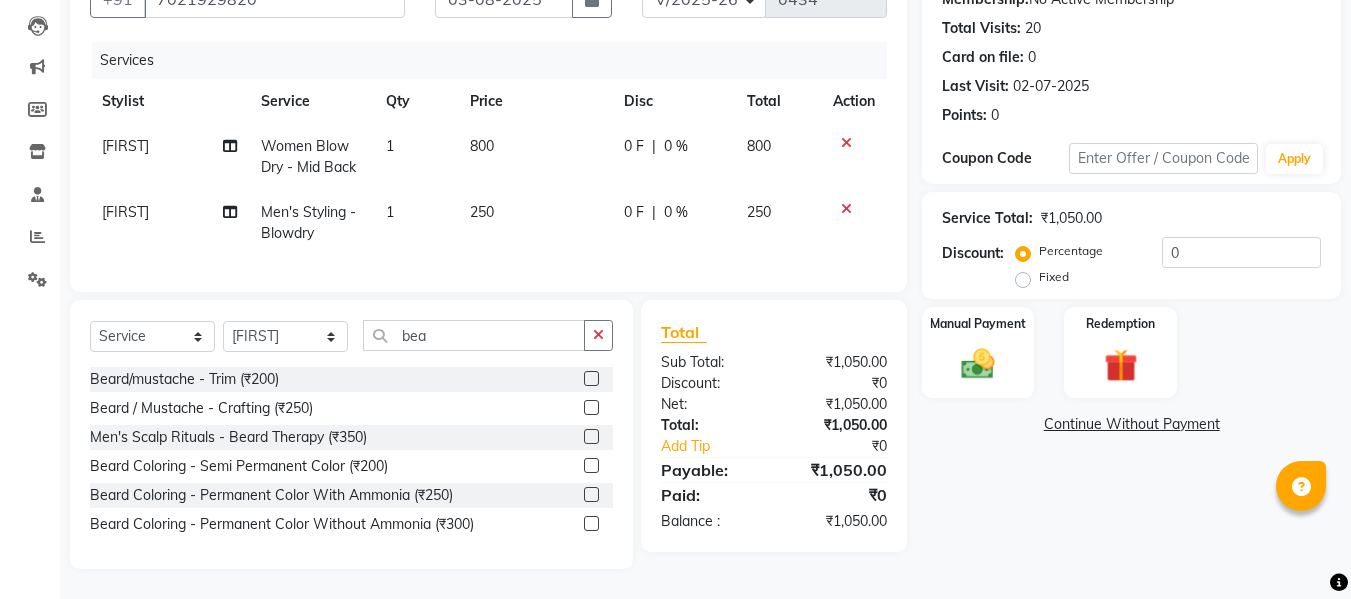 click 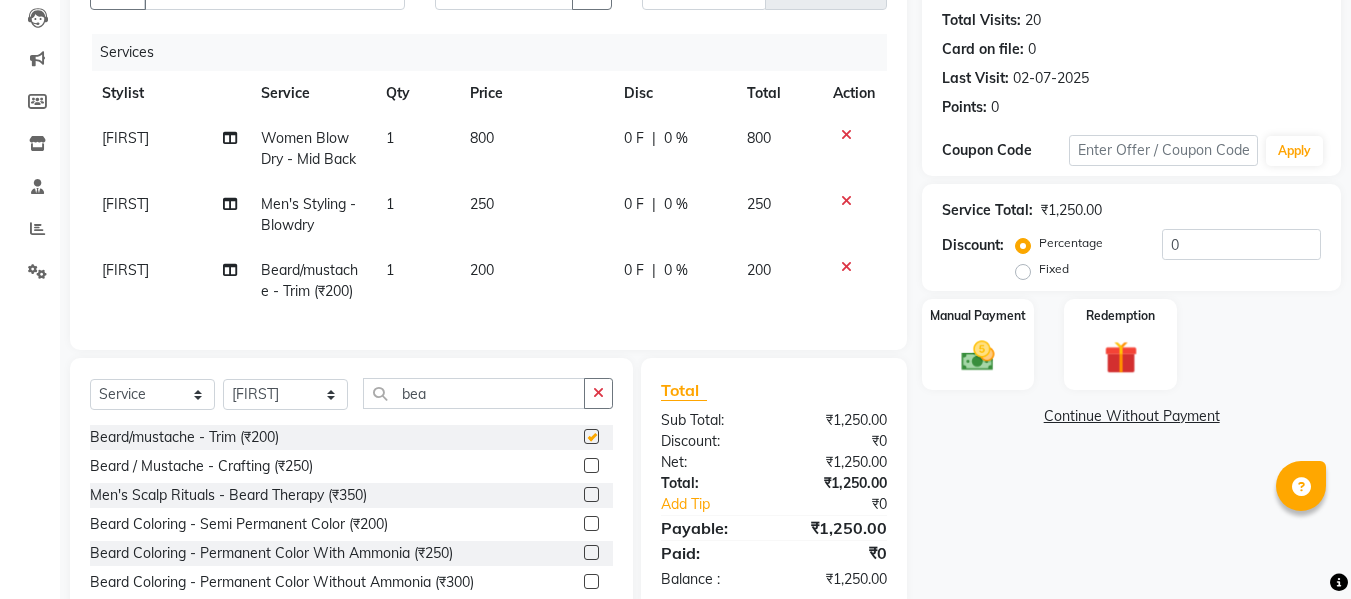 checkbox on "false" 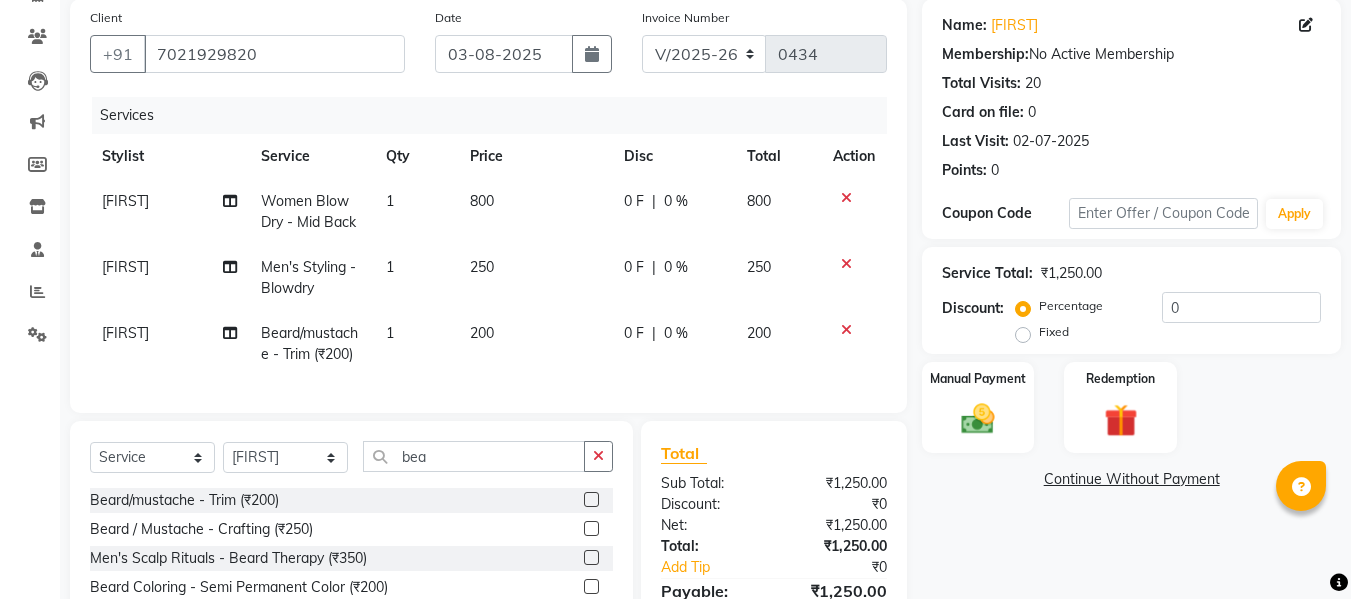 scroll, scrollTop: 134, scrollLeft: 0, axis: vertical 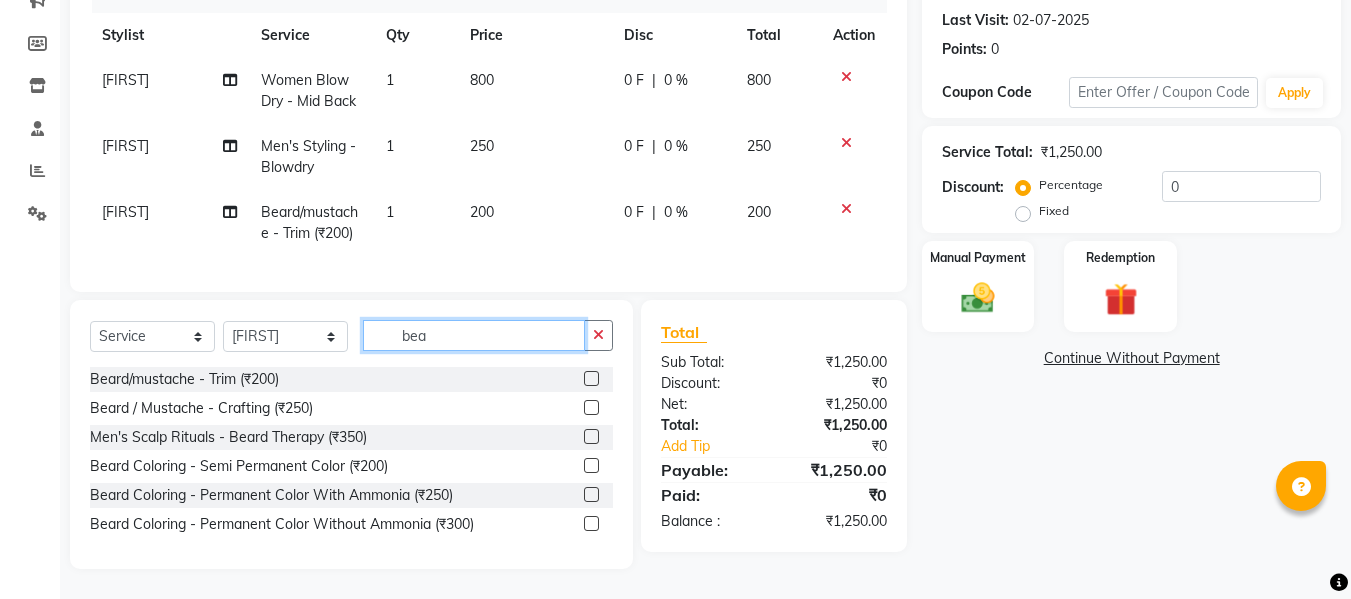 click on "bea" 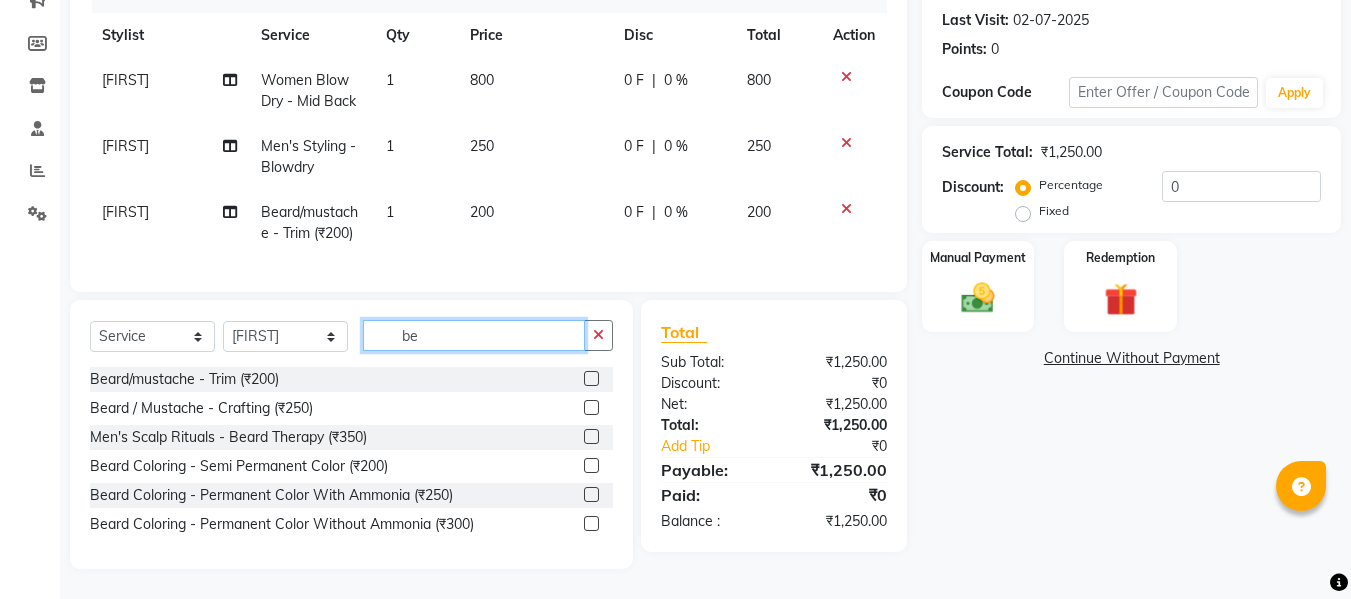 type on "b" 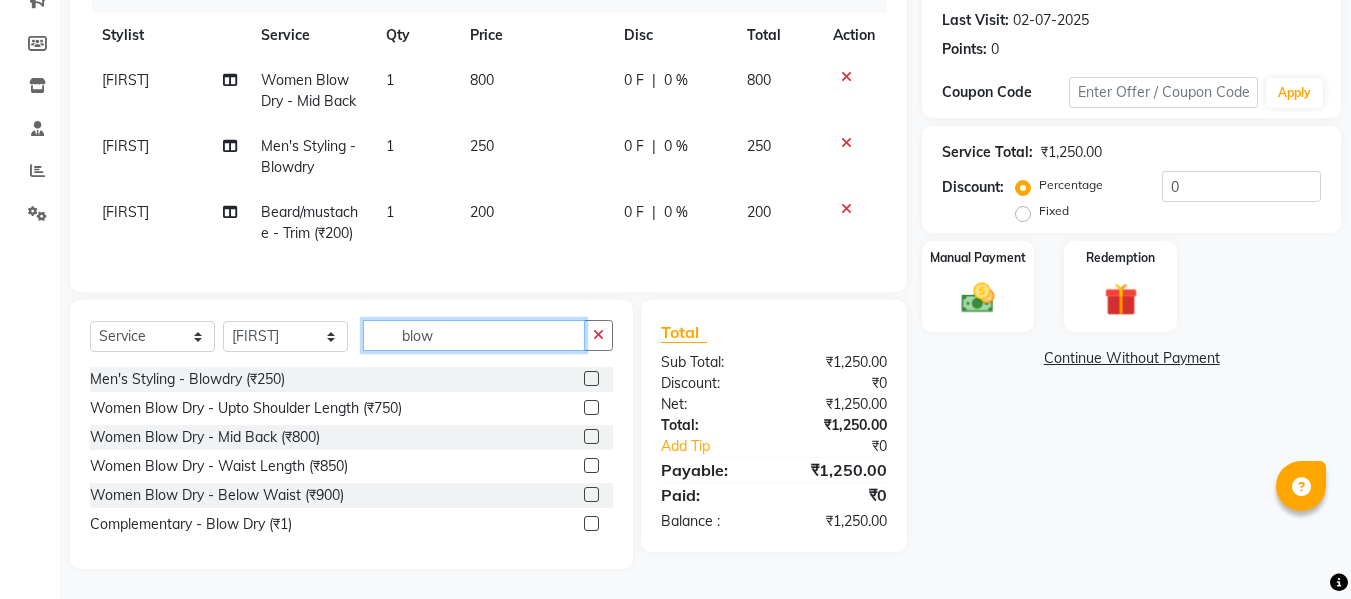 type on "blow" 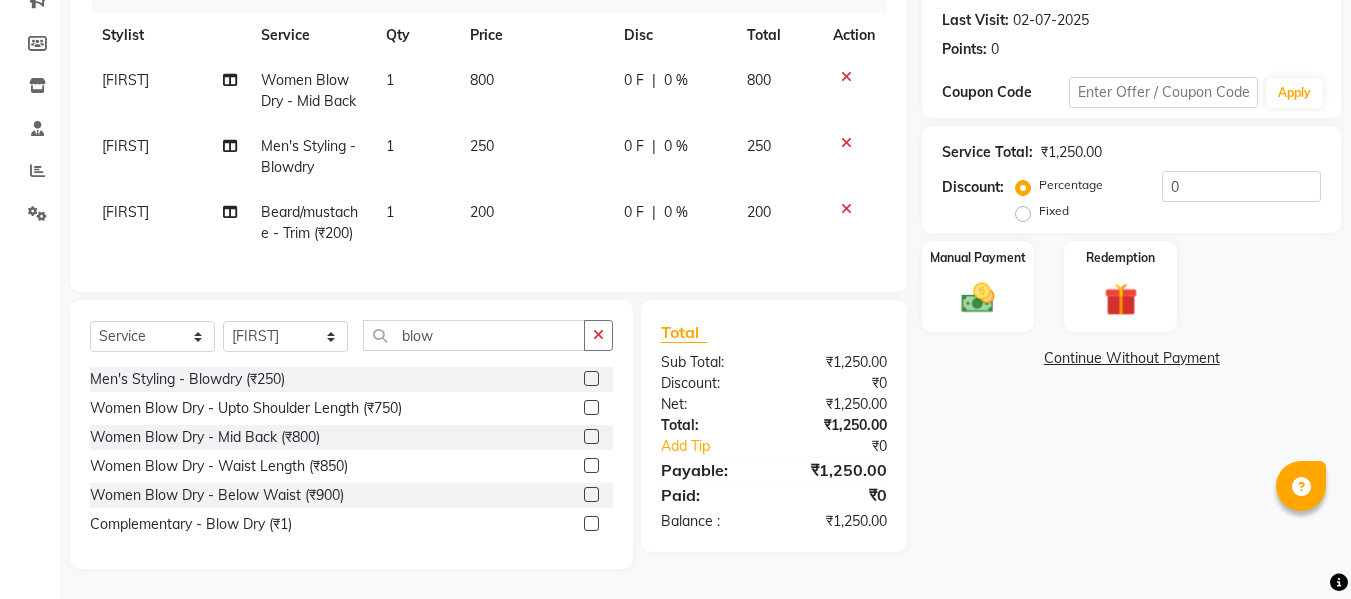 click on "Name: [FIRST]  Membership:  No Active Membership  Total Visits:  20 Card on file:  0 Last Visit:   02-07-2025 Points:   0  Coupon Code Apply Service Total:  ₹1,250.00  Discount:  Percentage   Fixed  0 Manual Payment Redemption  Continue Without Payment" 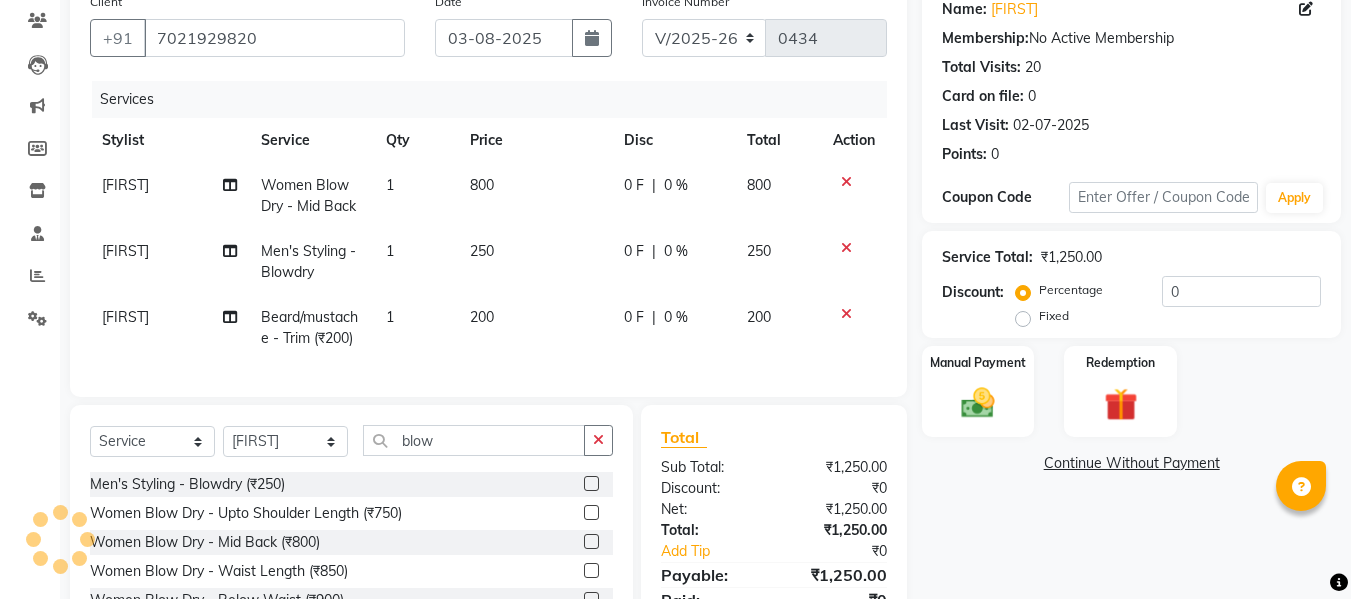 scroll, scrollTop: 87, scrollLeft: 0, axis: vertical 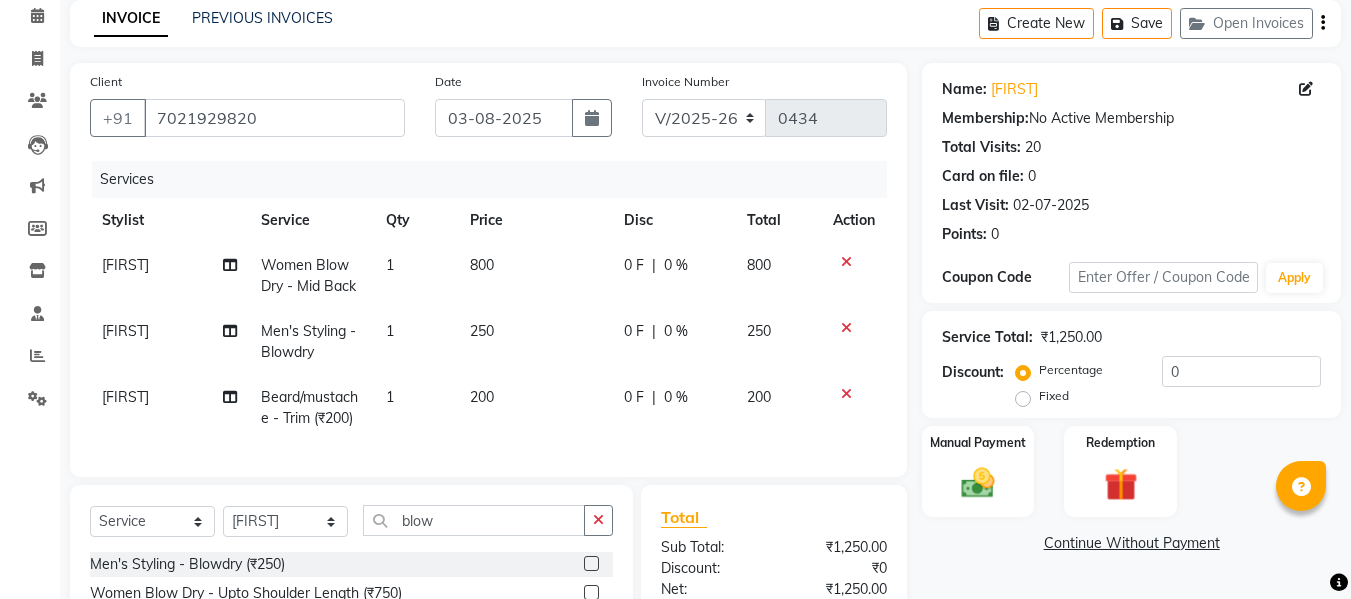 click on "[FIRST]" 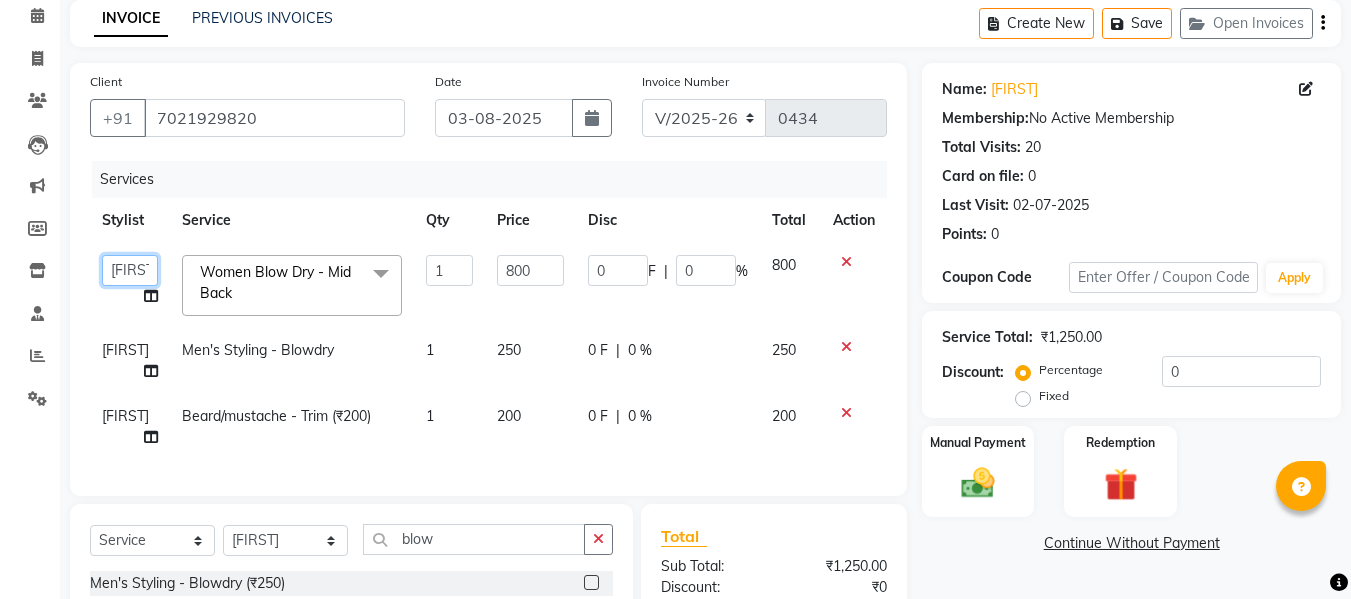 click on "[FIRST]    [LAST]   [LAST]   [LAST]   [FIRST]    [FIRST]" 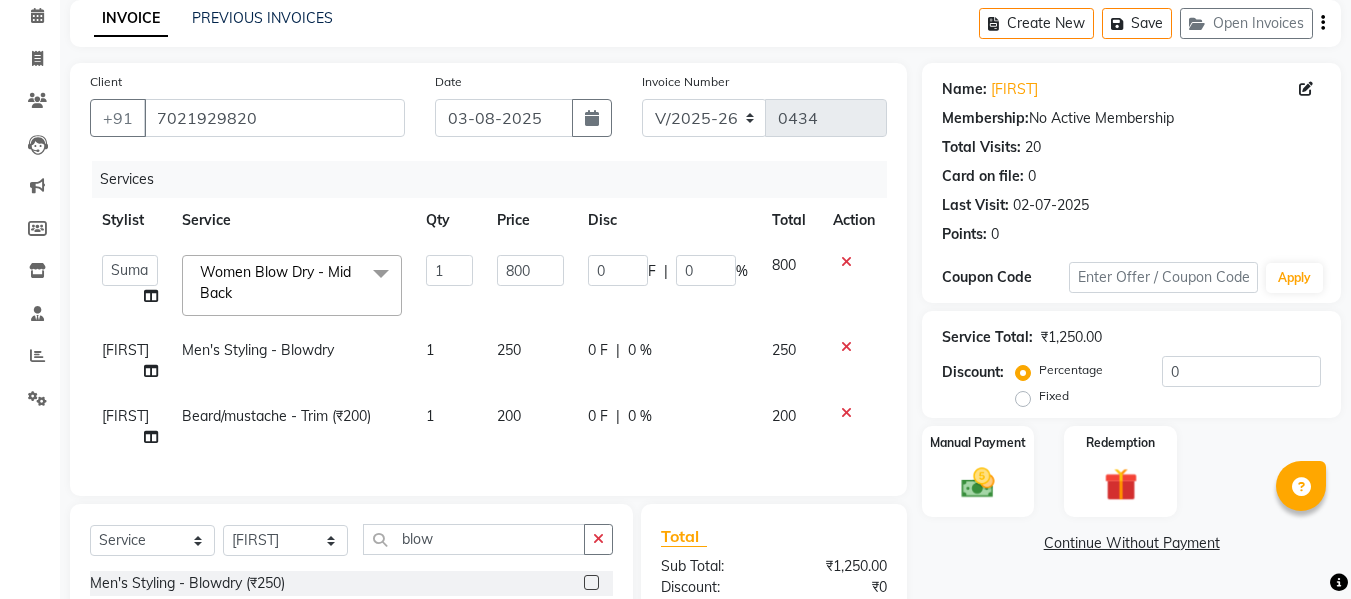 select on "10556" 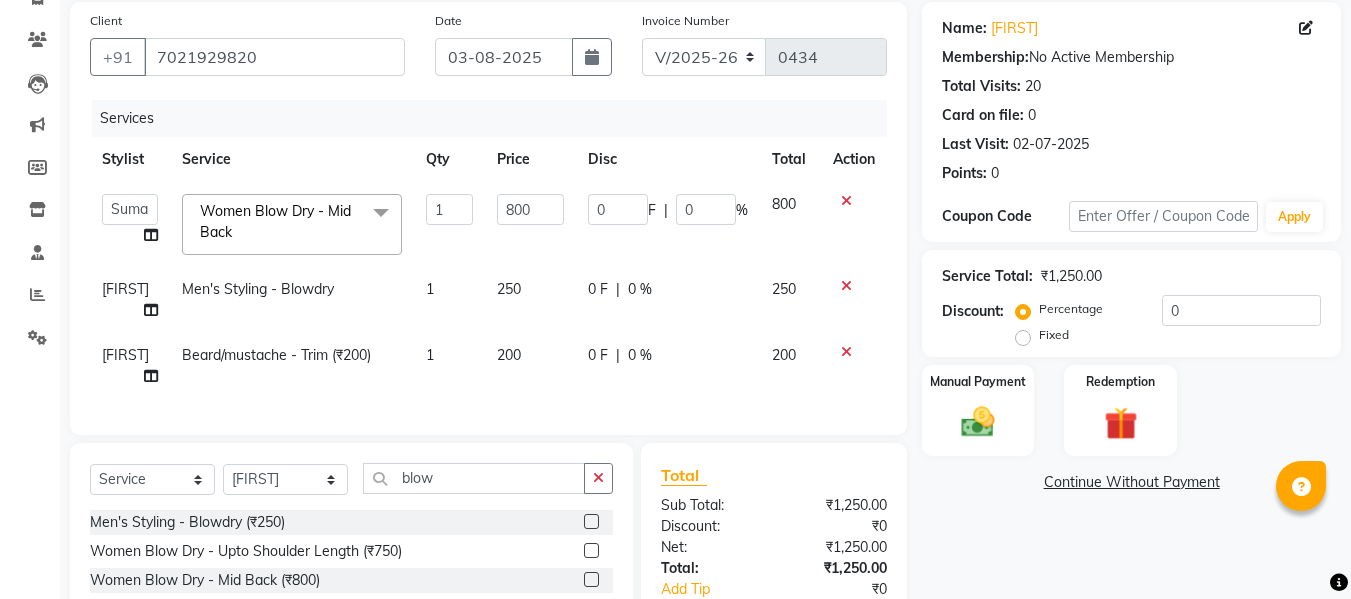 scroll, scrollTop: 207, scrollLeft: 0, axis: vertical 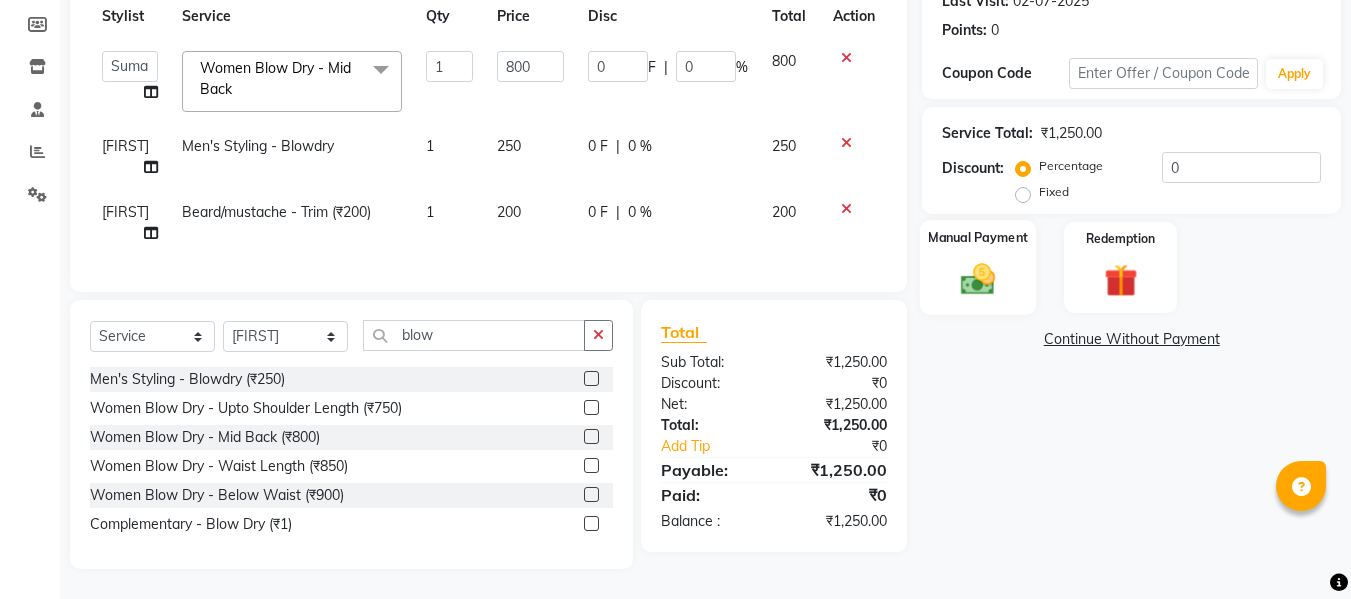 click 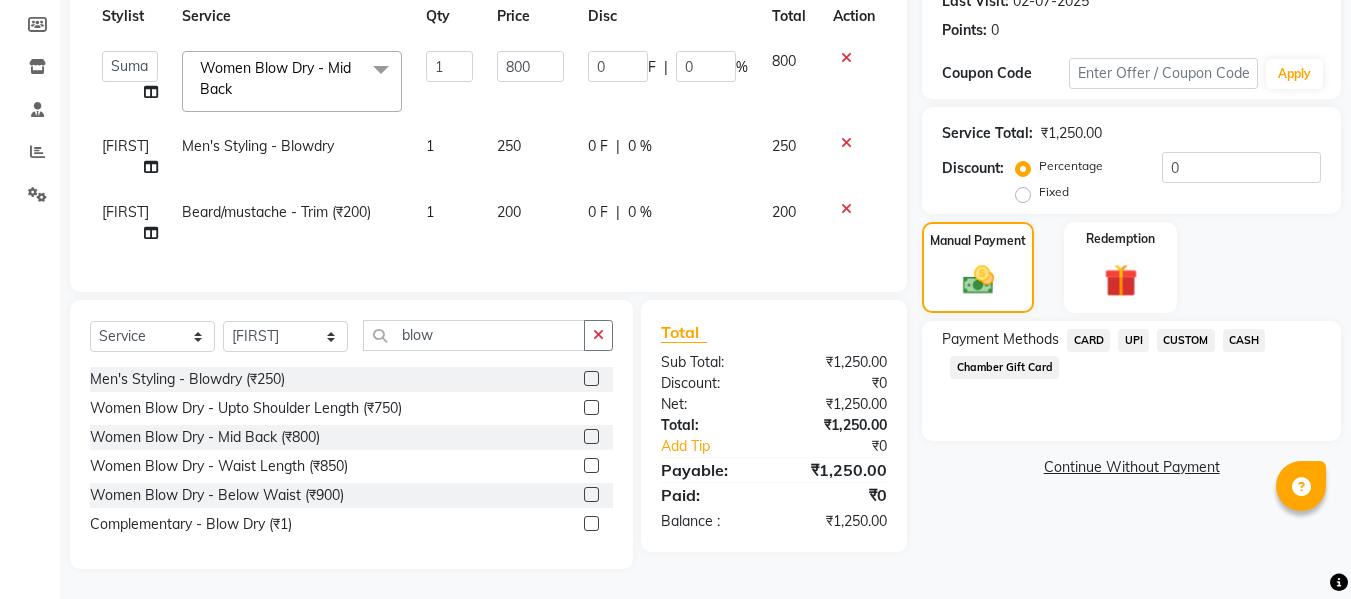 click on "UPI" 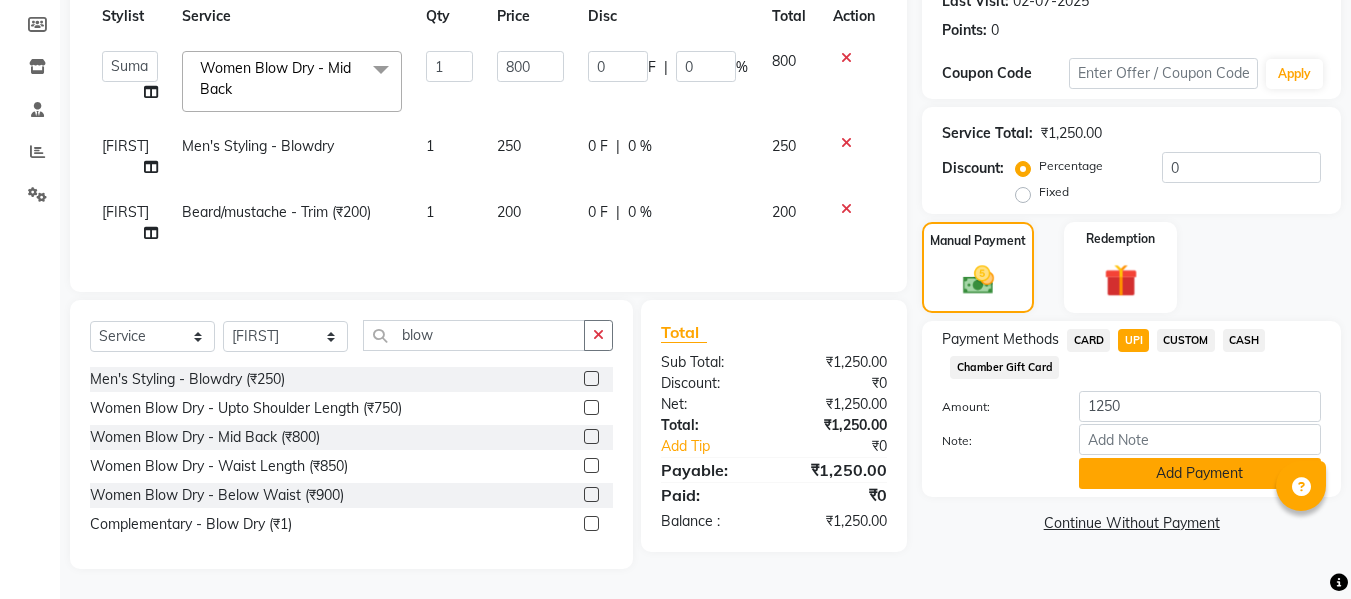 click on "Add Payment" 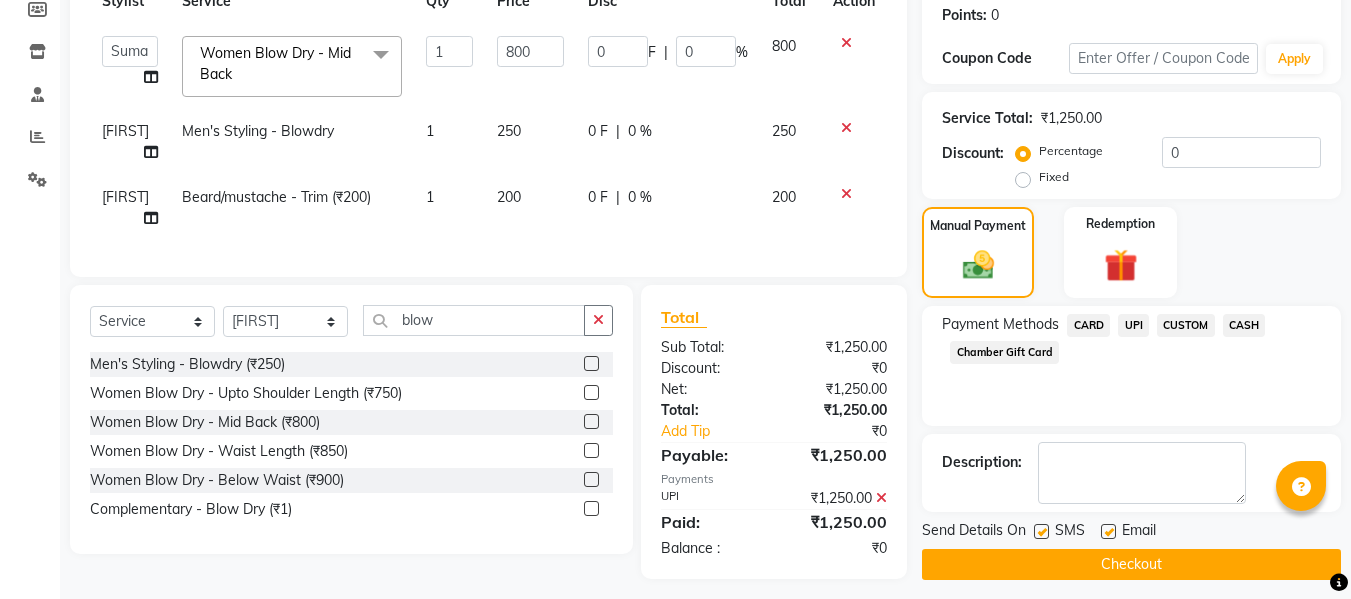 click on "Checkout" 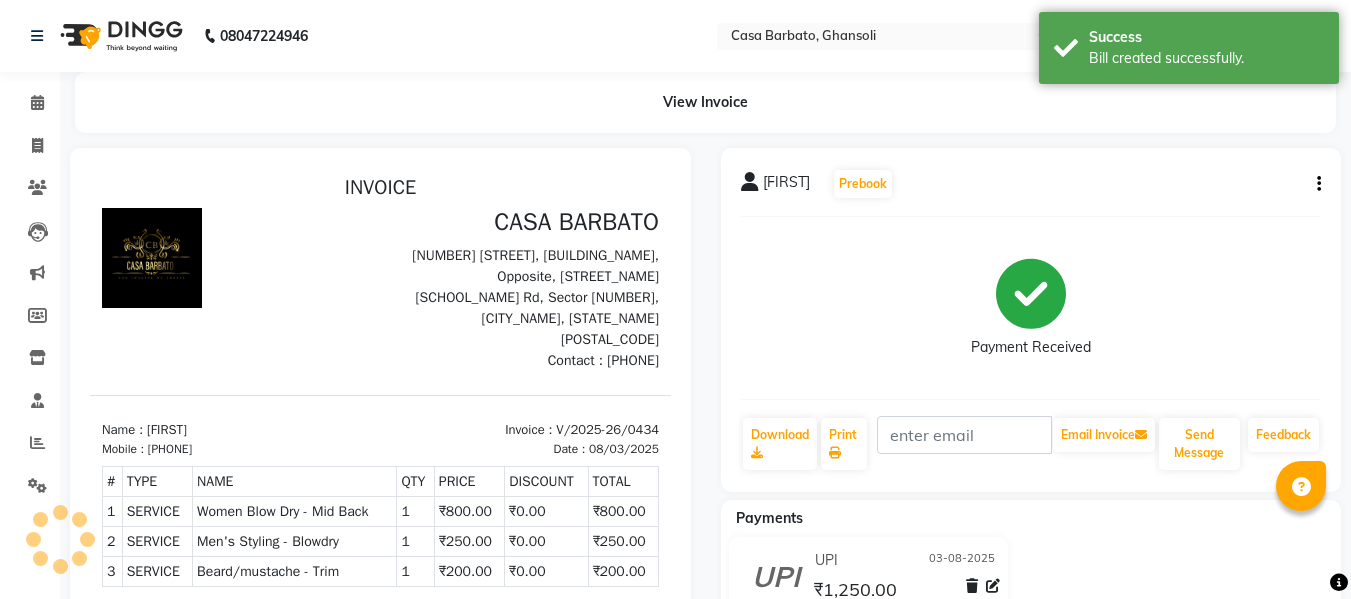 scroll, scrollTop: 0, scrollLeft: 0, axis: both 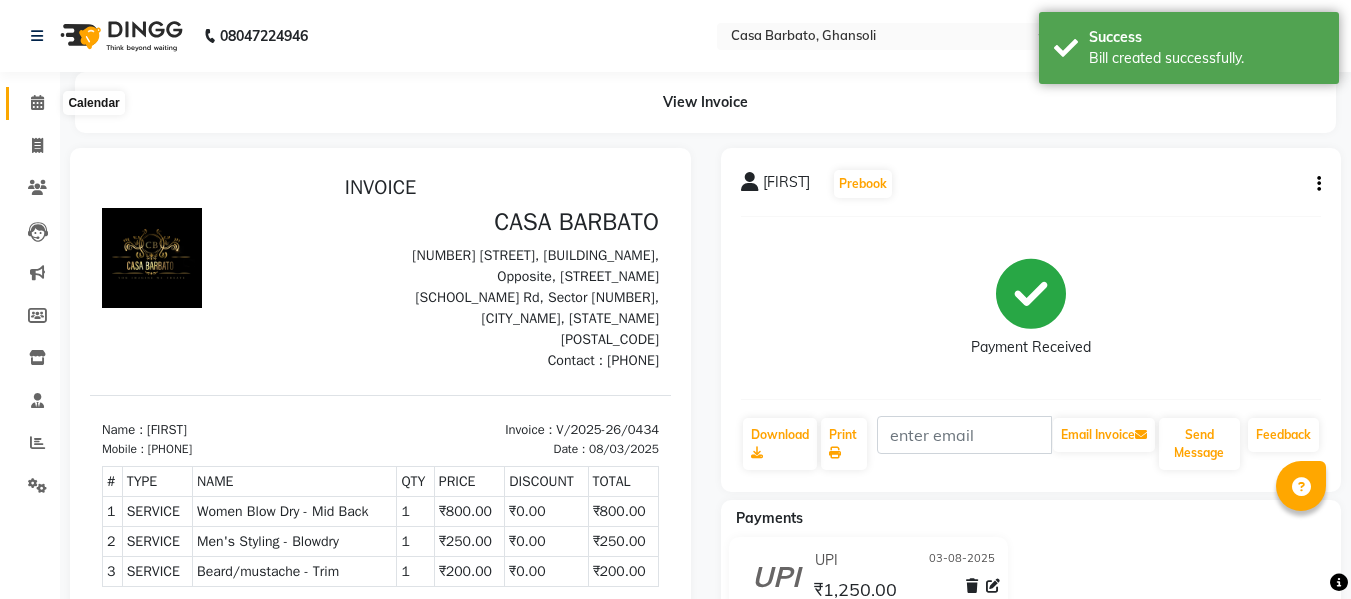 click 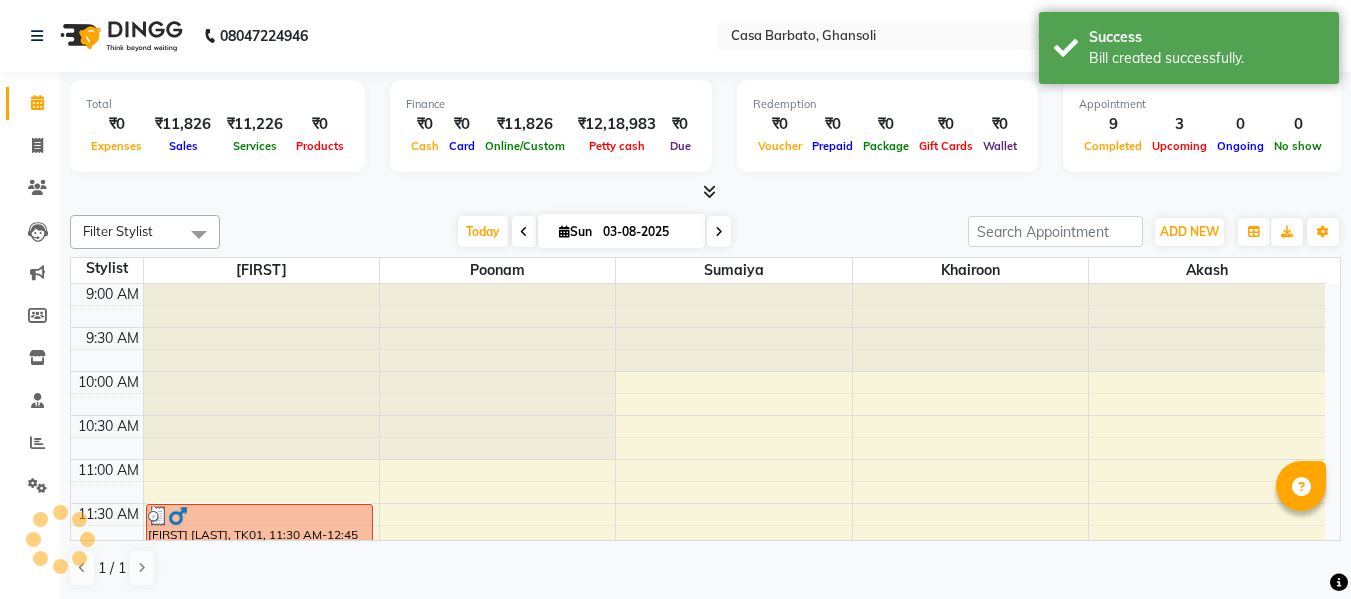 scroll, scrollTop: 793, scrollLeft: 0, axis: vertical 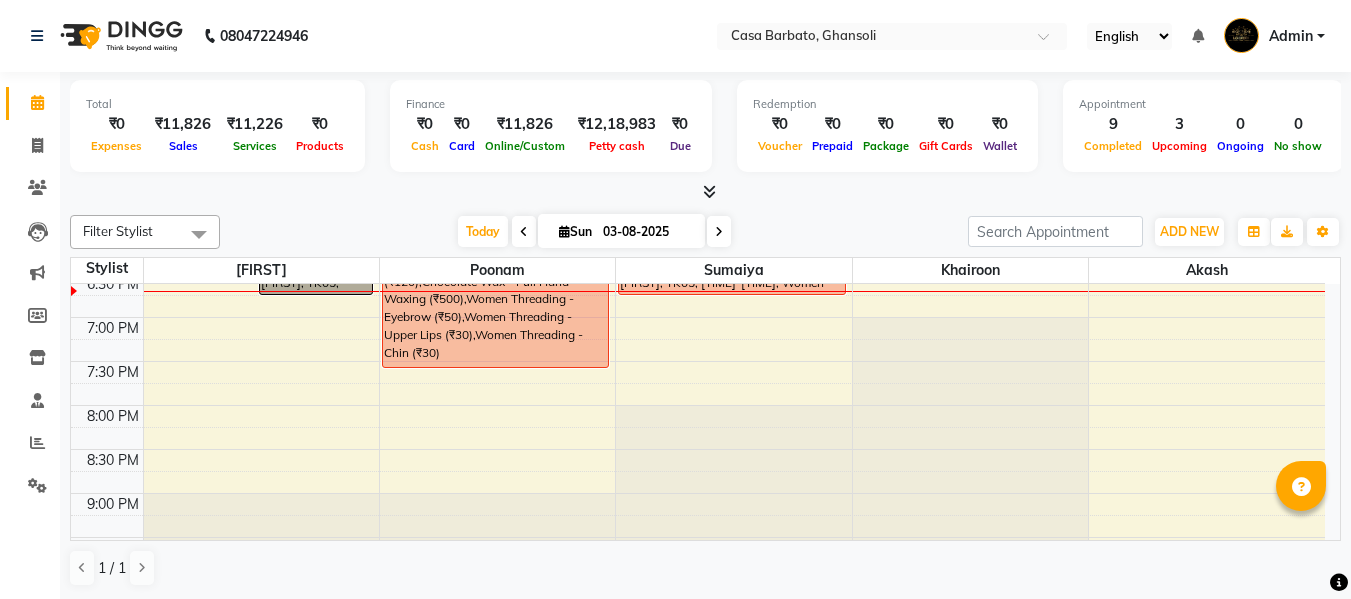 click on "9:00 AM 9:30 AM 10:00 AM 10:30 AM 11:00 AM 11:30 AM 12:00 PM 12:30 PM 1:00 PM 1:30 PM 2:00 PM 2:30 PM 3:00 PM 3:30 PM 4:00 PM 4:30 PM 5:00 PM 5:30 PM 6:00 PM 6:30 PM 7:00 PM 7:30 PM 8:00 PM 8:30 PM 9:00 PM 9:30 PM 10:00 PM 10:30 PM 11:00 PM 11:30 PM     [FIRST] [LAST], TK04, [TIME]-[TIME], Beard/mustache - Trim,Men's Hair Cut - Master Stylist (₹250)             [FIRST] [LAST], TK03, [TIME]-[TIME], Women Keratin /Cysteine/ Qod/ Botox - Mid Back     [FIRST] [LAST], TK06, [TIME]-[TIME], Women's Brazilian Keratin - Waist length (₹11000)     [FIRST], TK05, [TIME]-[TIME], Men's Styling - Blowdry,Beard/mustache - Trim (₹200)     [FIRST], TK05, [TIME]-[TIME], Women Blow Dry - Mid Back     [FIRST] [LAST], TK01, [TIME]-[TIME], Men's Hair Cut - Master Stylist,Women Haircut - Baby girl  Haircut (₹400)     [FIRST] [LAST], TK02, [TIME]-[TIME], Gel Polish Application - French Gel Polish On Nail Extension (₹1100),Women Threading - Eyebrow (₹50)" at bounding box center (705, 412) 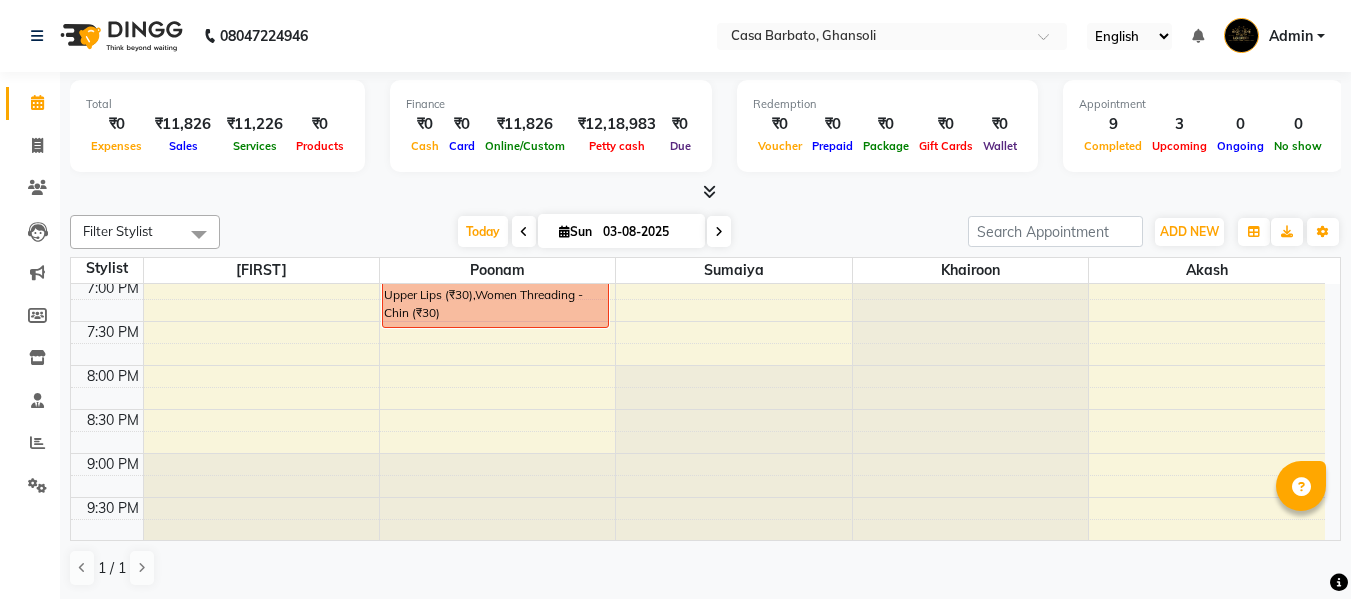 click at bounding box center (564, 231) 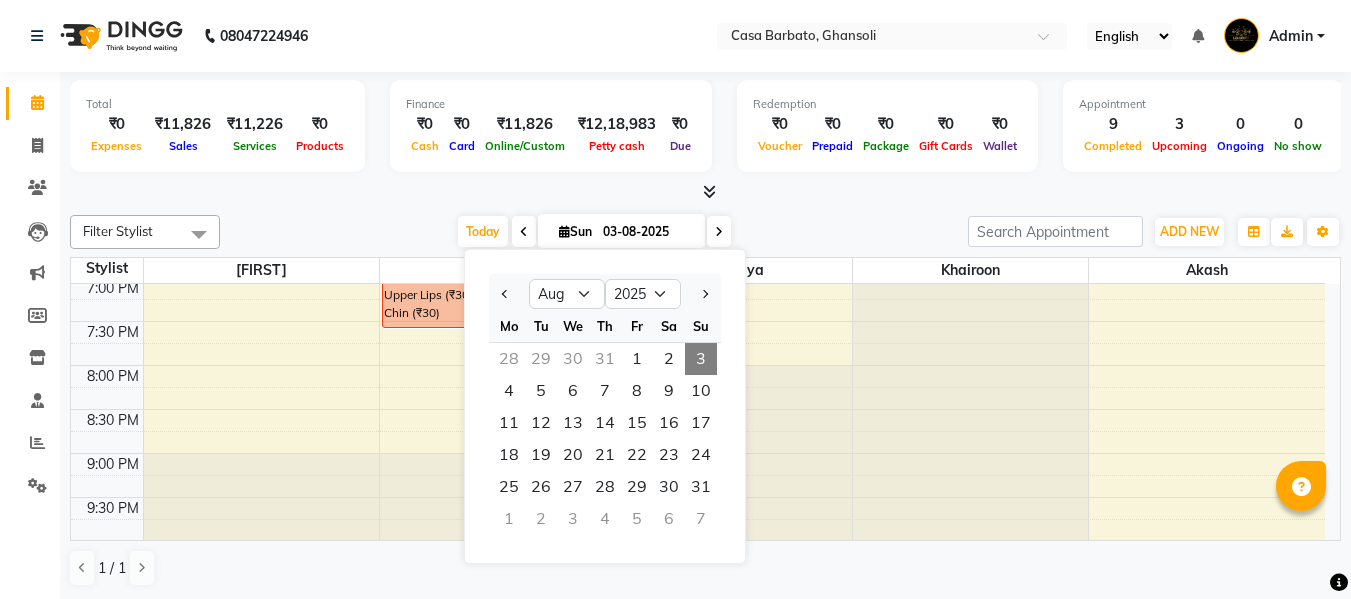 click on "3" at bounding box center (701, 359) 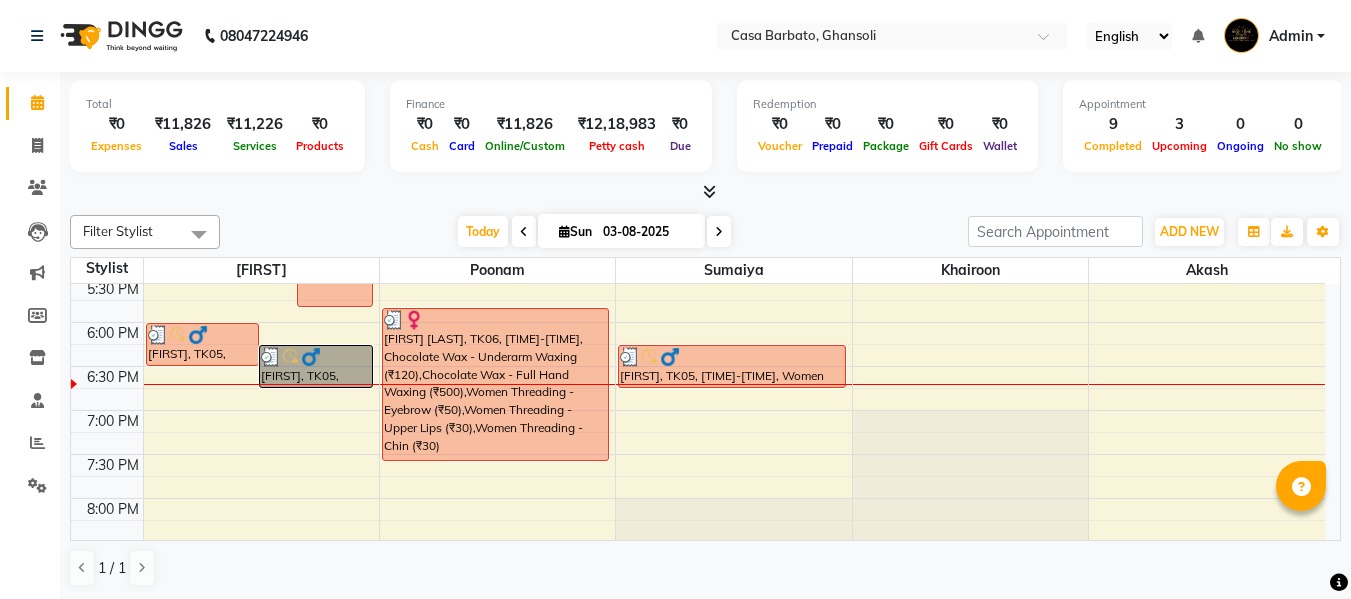 scroll, scrollTop: 713, scrollLeft: 0, axis: vertical 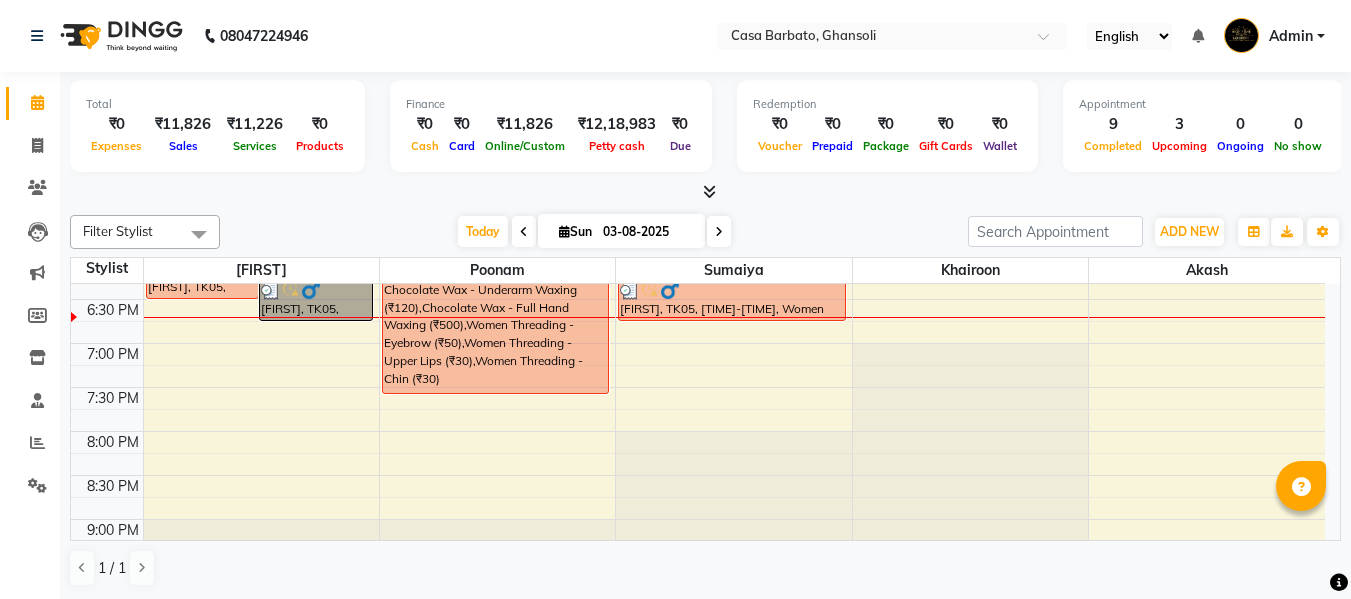click at bounding box center [719, 231] 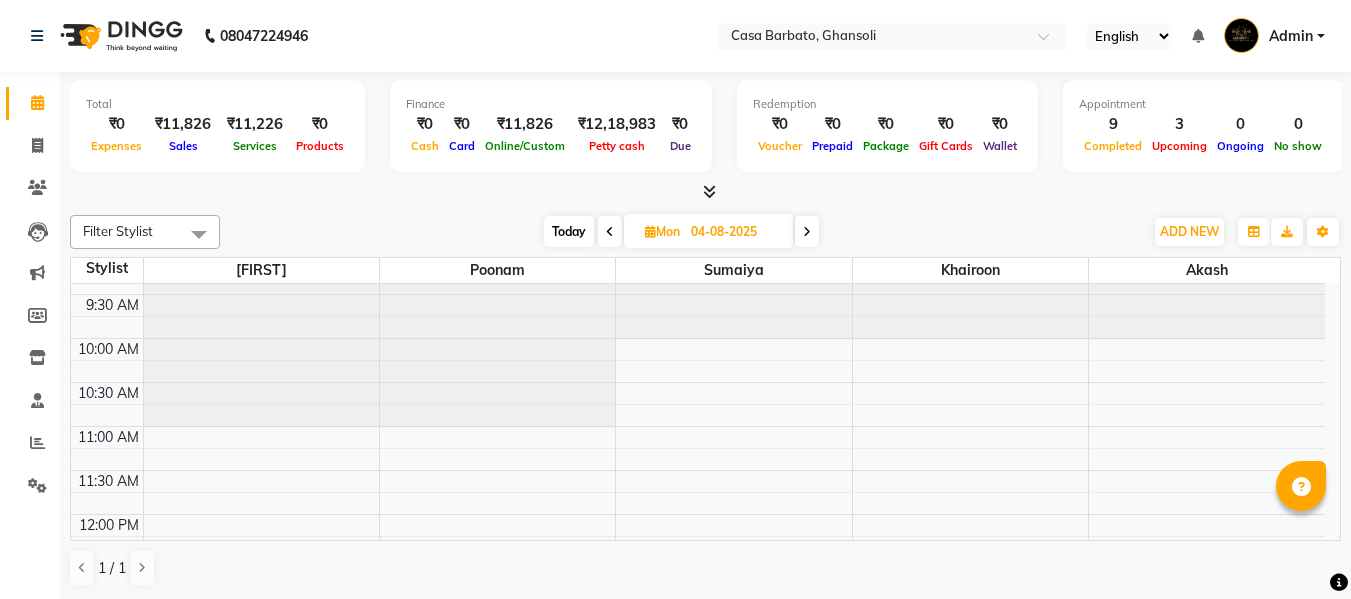 scroll, scrollTop: 0, scrollLeft: 0, axis: both 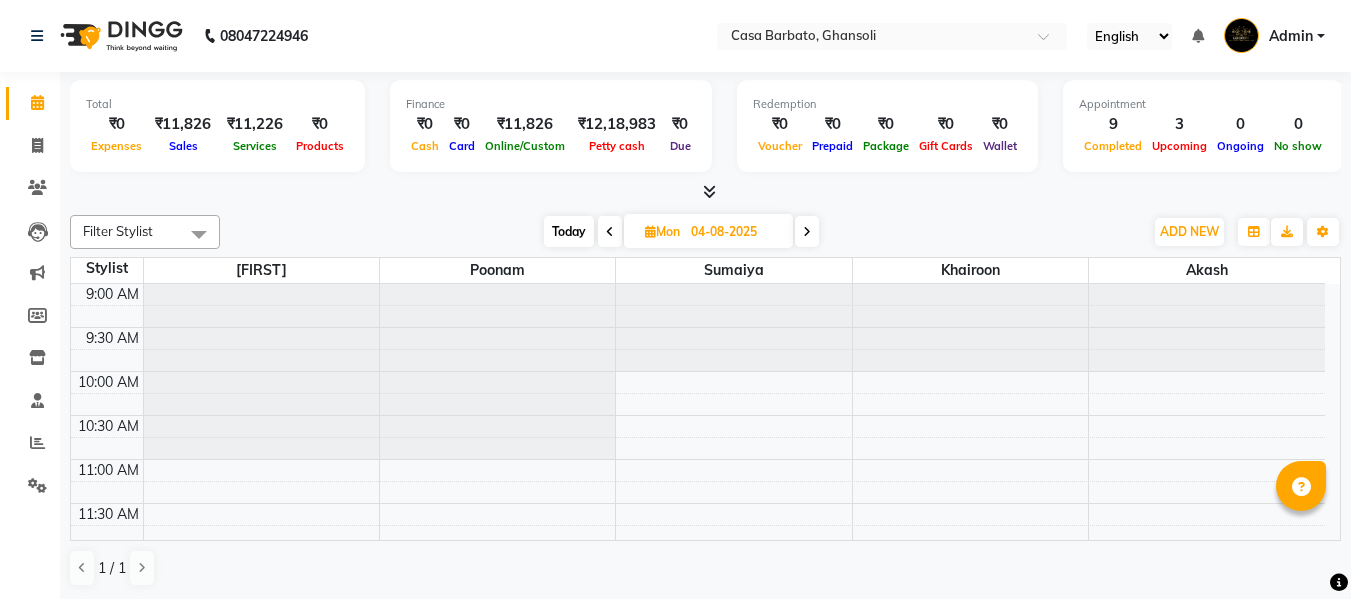 click at bounding box center (610, 231) 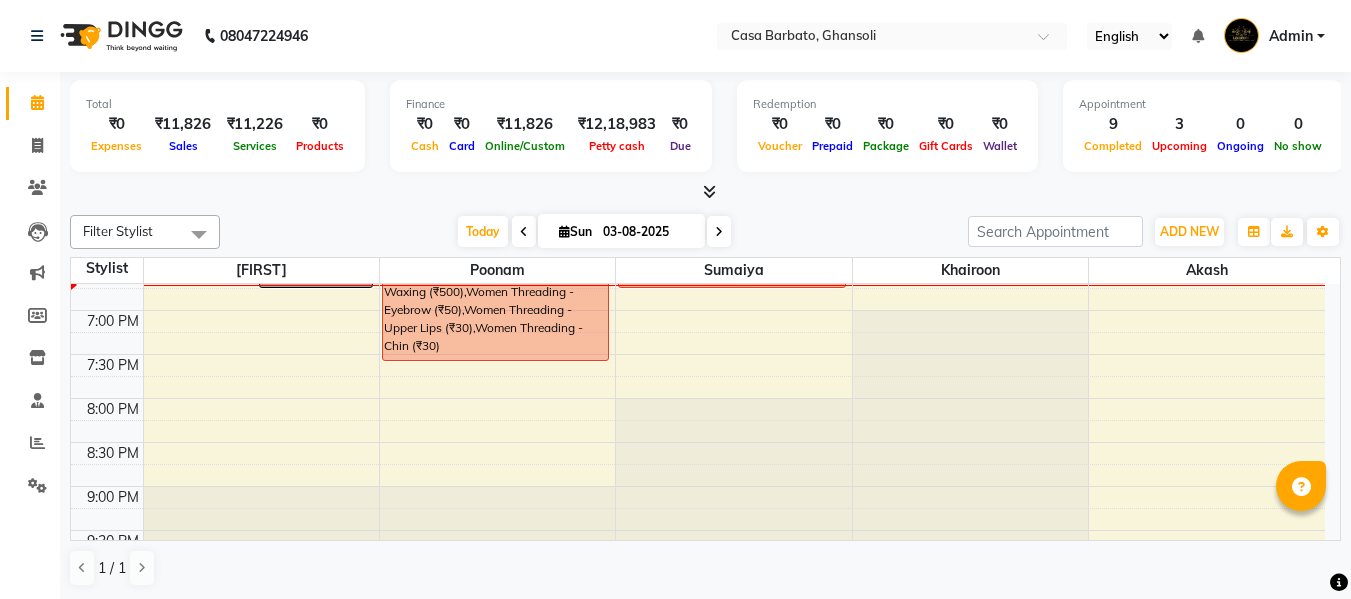 scroll, scrollTop: 873, scrollLeft: 0, axis: vertical 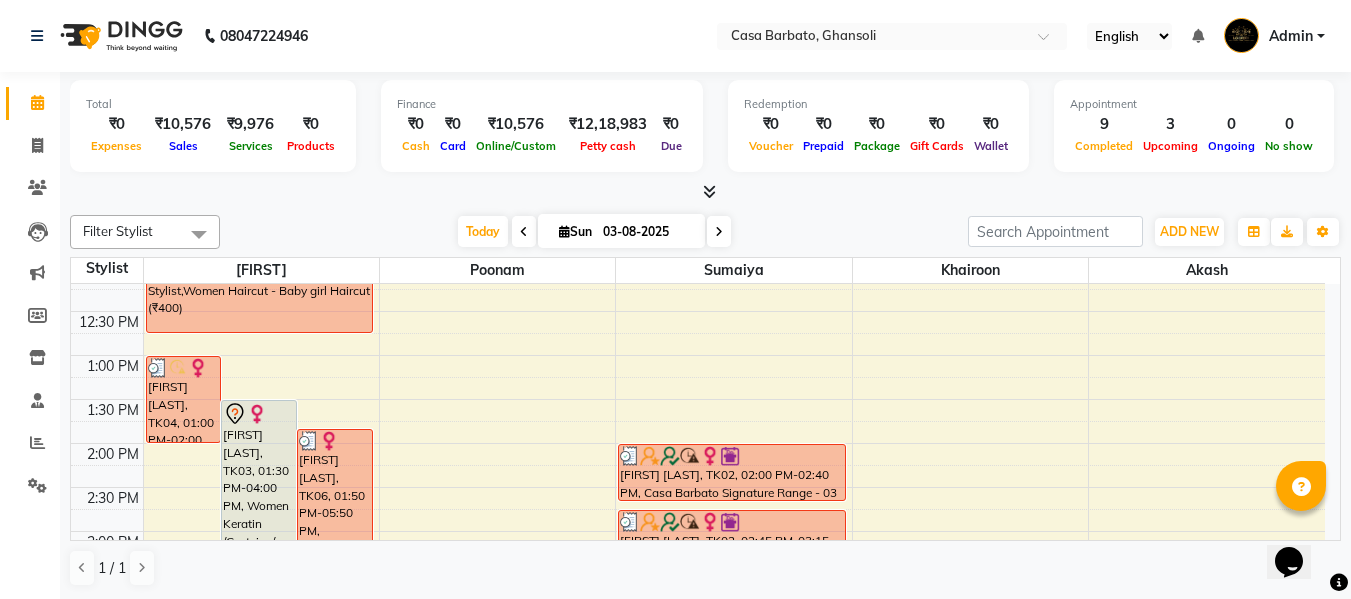 click on "Opens Chat This icon Opens the chat window." at bounding box center (1299, 527) 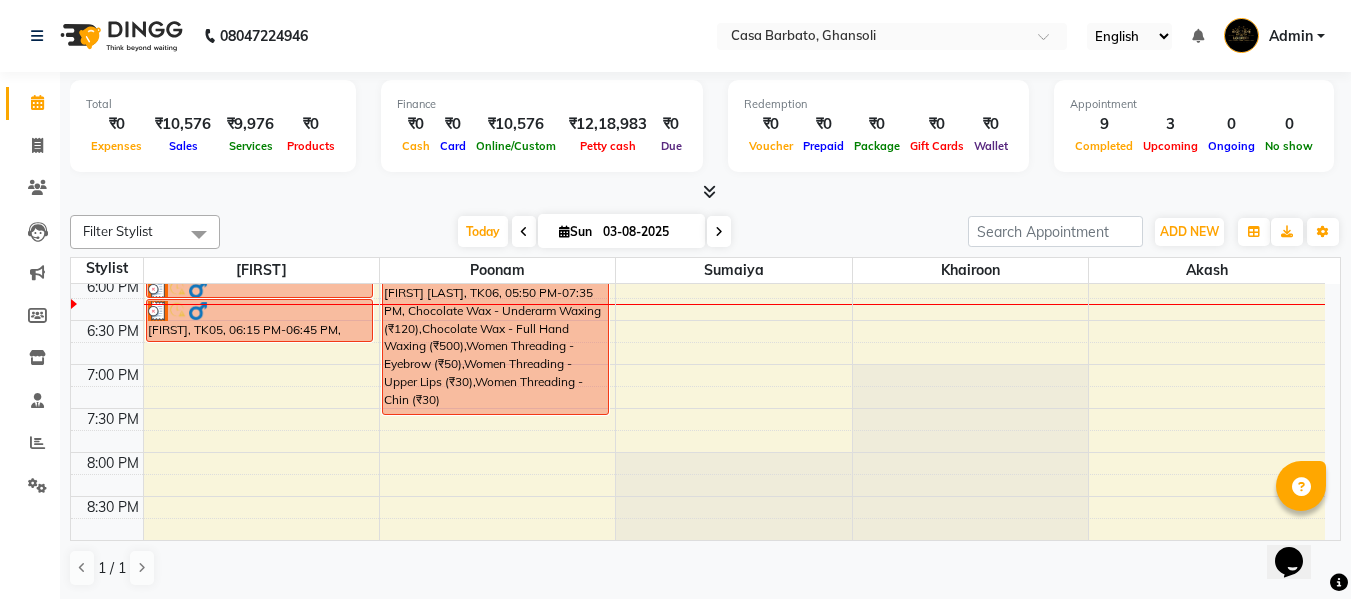 scroll, scrollTop: 839, scrollLeft: 0, axis: vertical 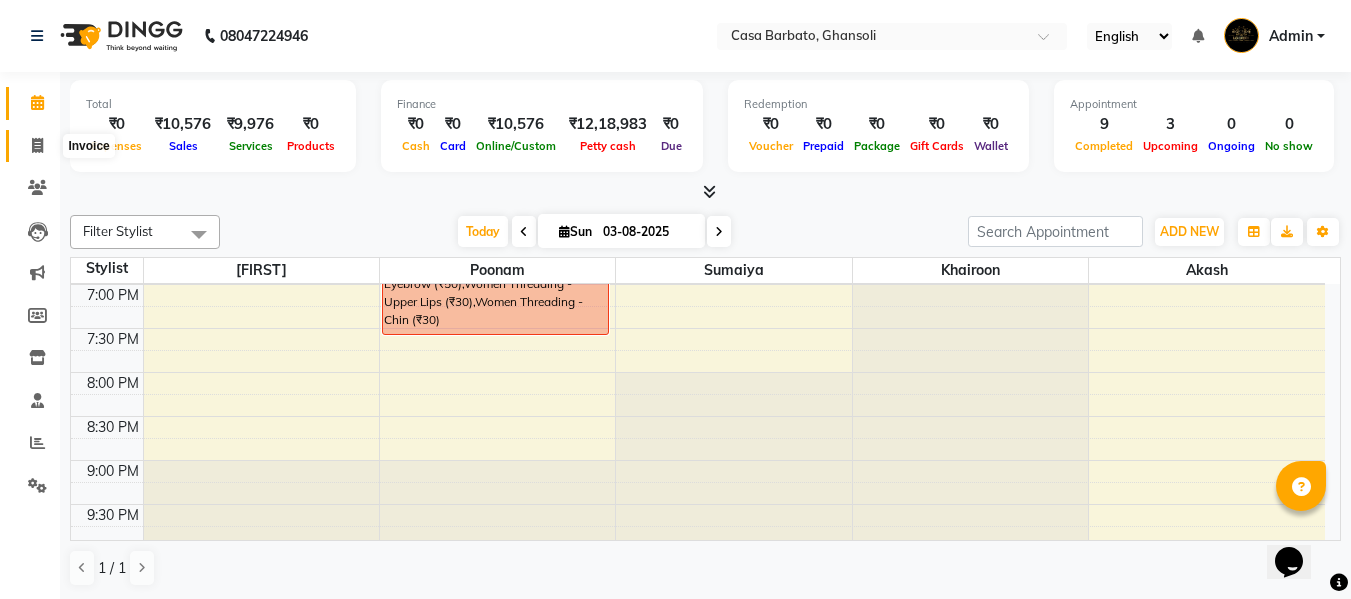 click 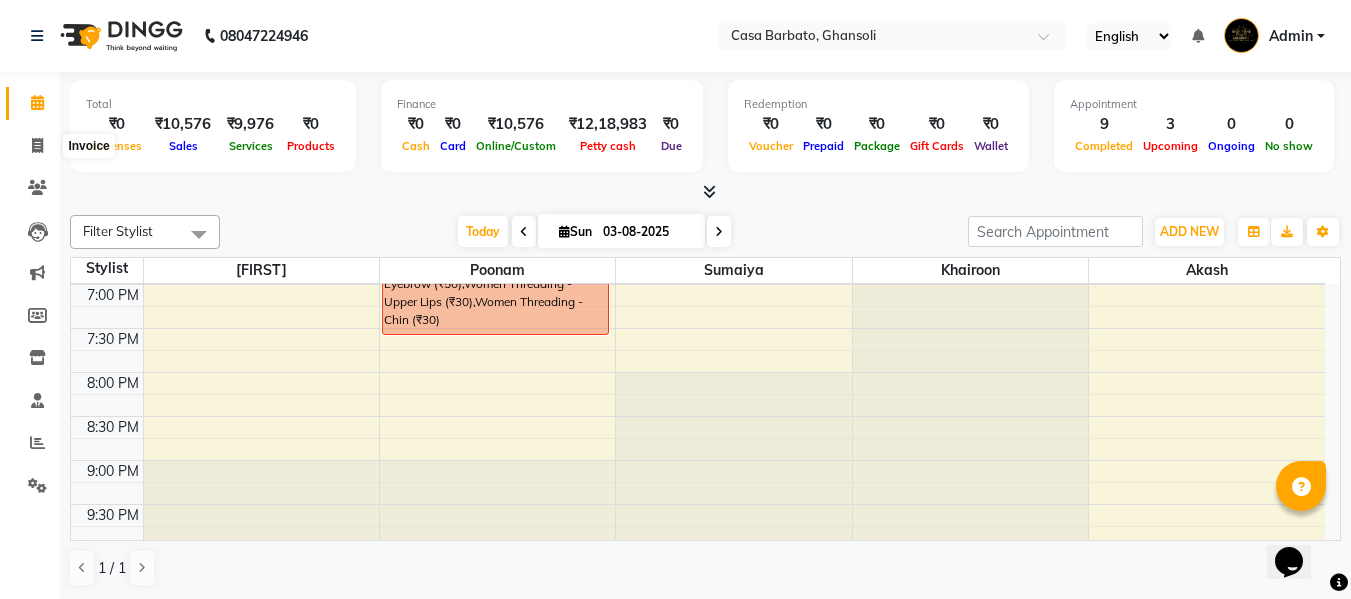 select on "700" 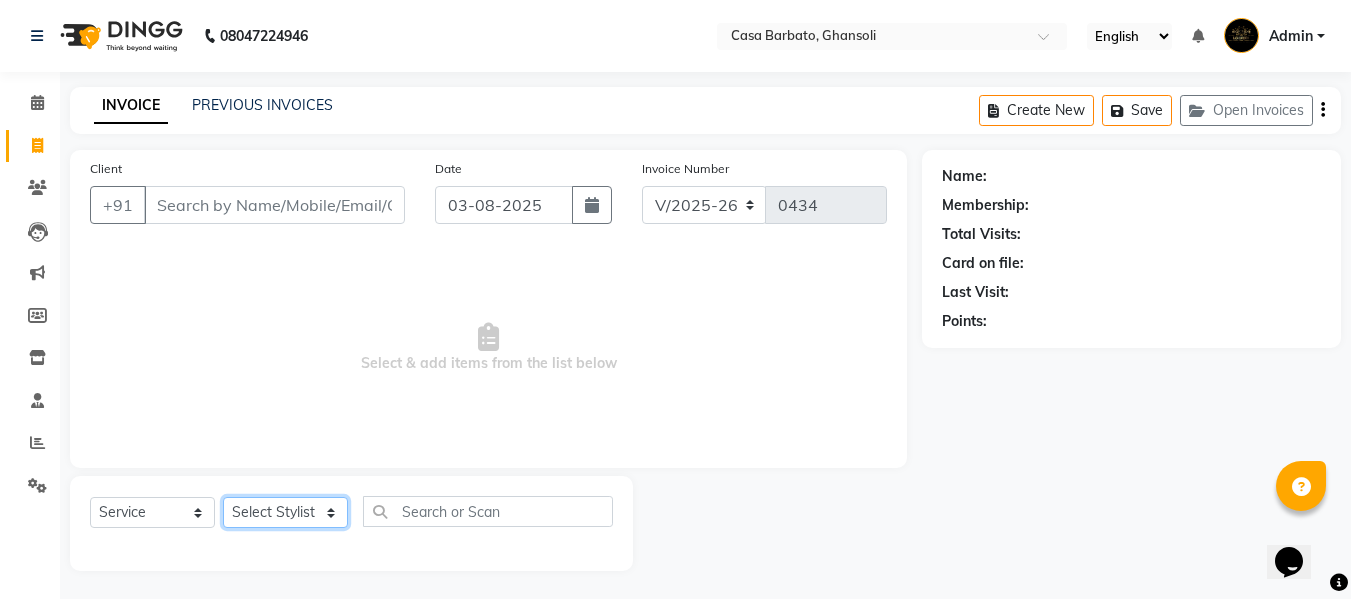 click on "Select Stylist Akash  Khairoon Poonam Rekha shantanu  Sumaiya" 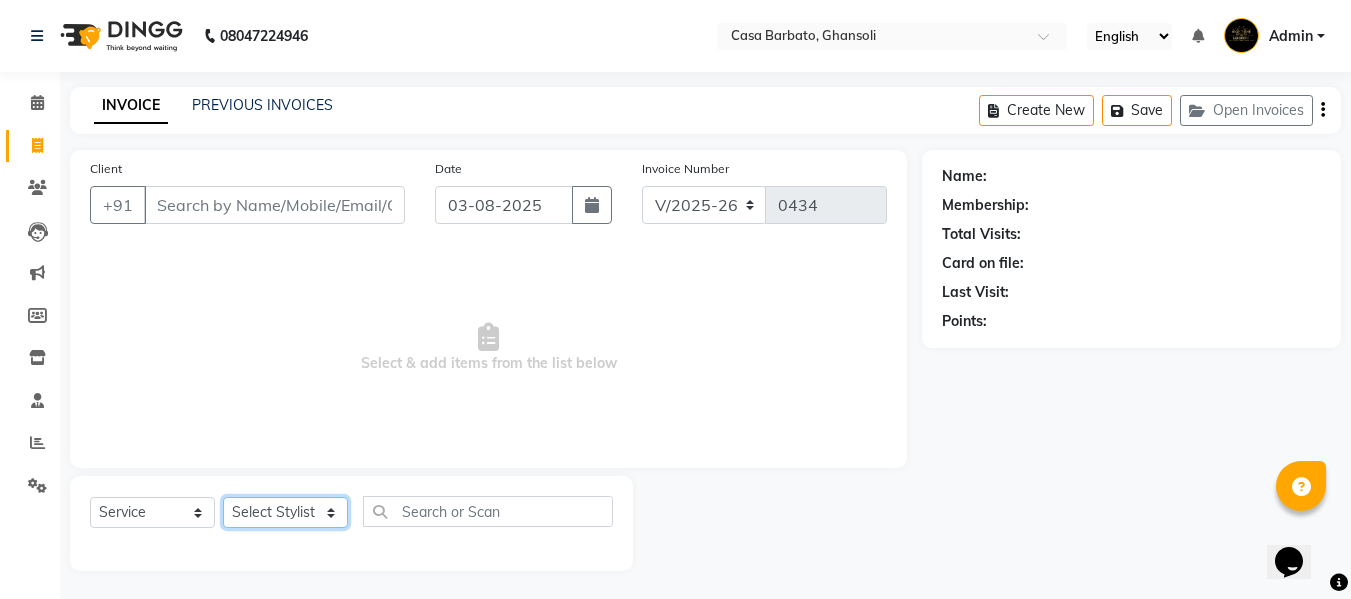 select on "10556" 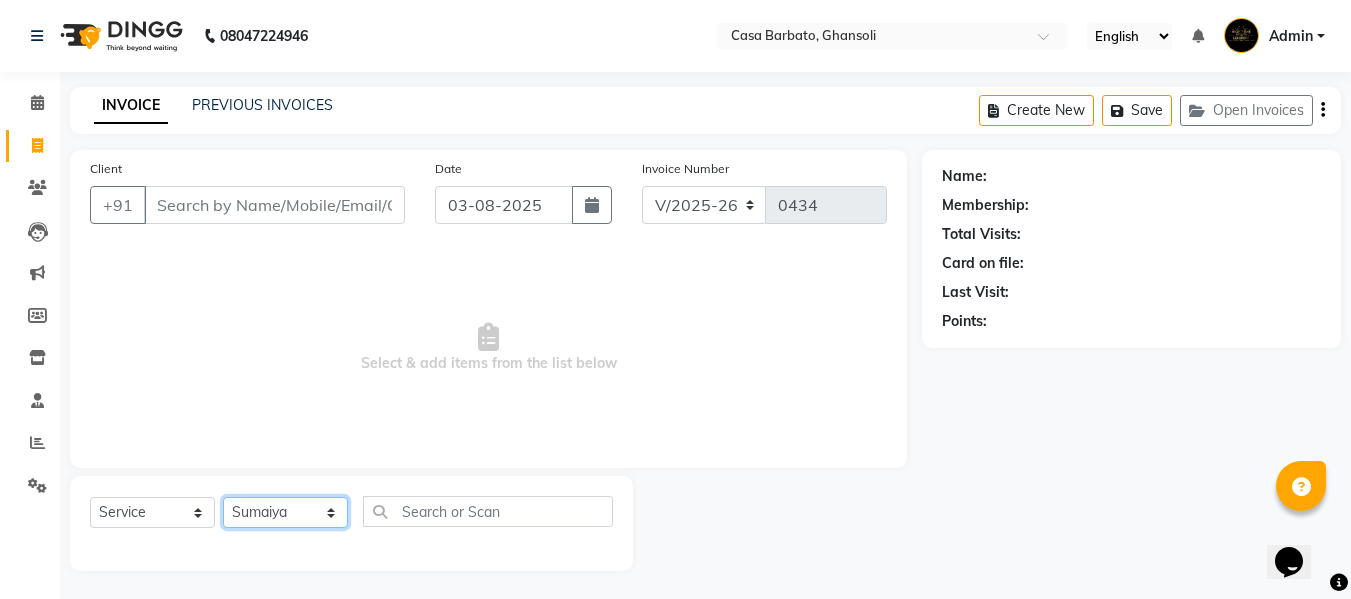 click on "Select Stylist Akash  Khairoon Poonam Rekha shantanu  Sumaiya" 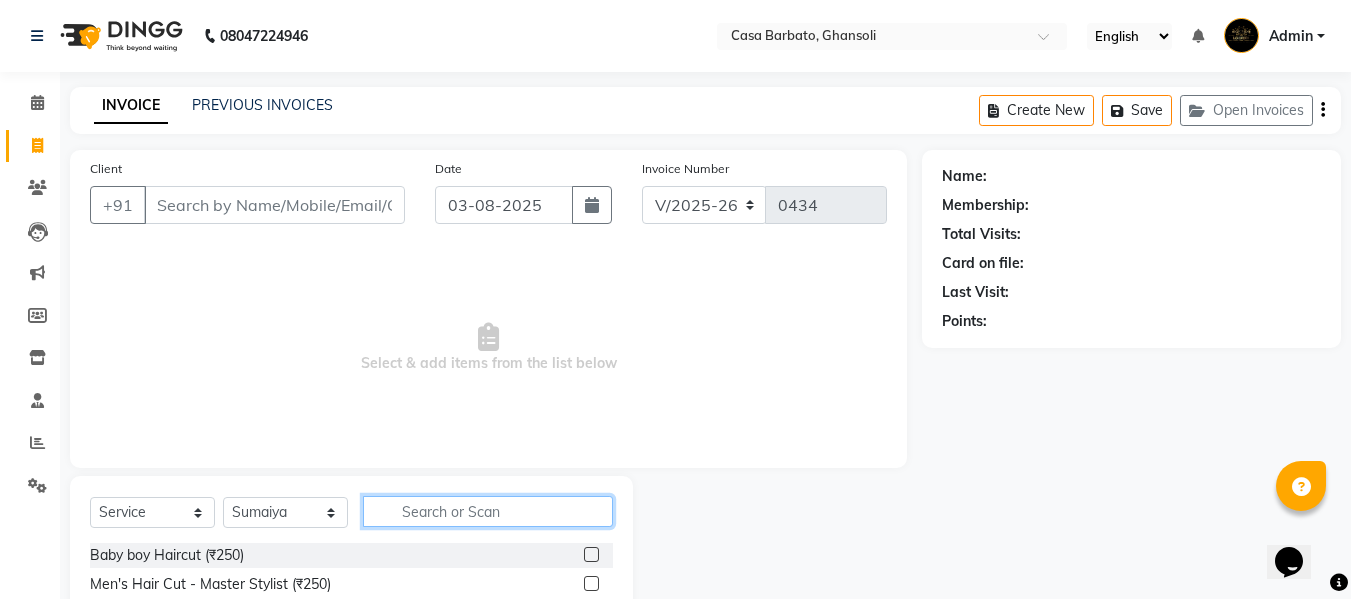 click 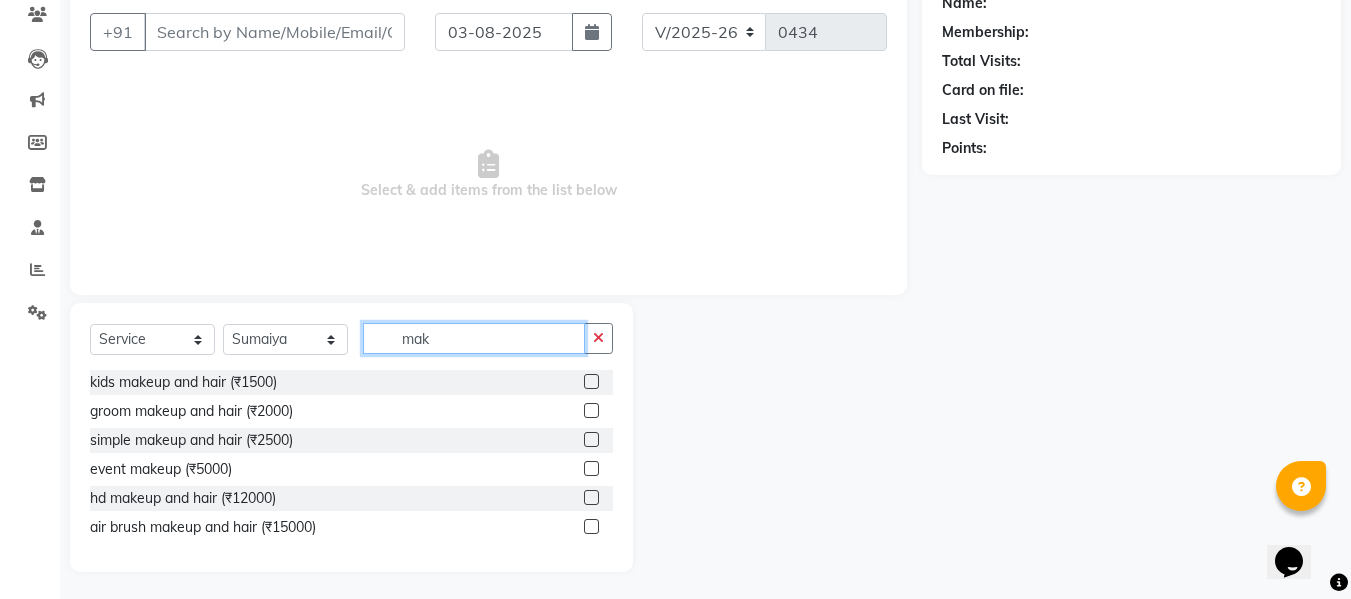 scroll, scrollTop: 176, scrollLeft: 0, axis: vertical 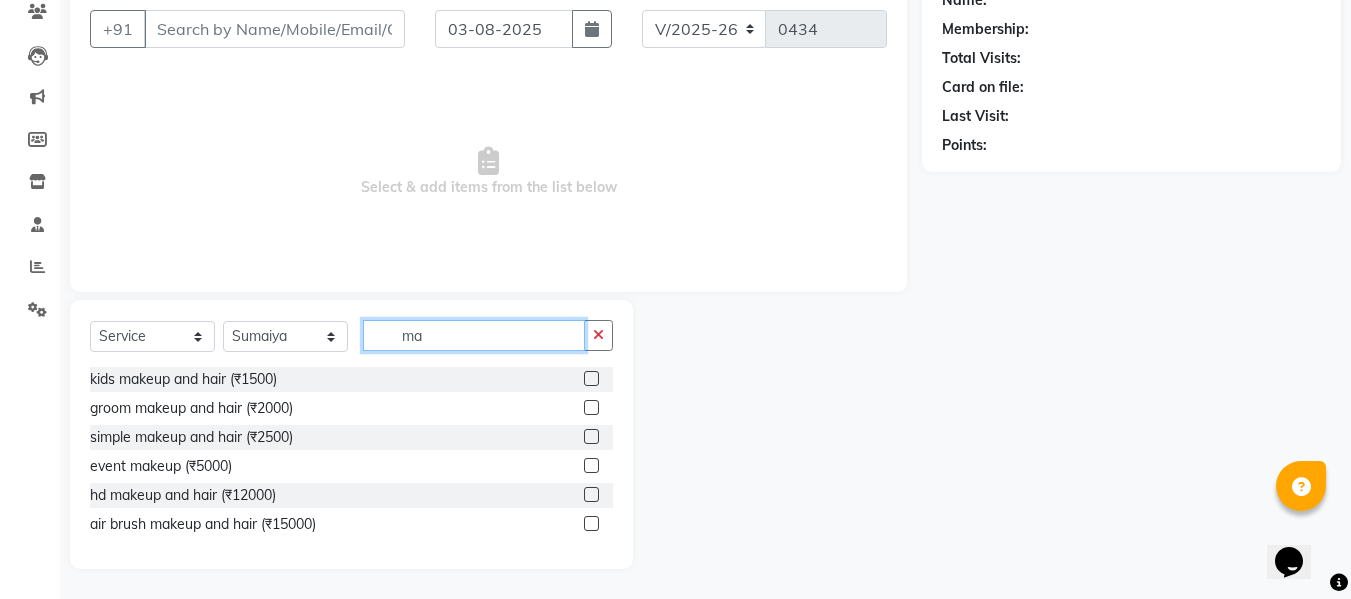 type on "m" 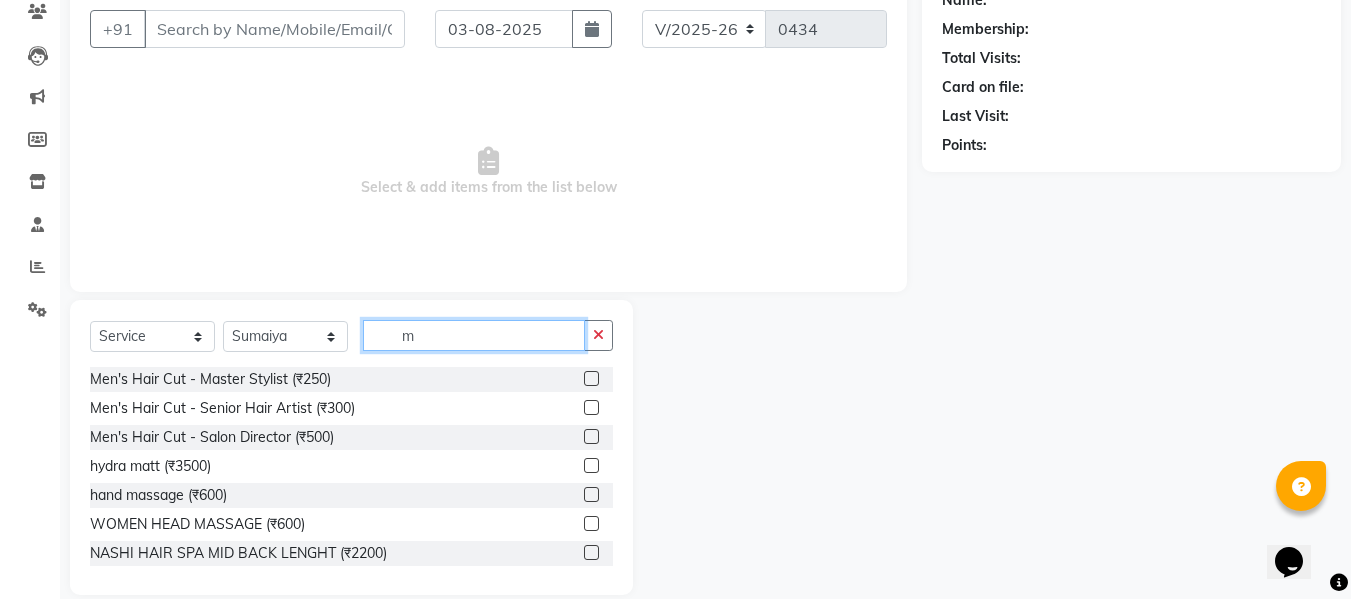 type 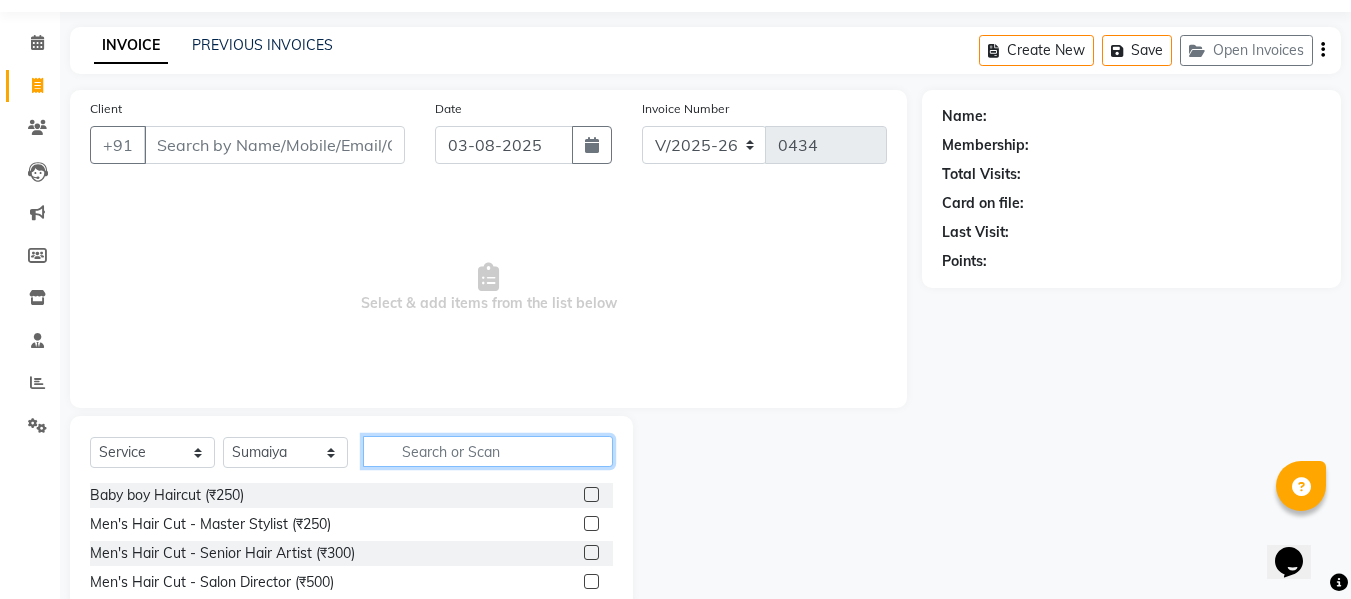 scroll, scrollTop: 42, scrollLeft: 0, axis: vertical 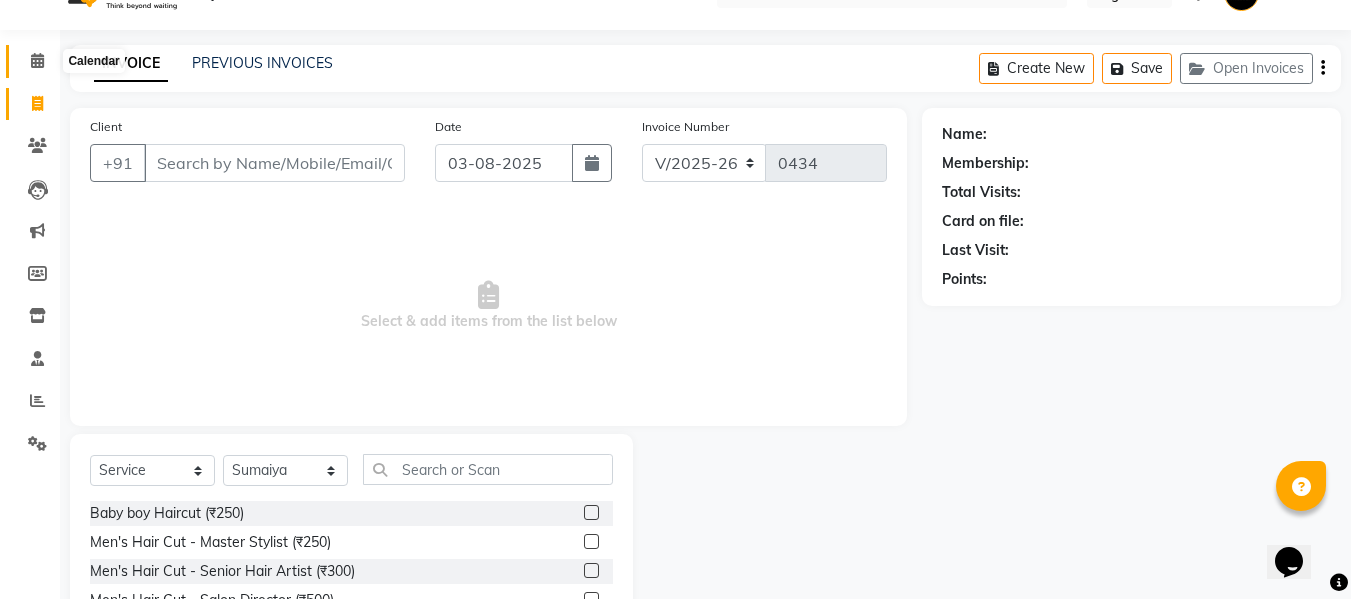 click 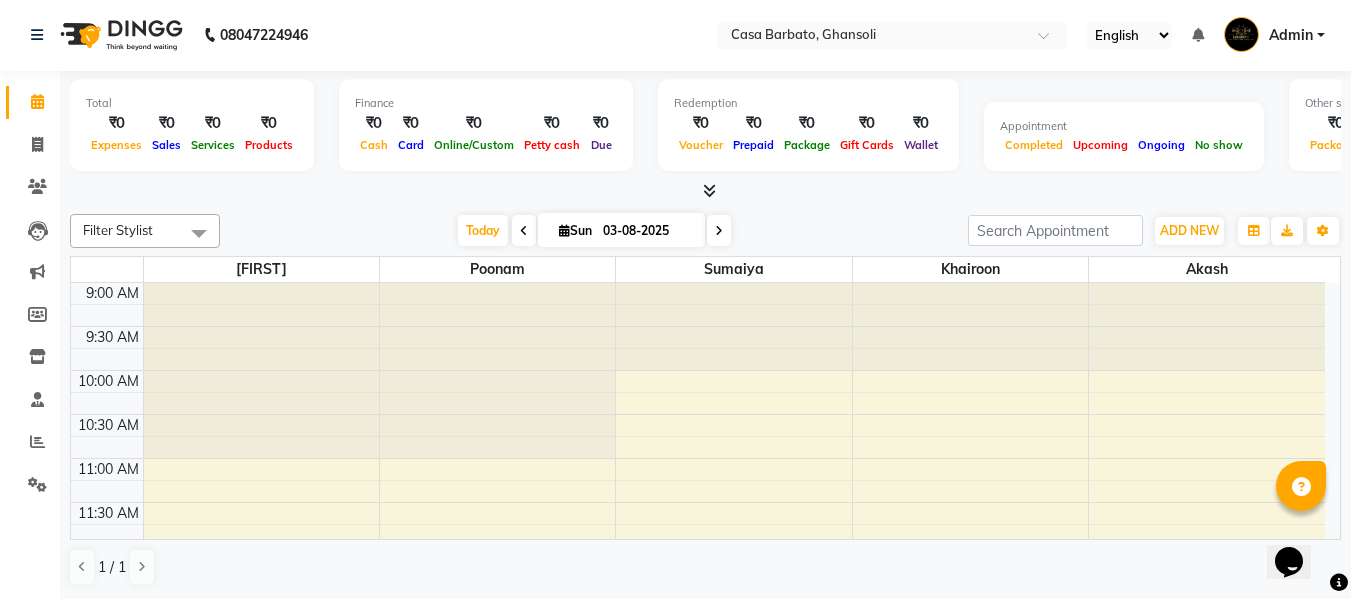 scroll, scrollTop: 0, scrollLeft: 0, axis: both 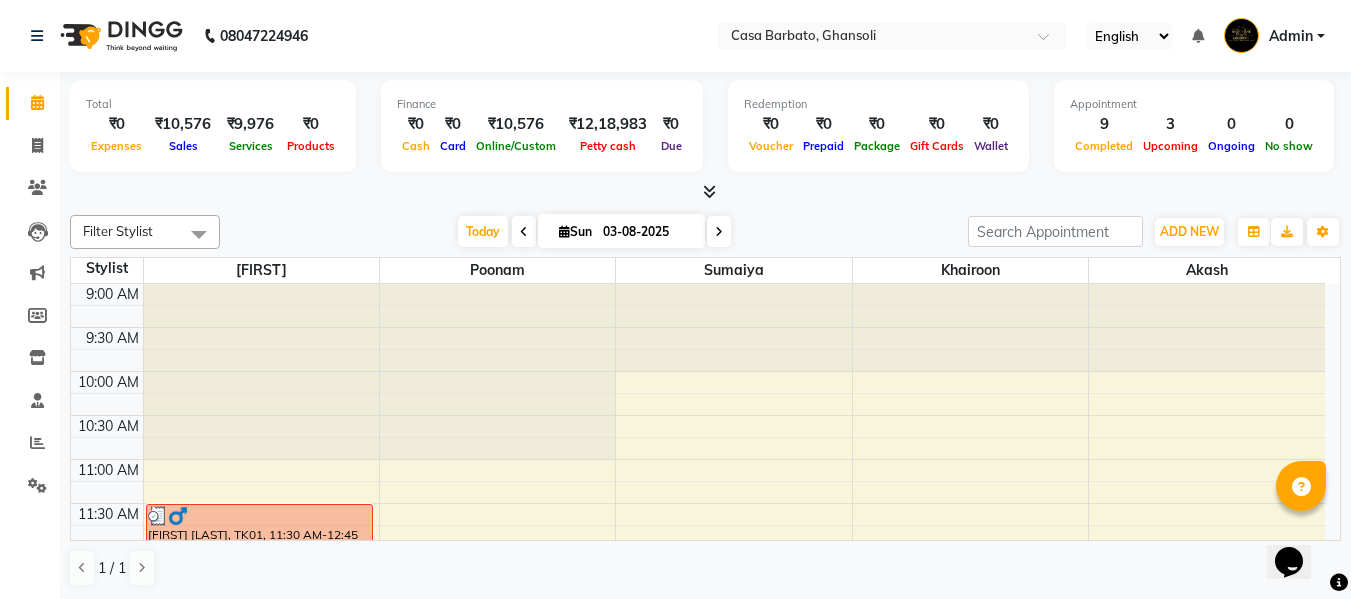 click at bounding box center [564, 231] 